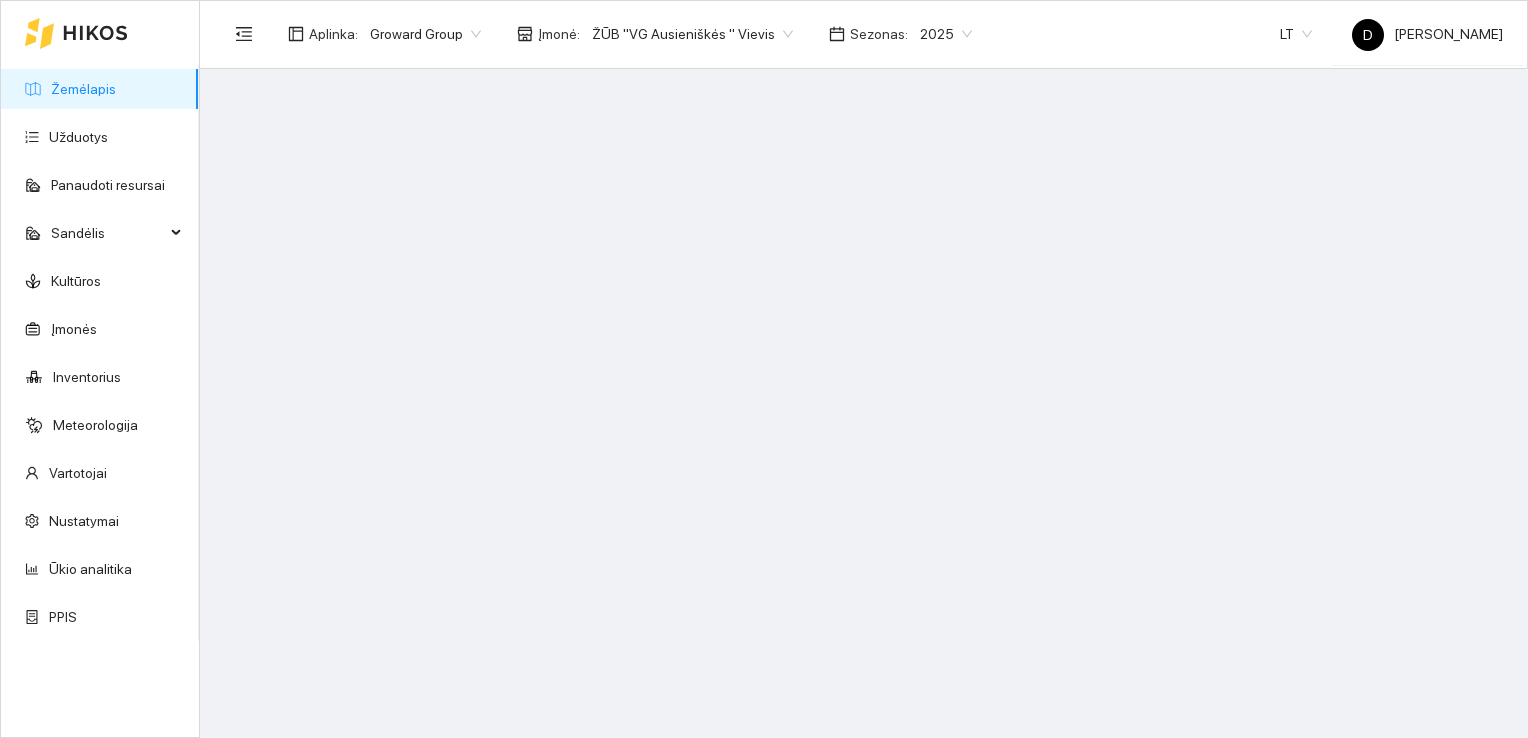 scroll, scrollTop: 0, scrollLeft: 0, axis: both 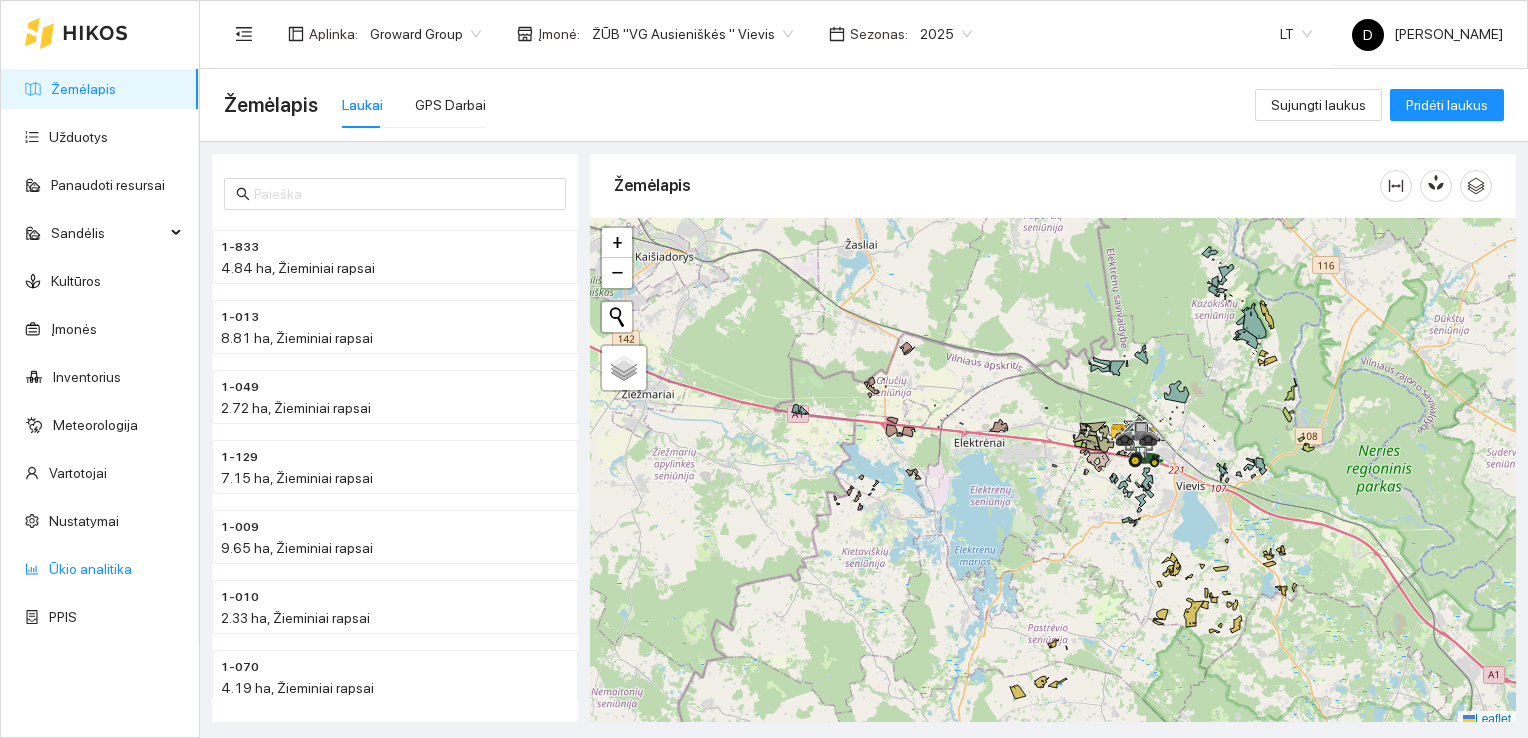 click on "Ūkio analitika" at bounding box center (90, 569) 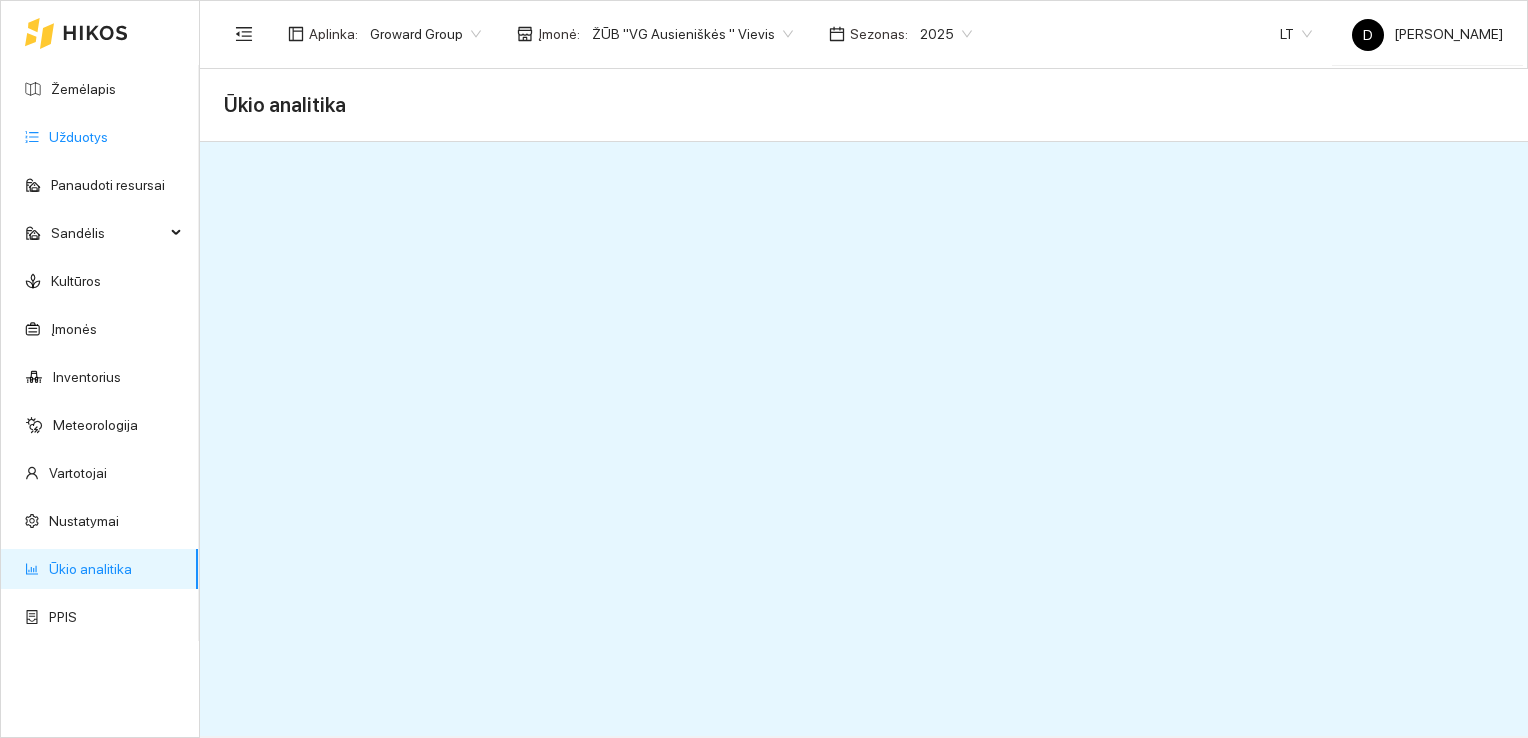 click on "Užduotys" at bounding box center (78, 137) 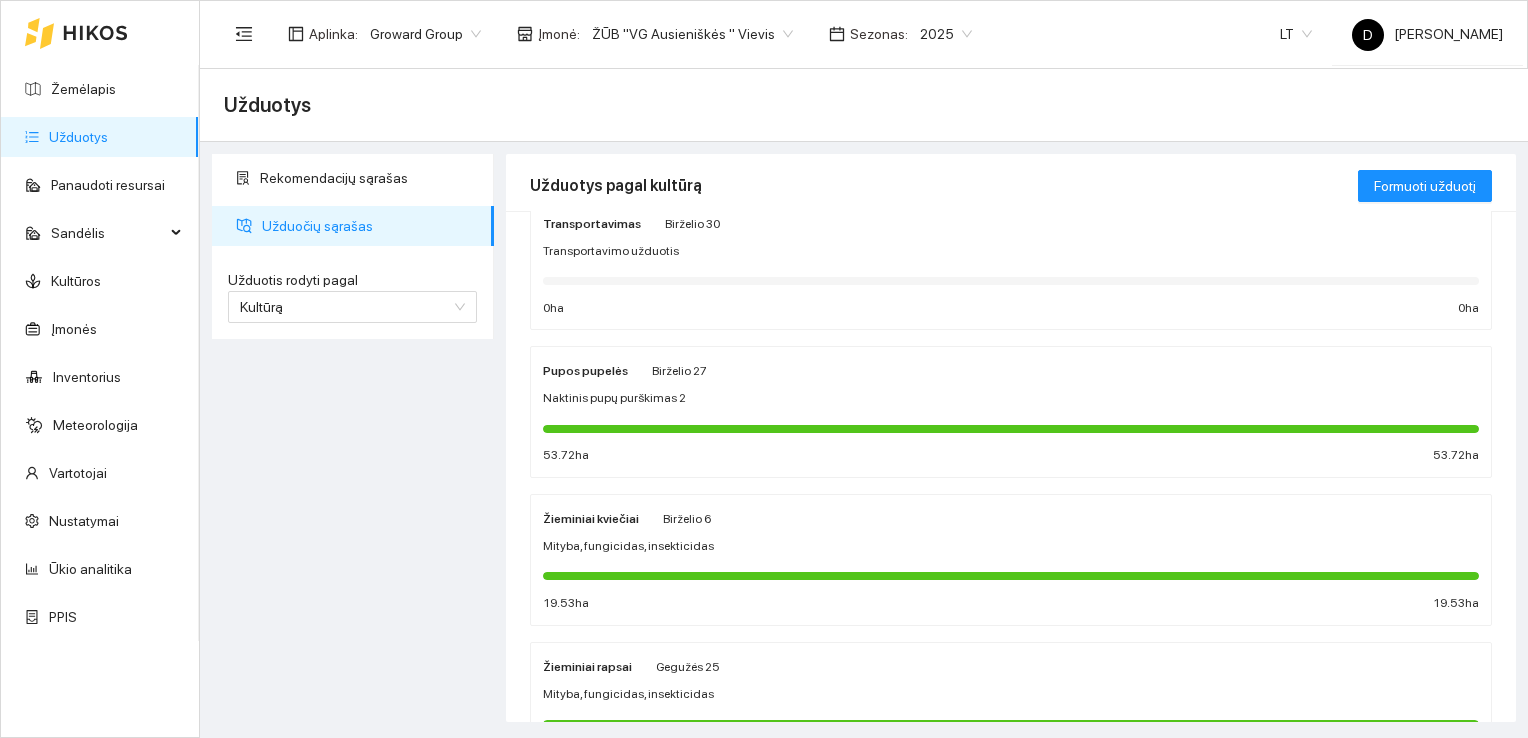 scroll, scrollTop: 300, scrollLeft: 0, axis: vertical 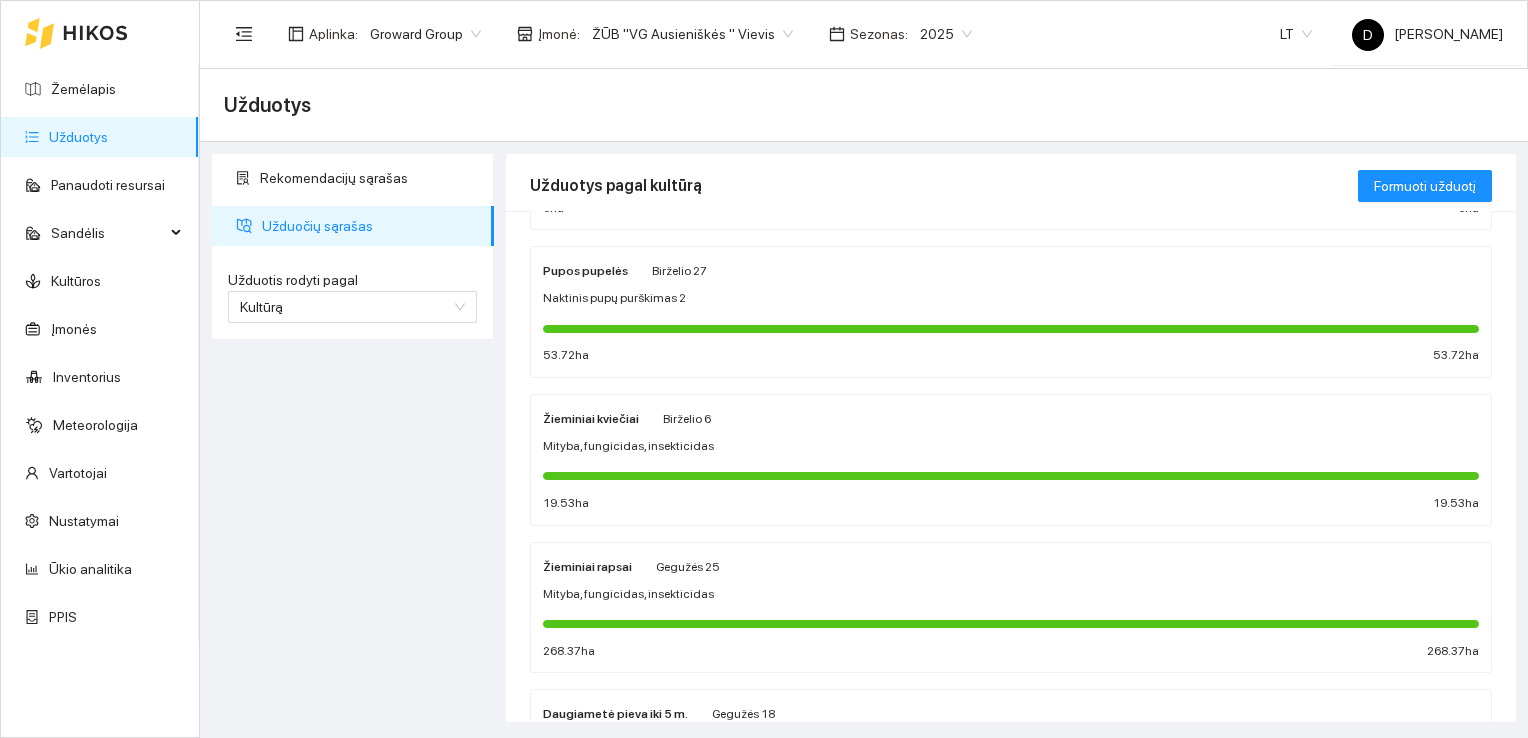 click on "Žieminiai kviečiai" at bounding box center [591, 419] 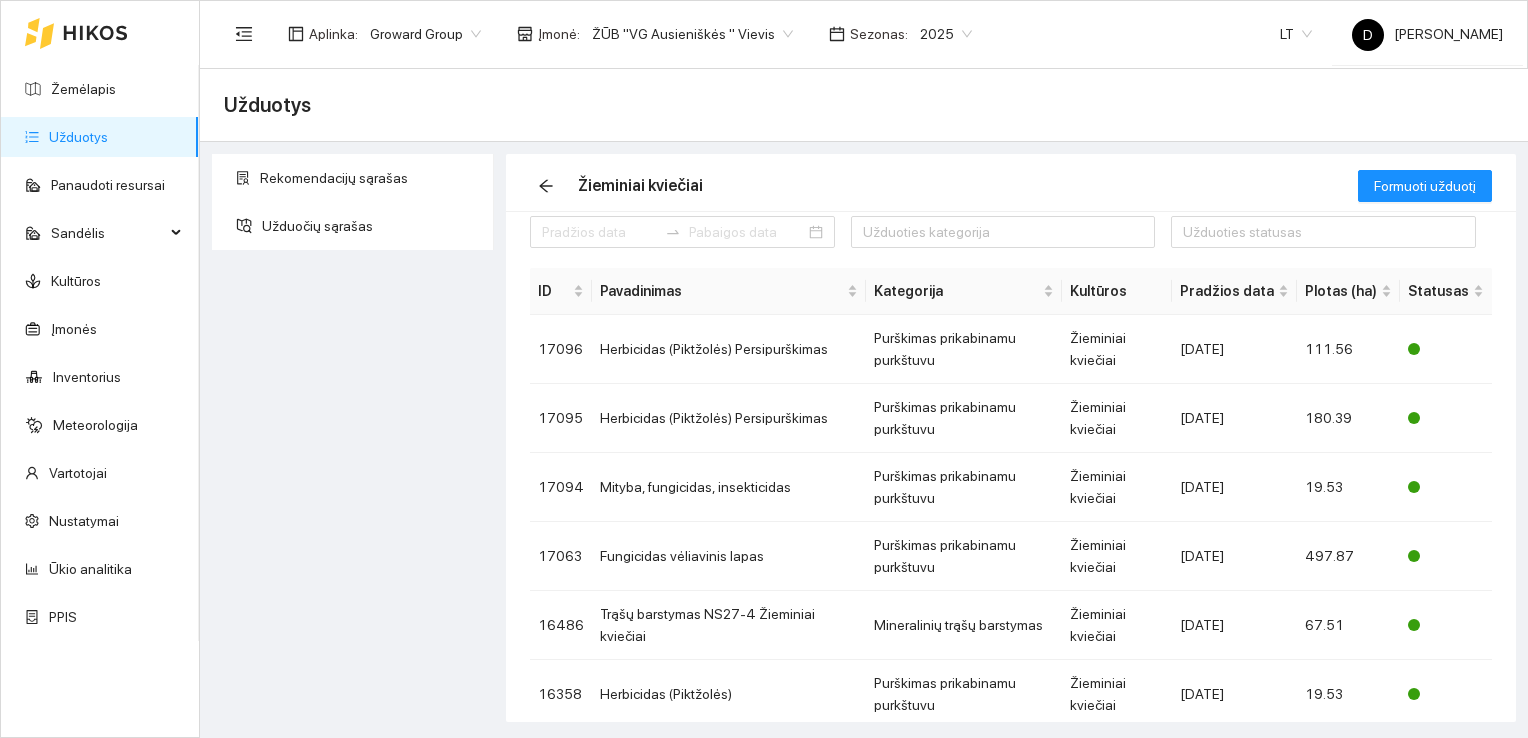 scroll, scrollTop: 0, scrollLeft: 0, axis: both 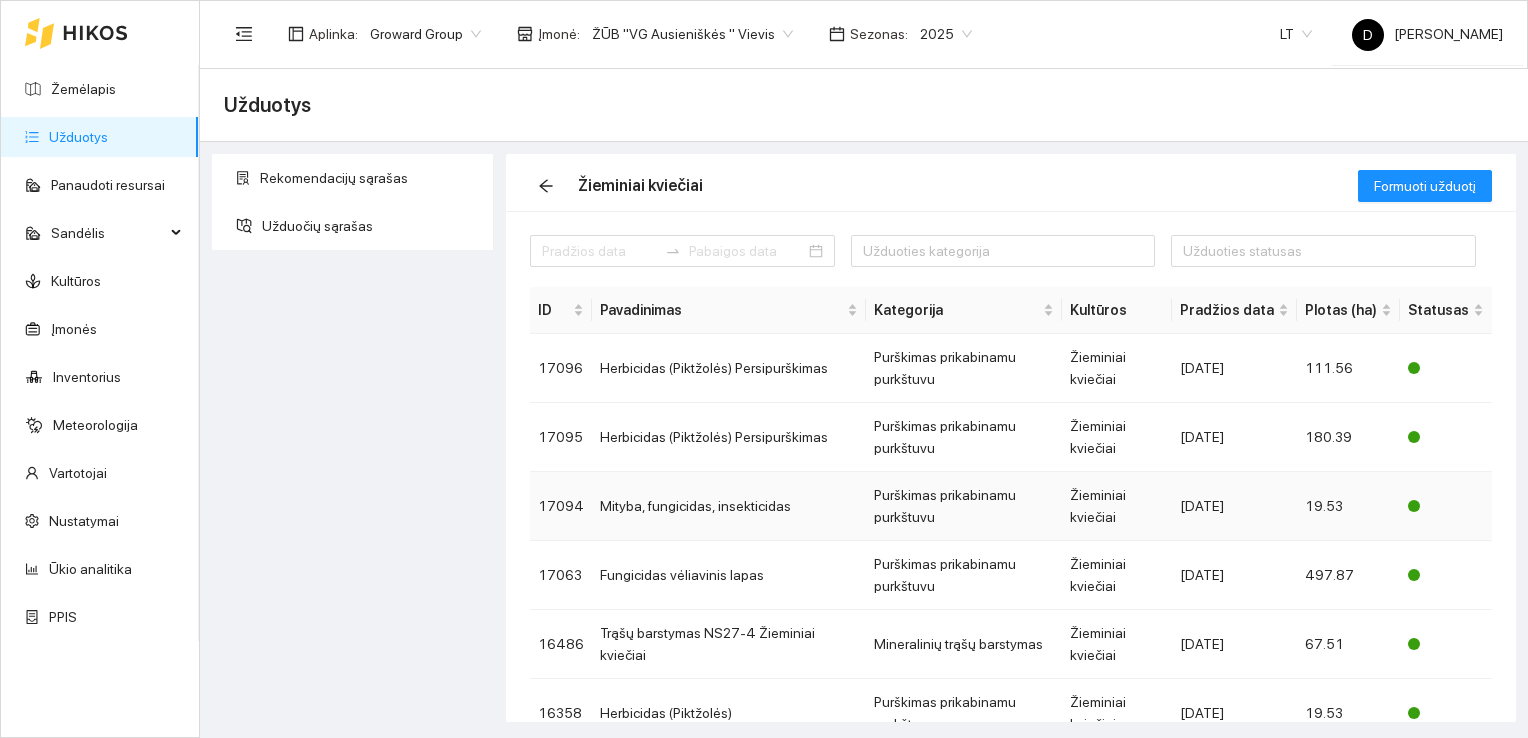 click on "17094" at bounding box center [561, 506] 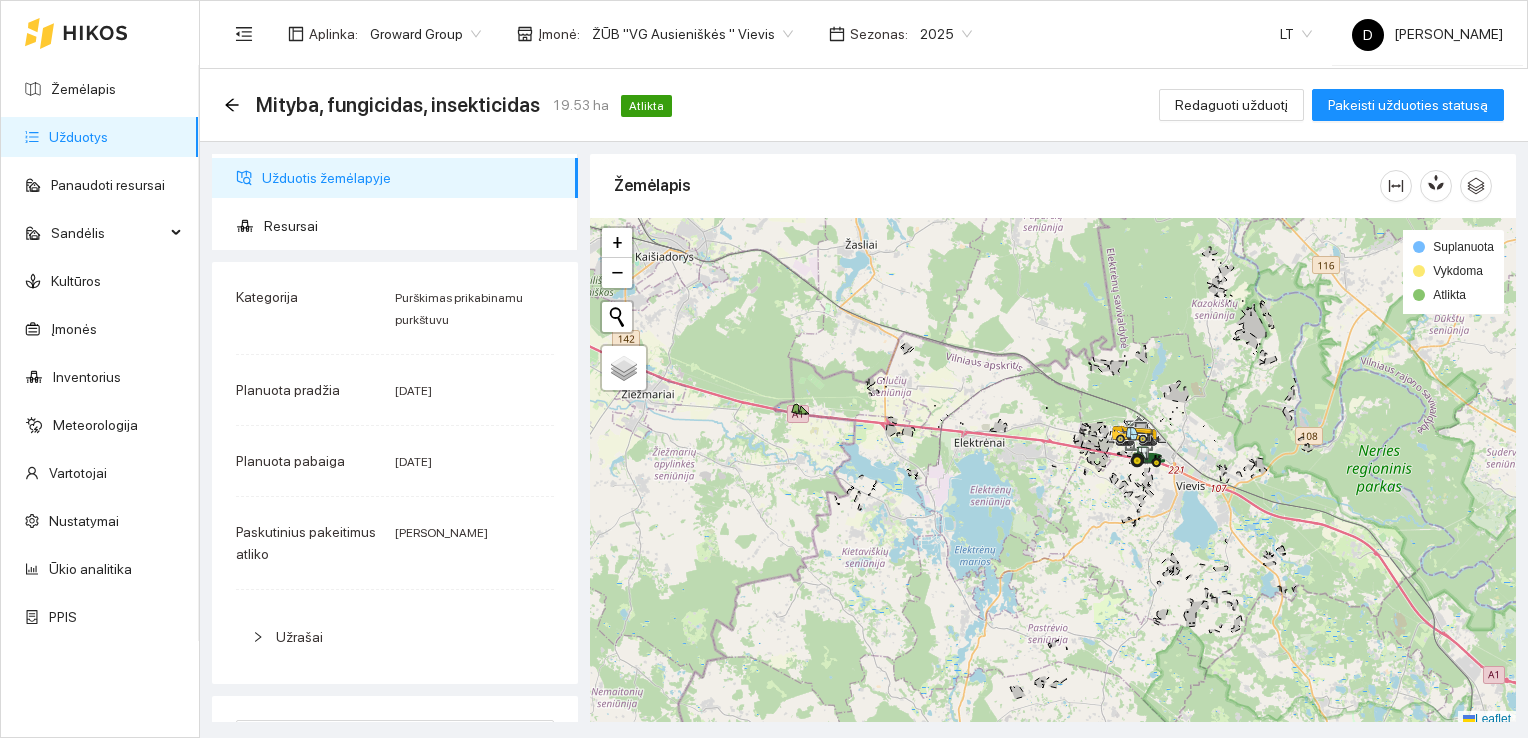 click on "Užduotis žemėlapyje" at bounding box center (412, 178) 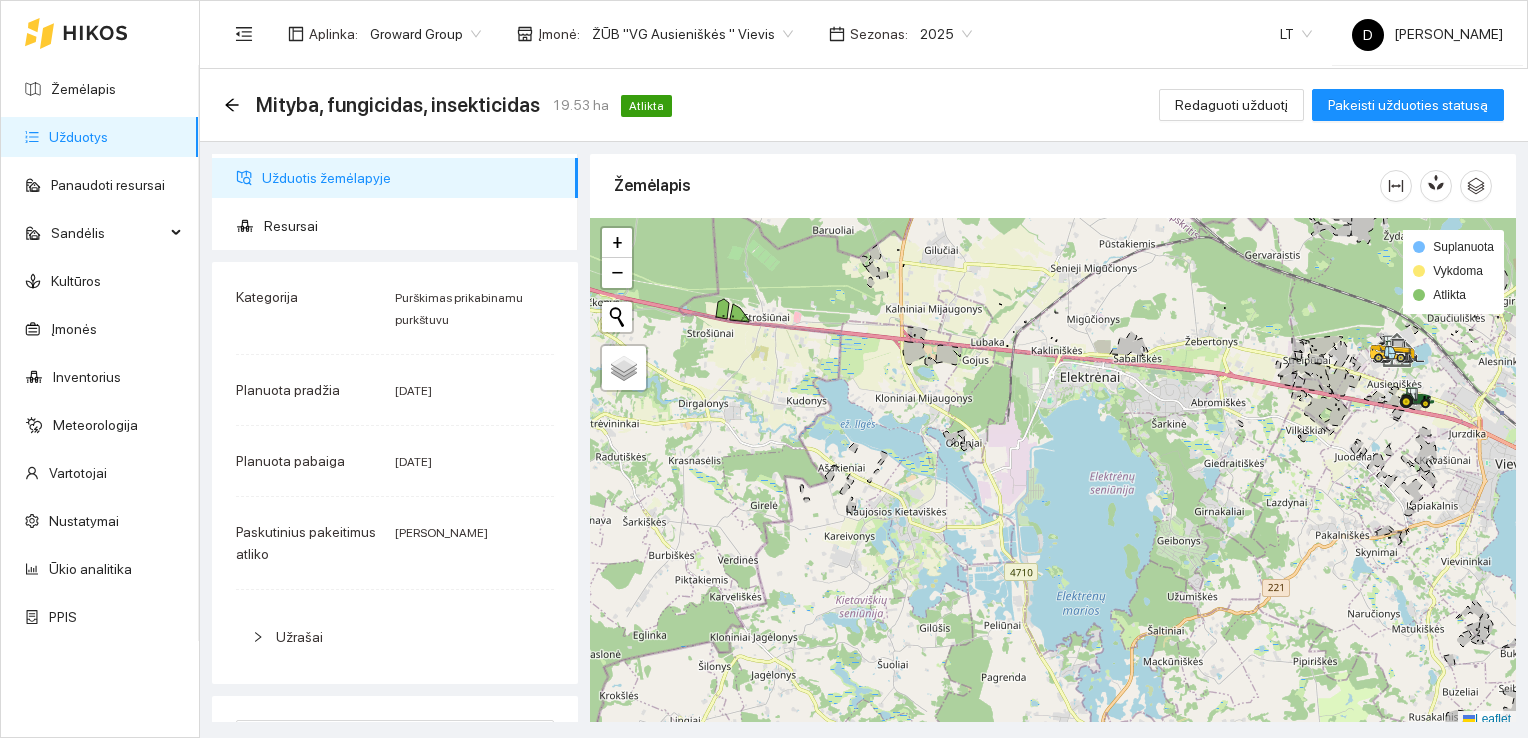scroll, scrollTop: 5, scrollLeft: 0, axis: vertical 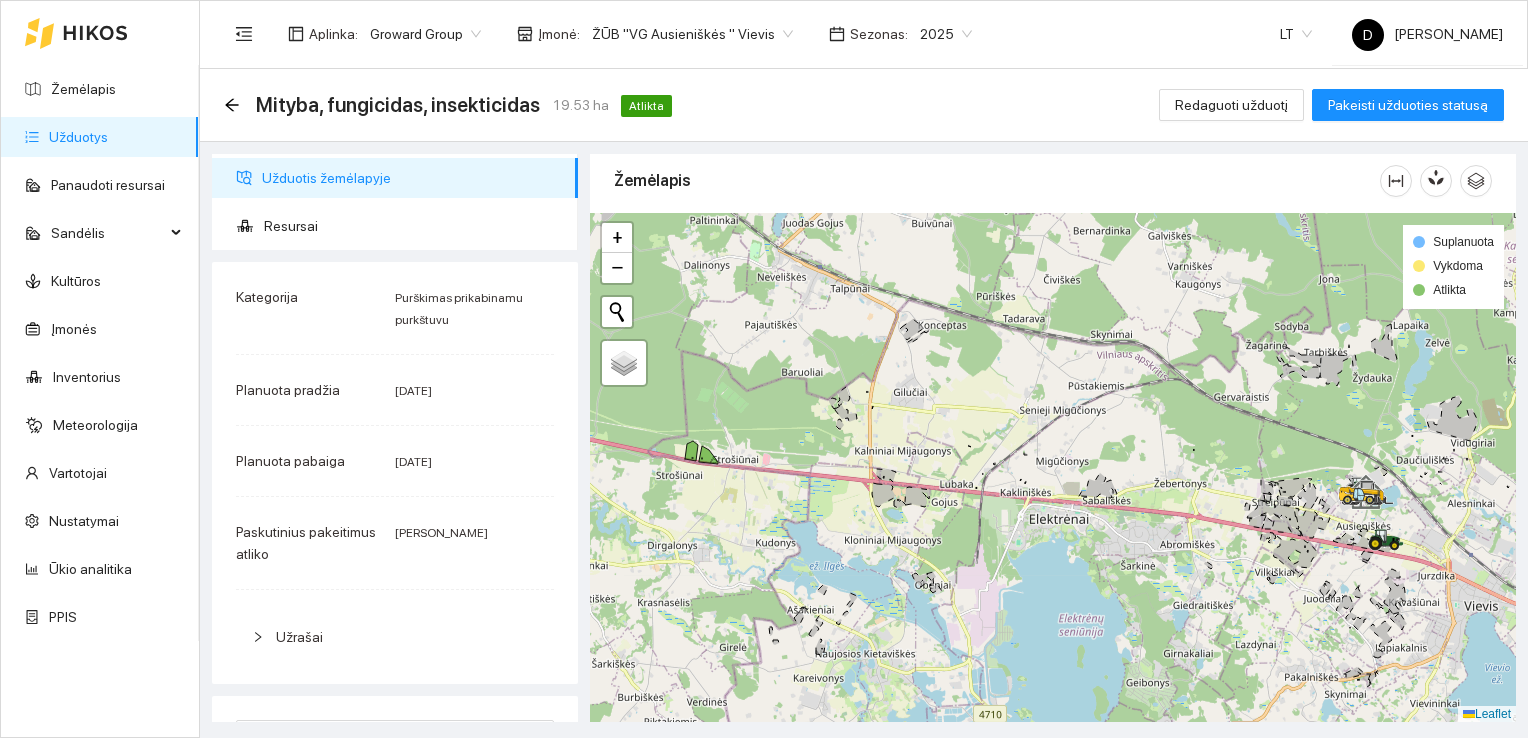 drag, startPoint x: 1231, startPoint y: 475, endPoint x: 1143, endPoint y: 521, distance: 99.29753 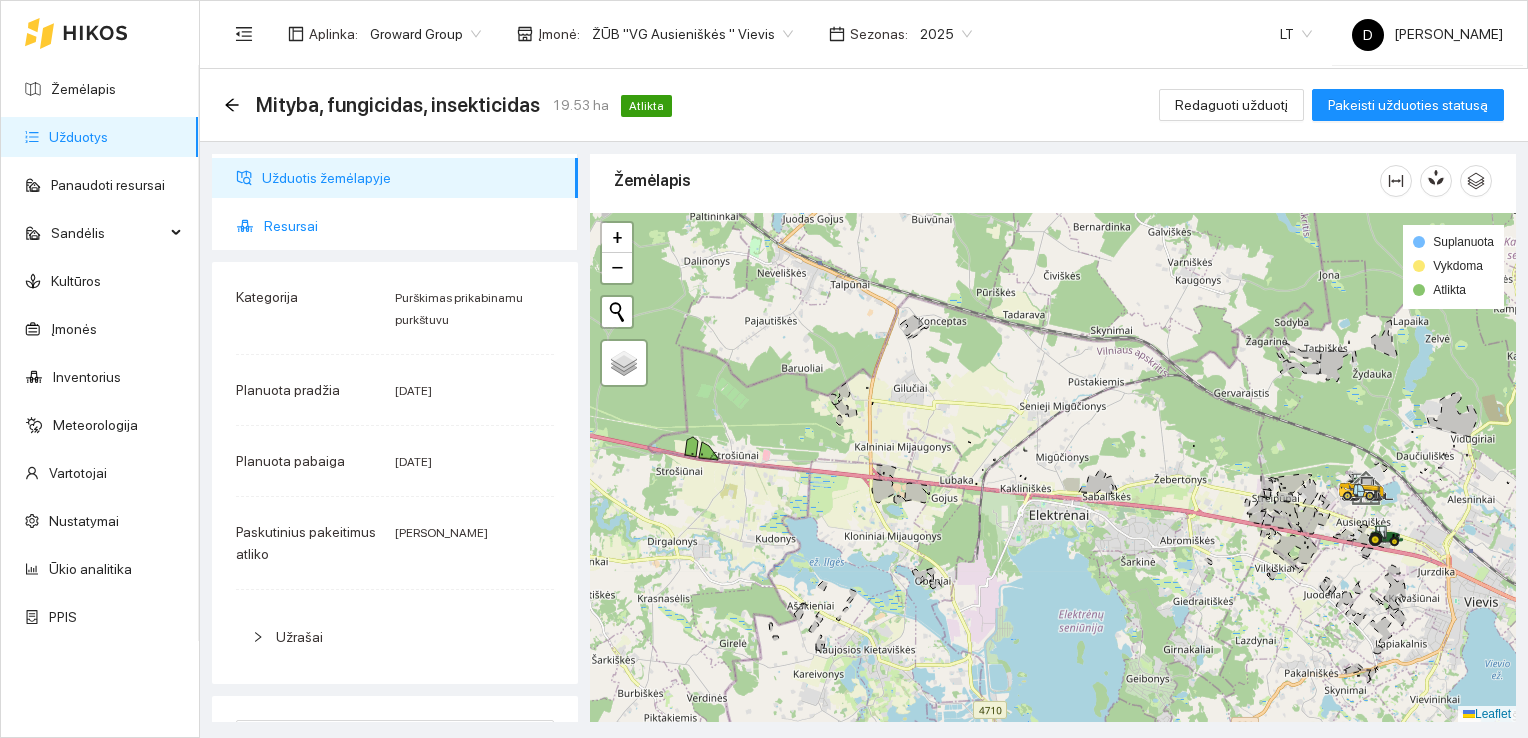 click on "Resursai" at bounding box center (413, 226) 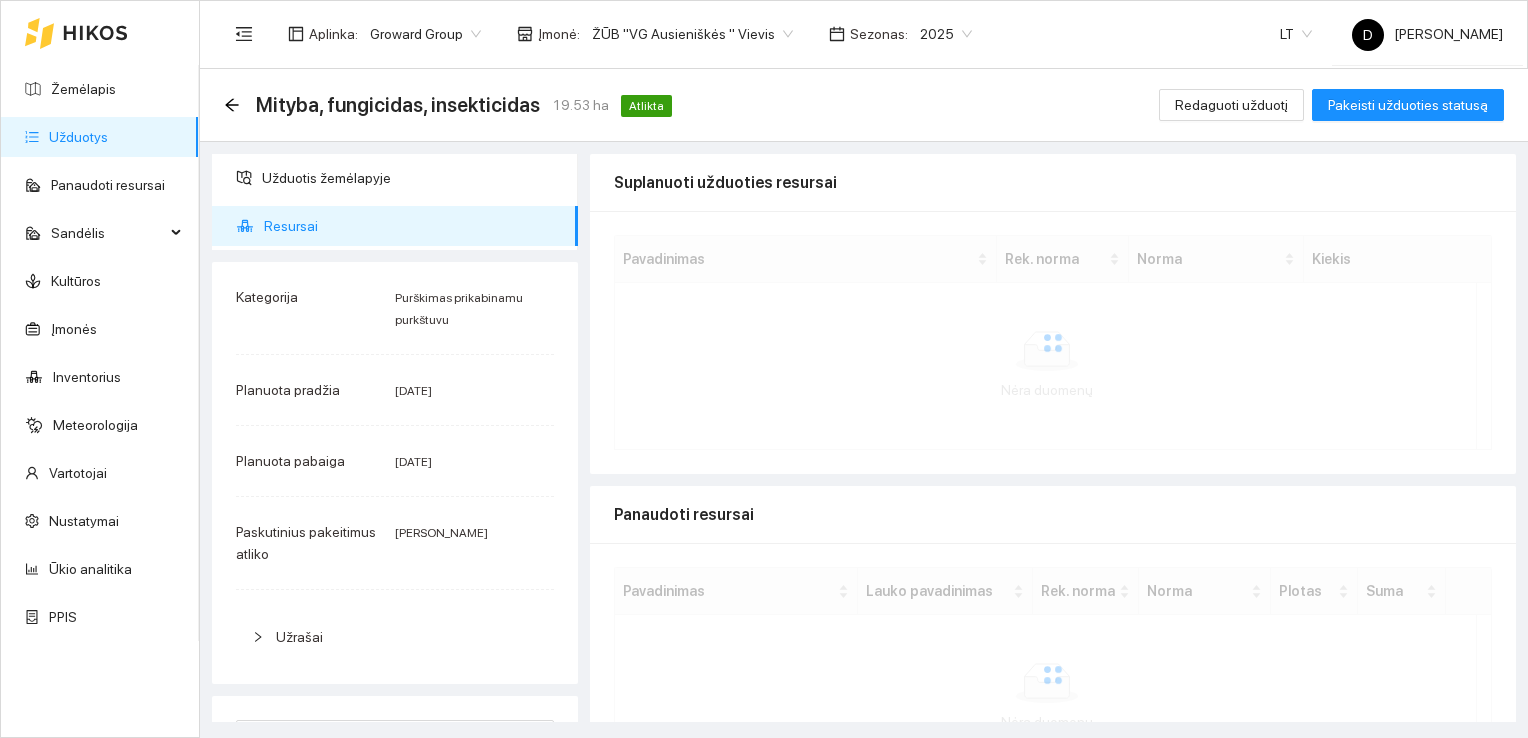 scroll, scrollTop: 0, scrollLeft: 0, axis: both 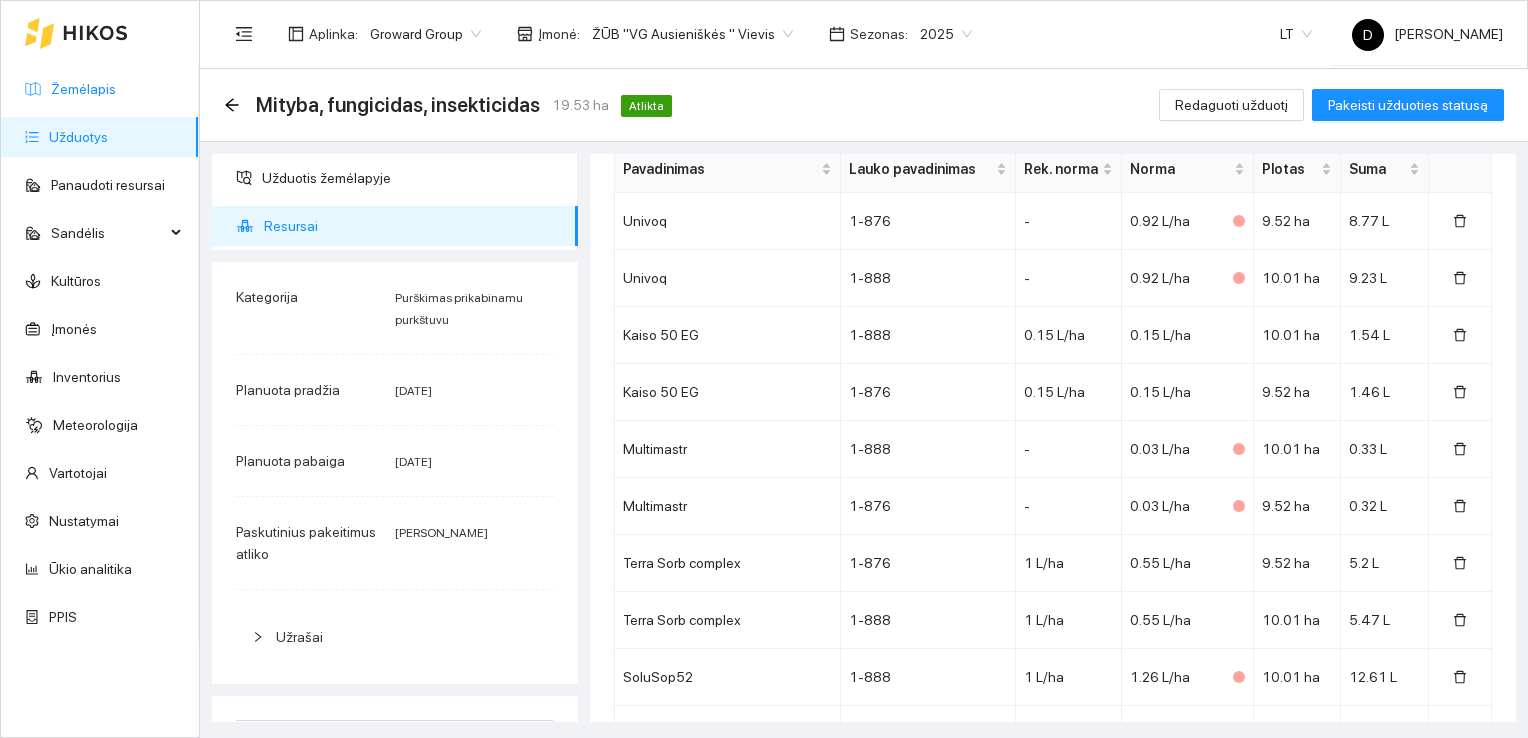 click on "Žemėlapis" at bounding box center [83, 89] 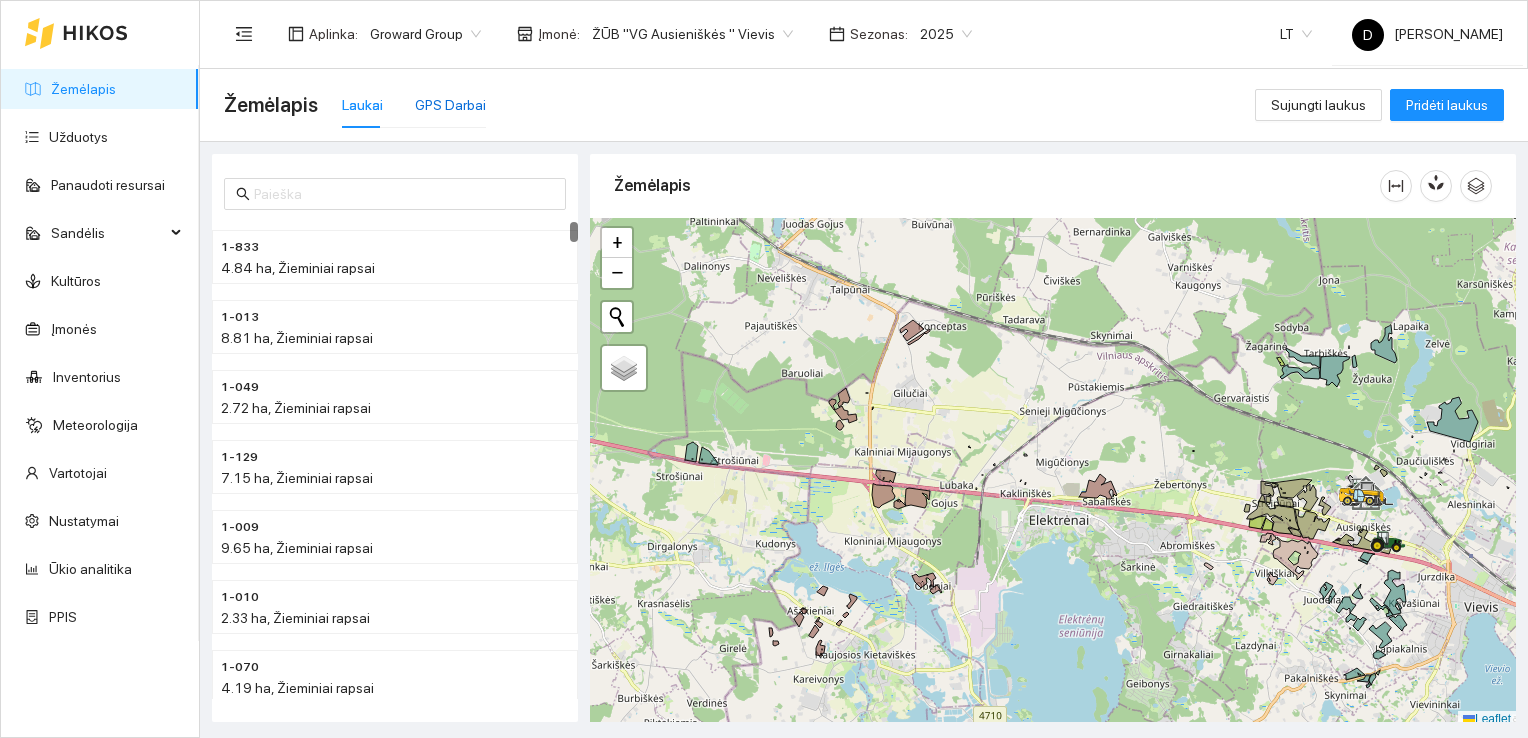 click on "GPS Darbai" at bounding box center [450, 105] 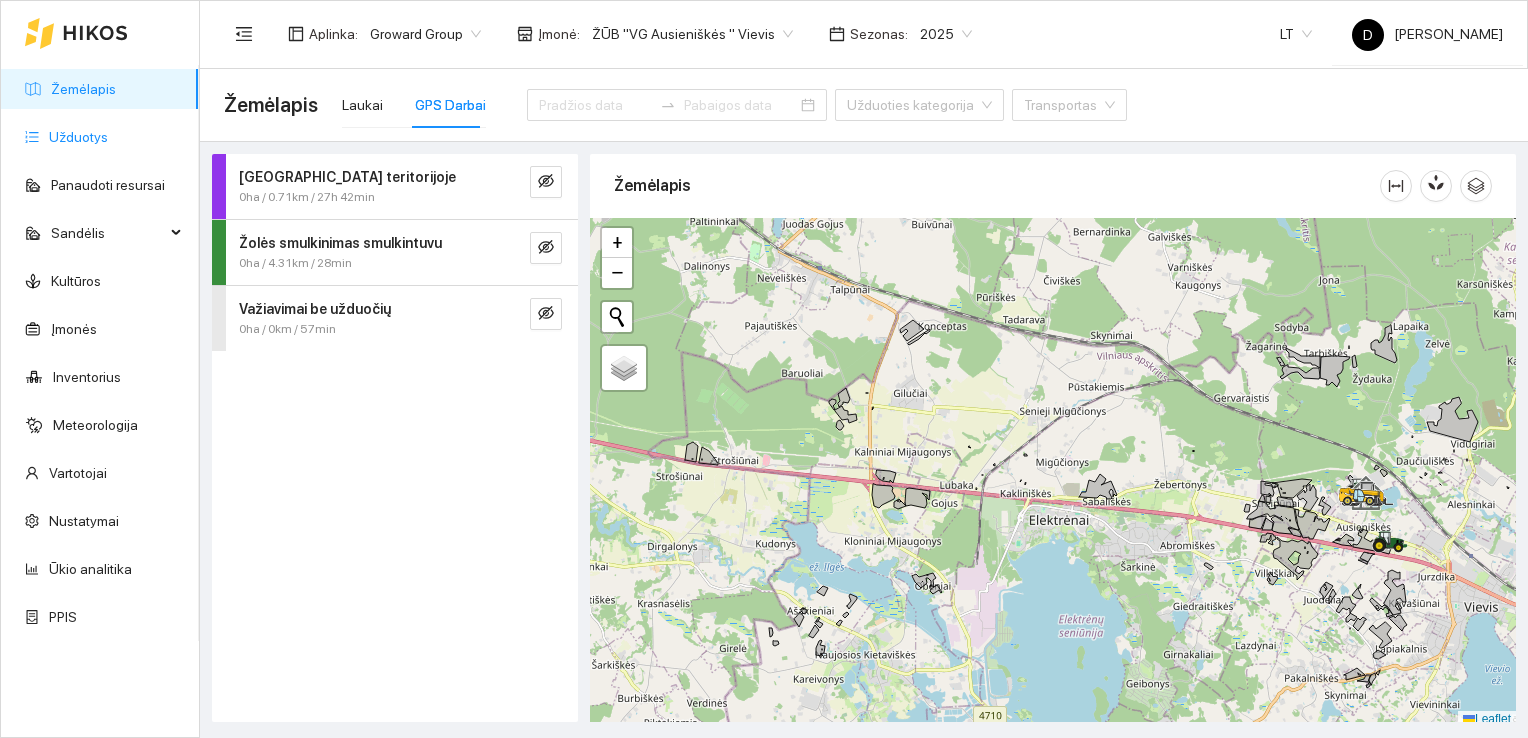 click on "Užduotys" at bounding box center [78, 137] 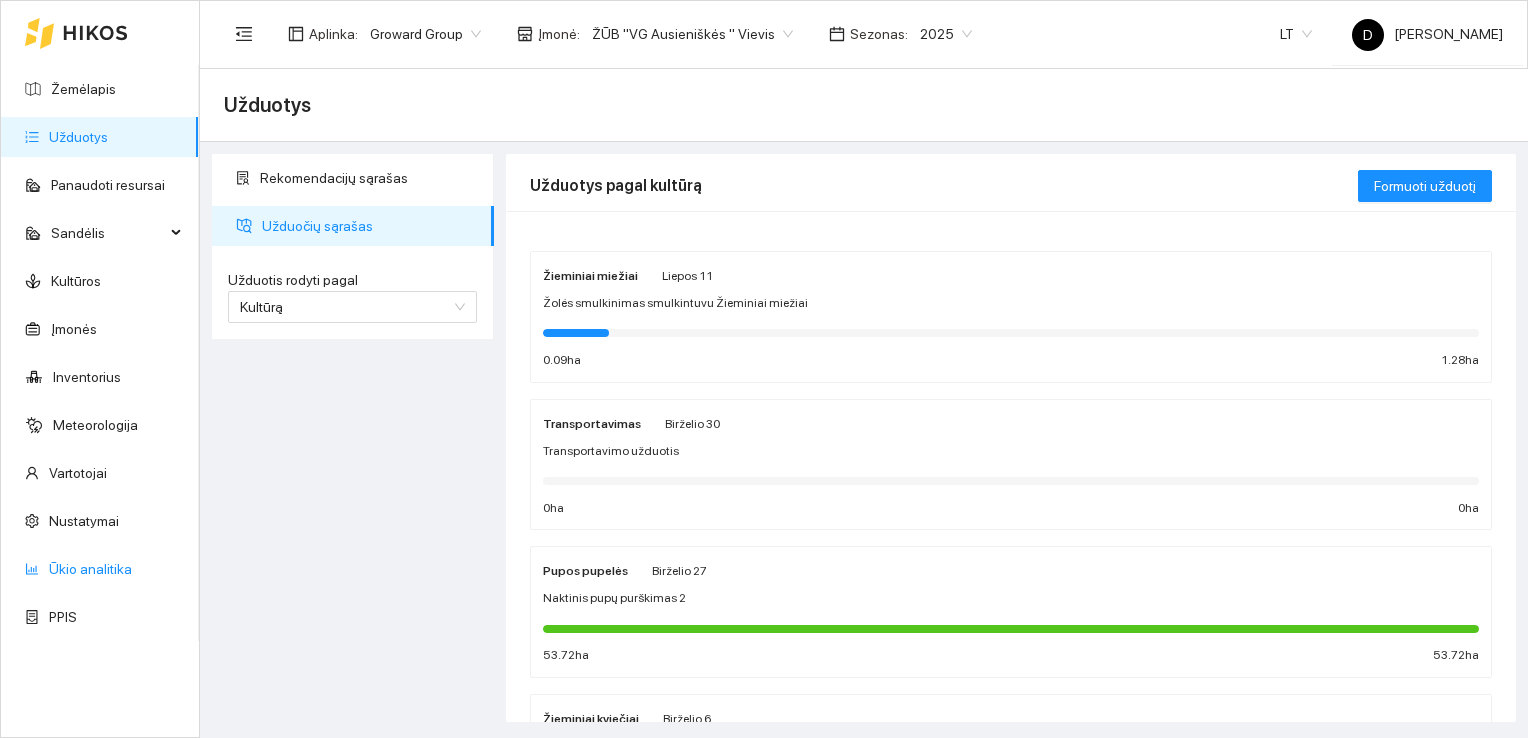 click on "Ūkio analitika" at bounding box center [90, 569] 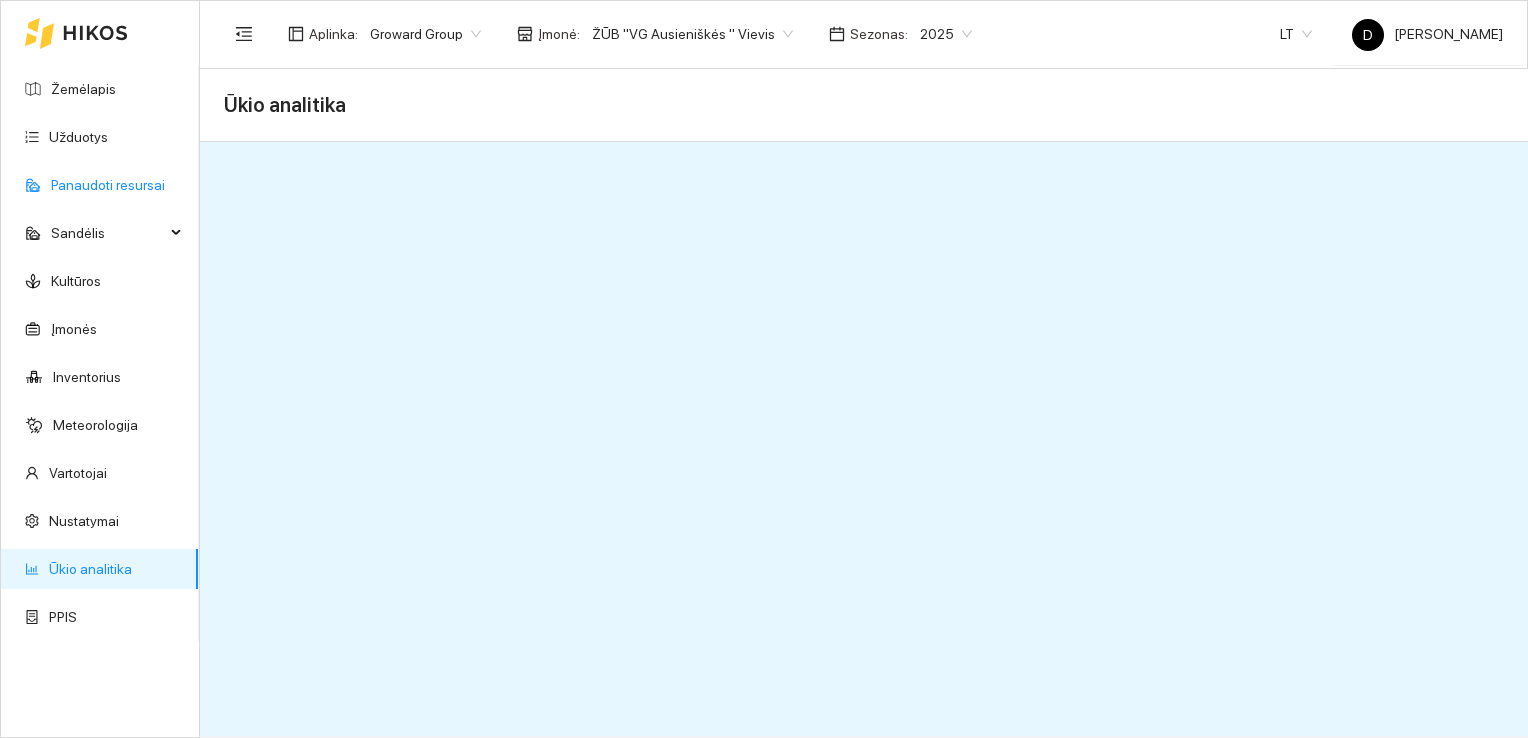 click on "Panaudoti resursai" at bounding box center [108, 185] 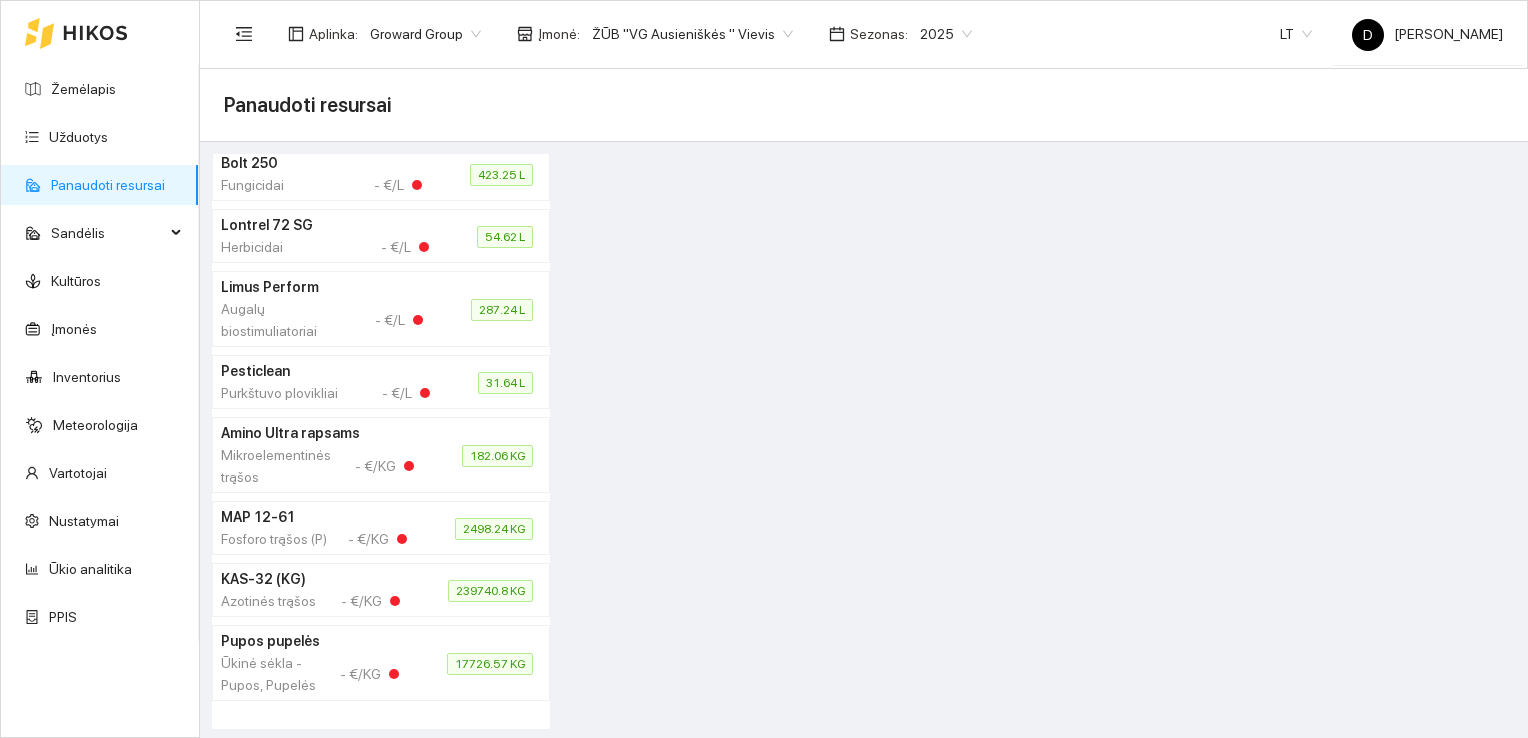 scroll, scrollTop: 3866, scrollLeft: 0, axis: vertical 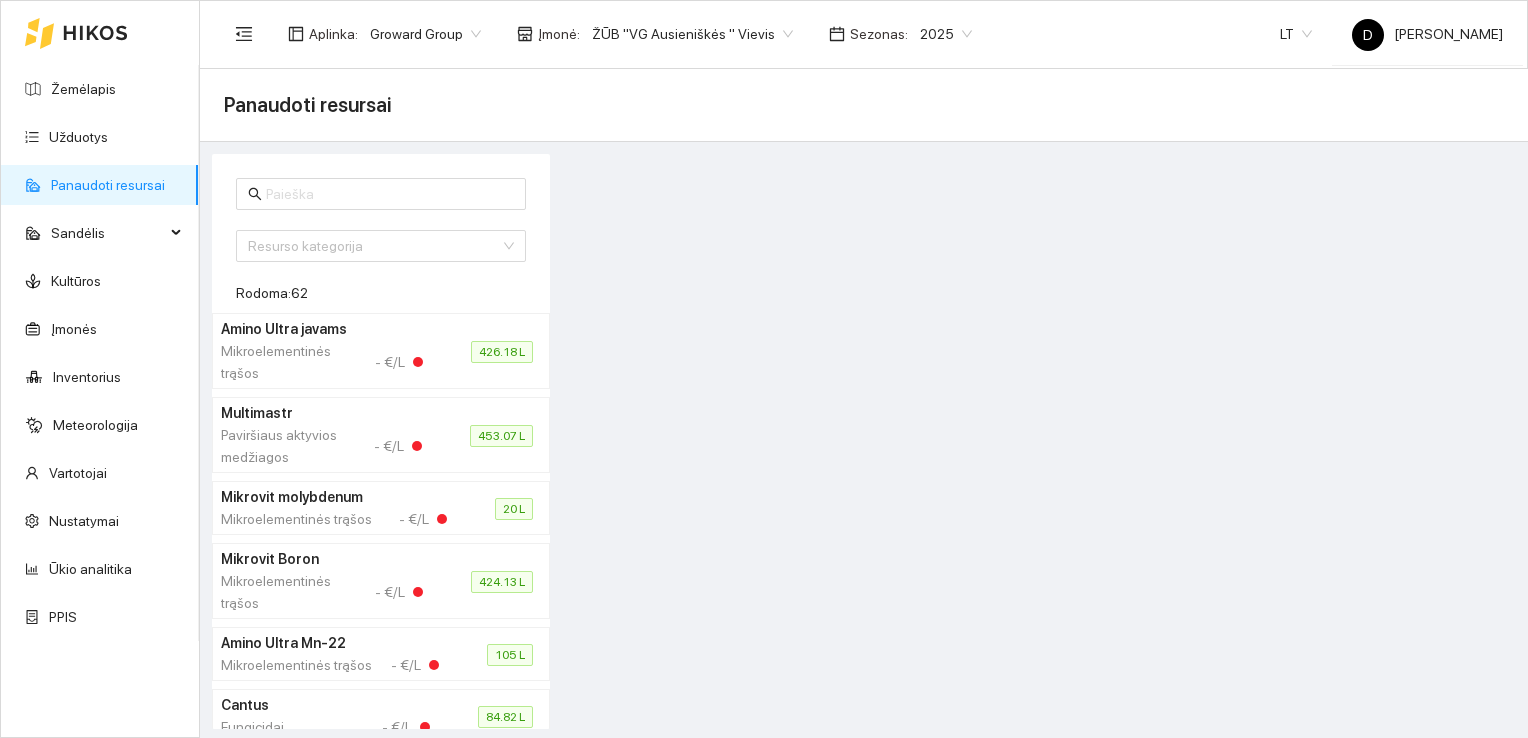 click at bounding box center [1039, 441] 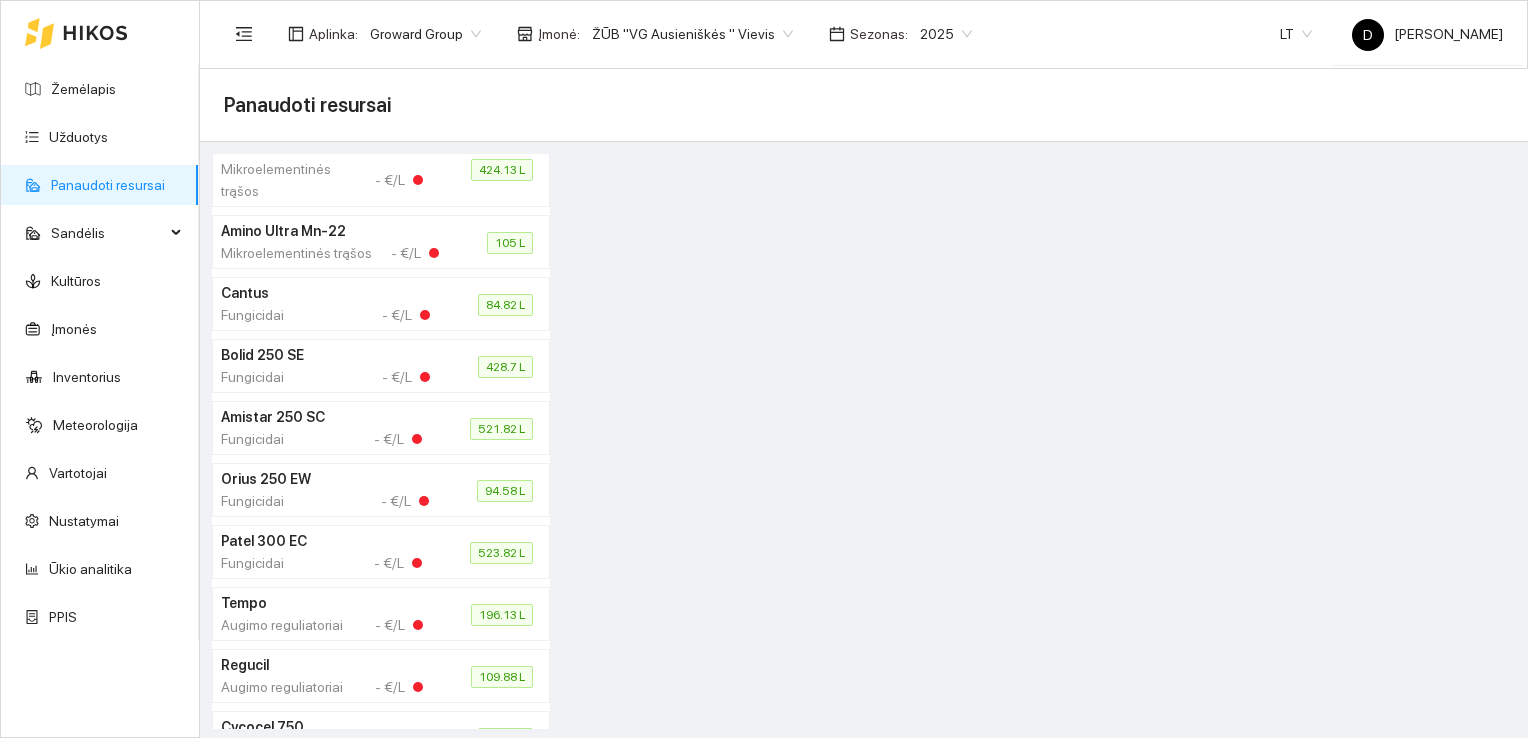 scroll, scrollTop: 0, scrollLeft: 0, axis: both 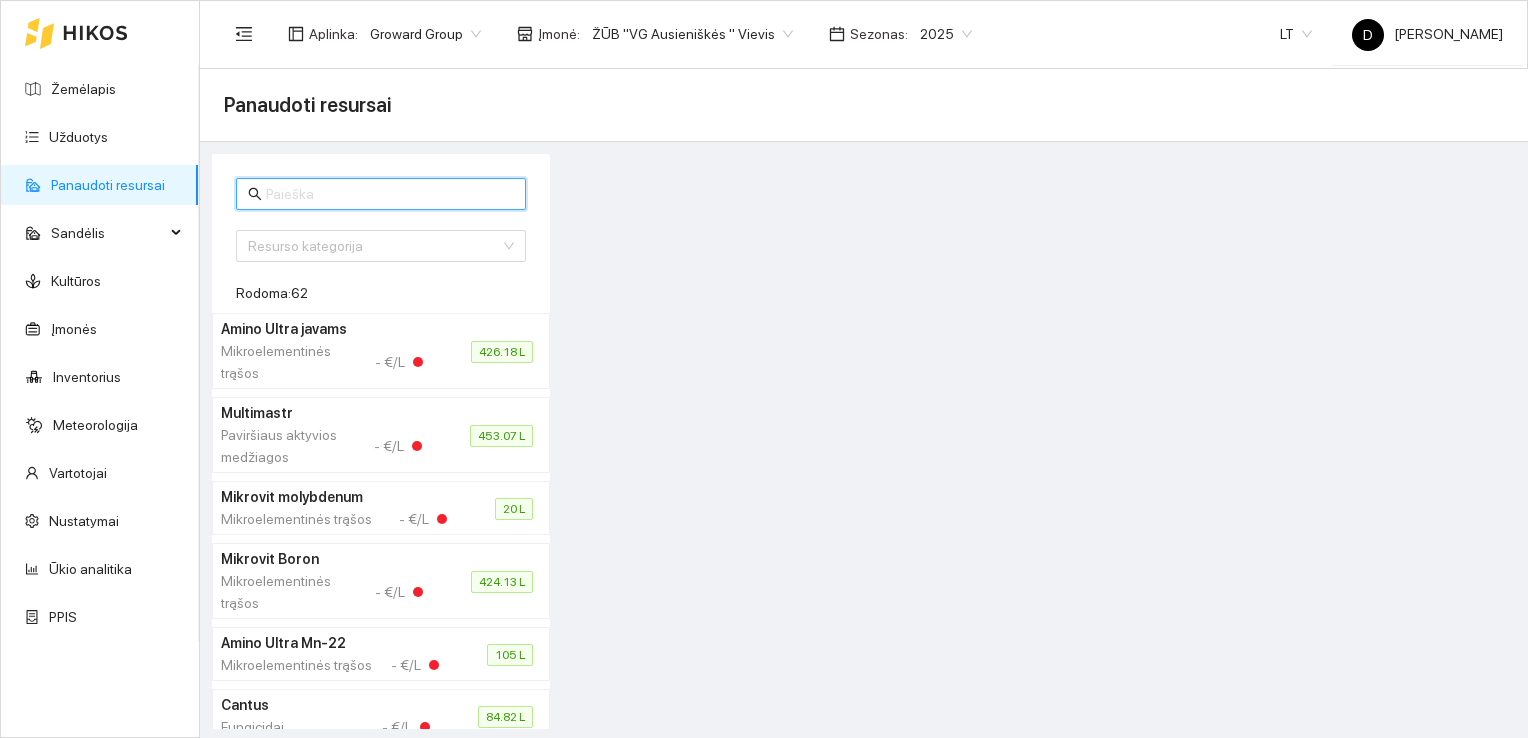 click at bounding box center [390, 194] 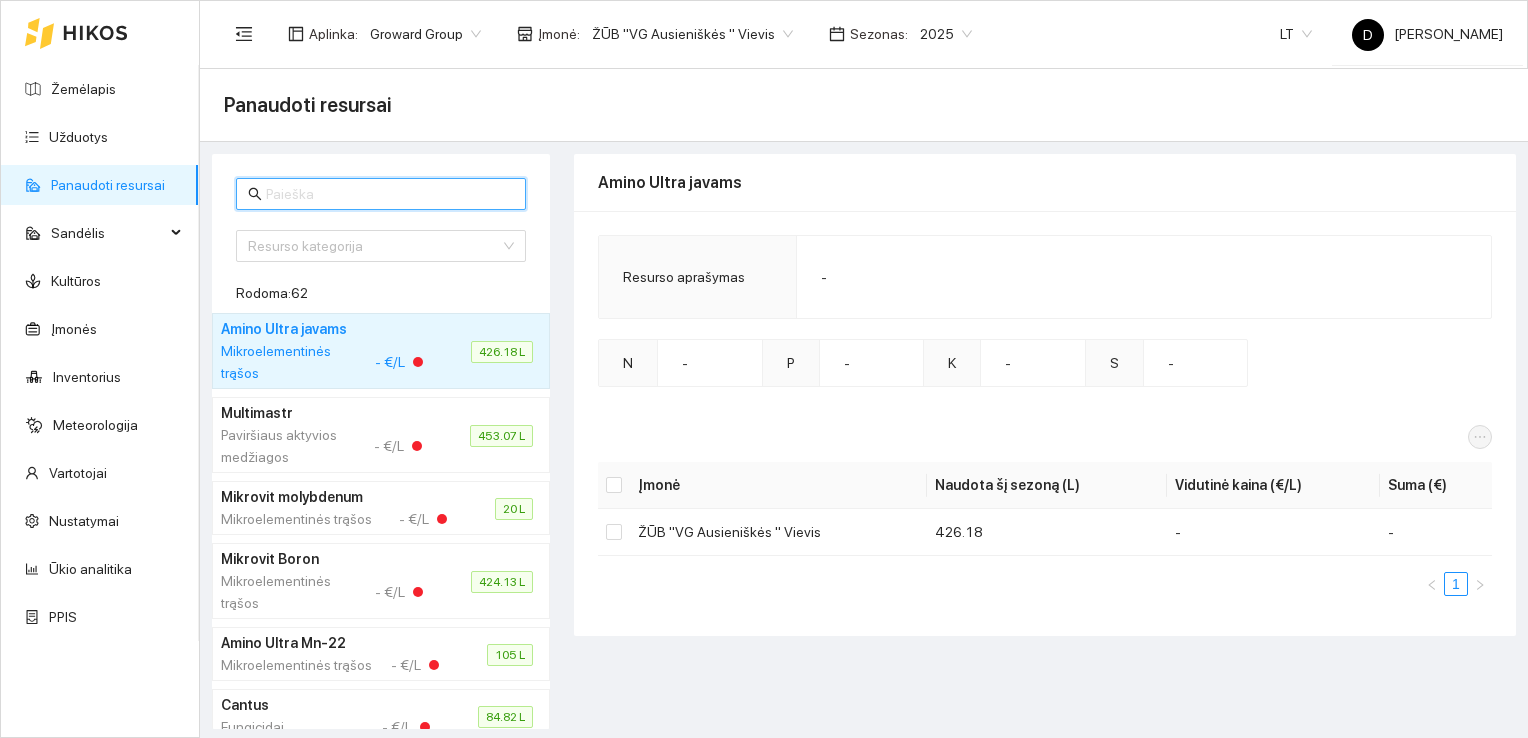 click at bounding box center [390, 194] 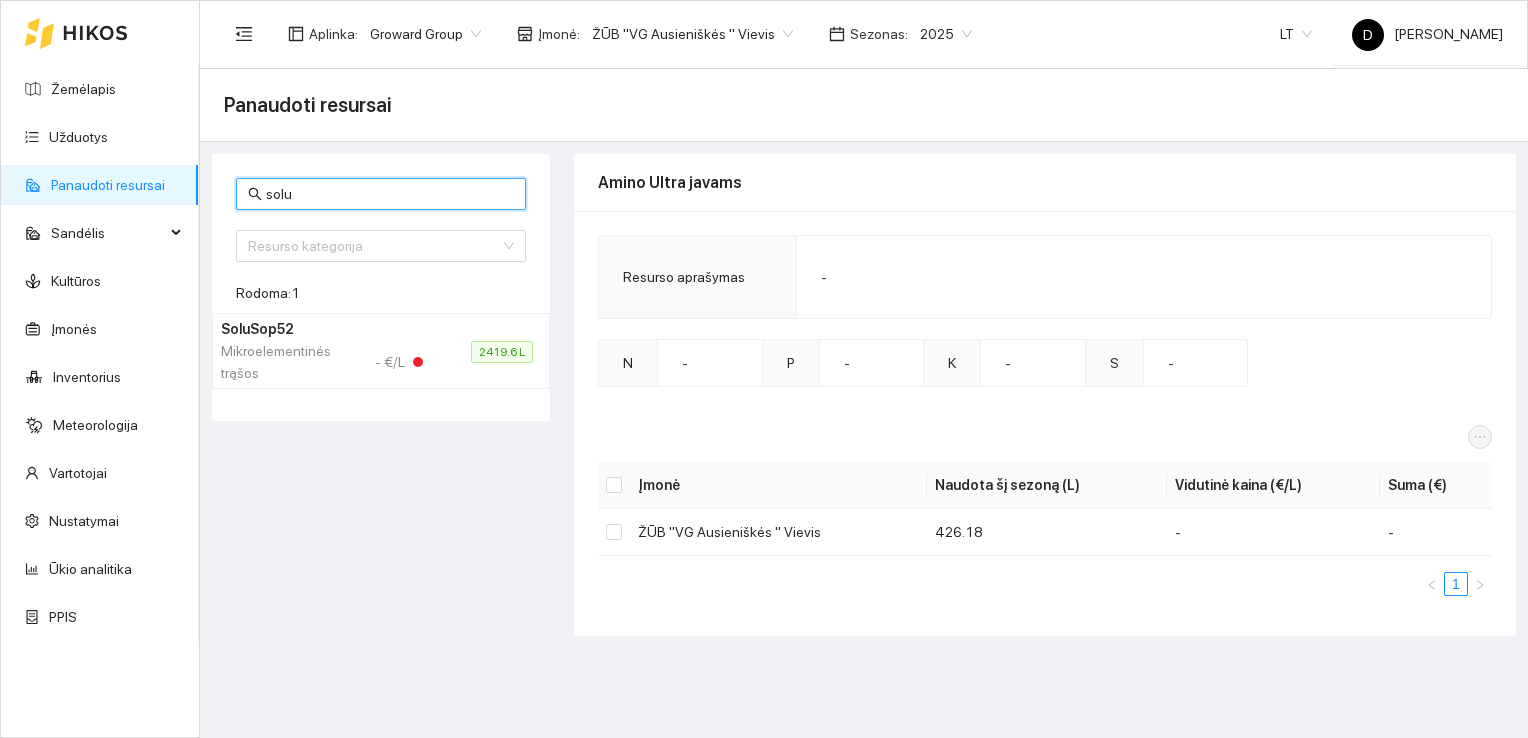 type on "solu" 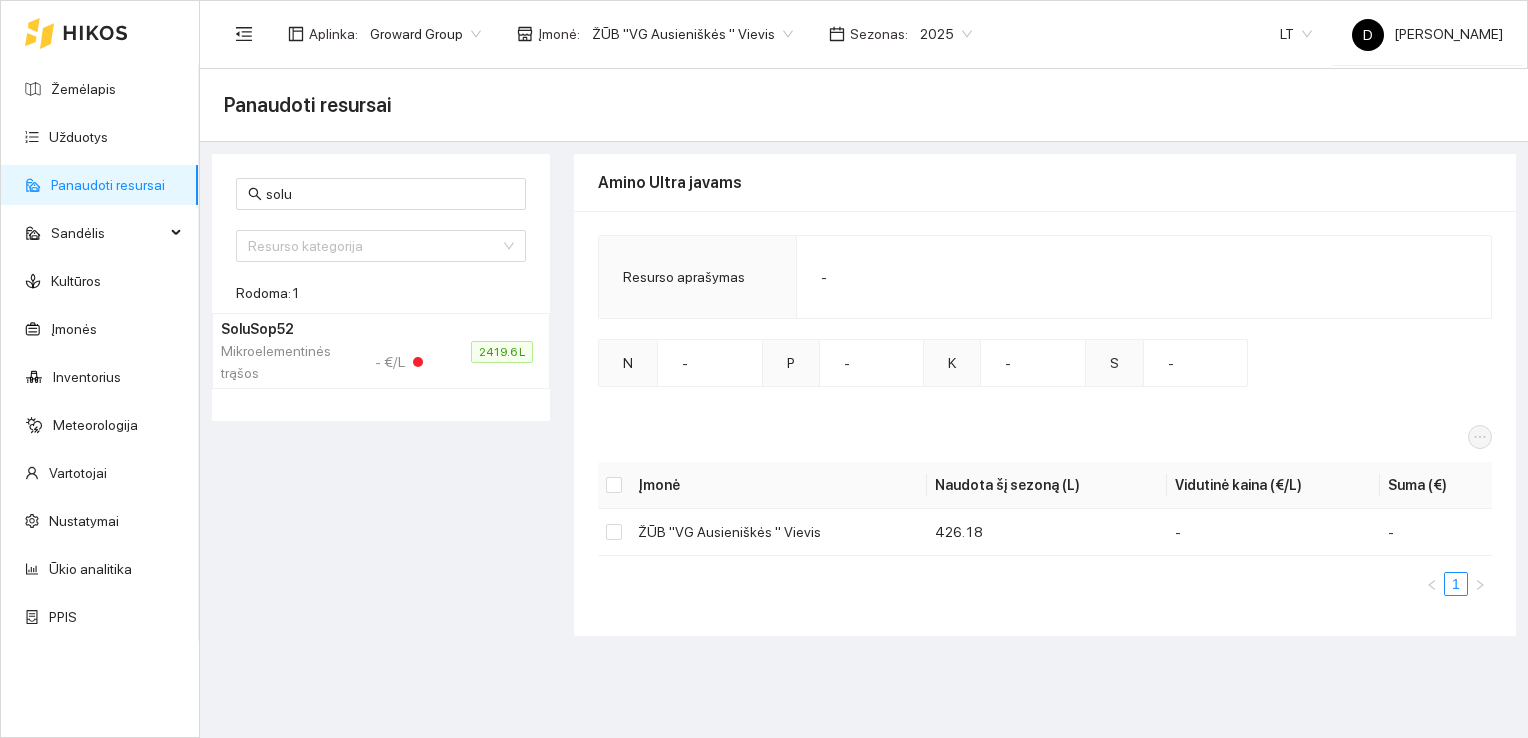 click on "SoluSop52" at bounding box center [321, 329] 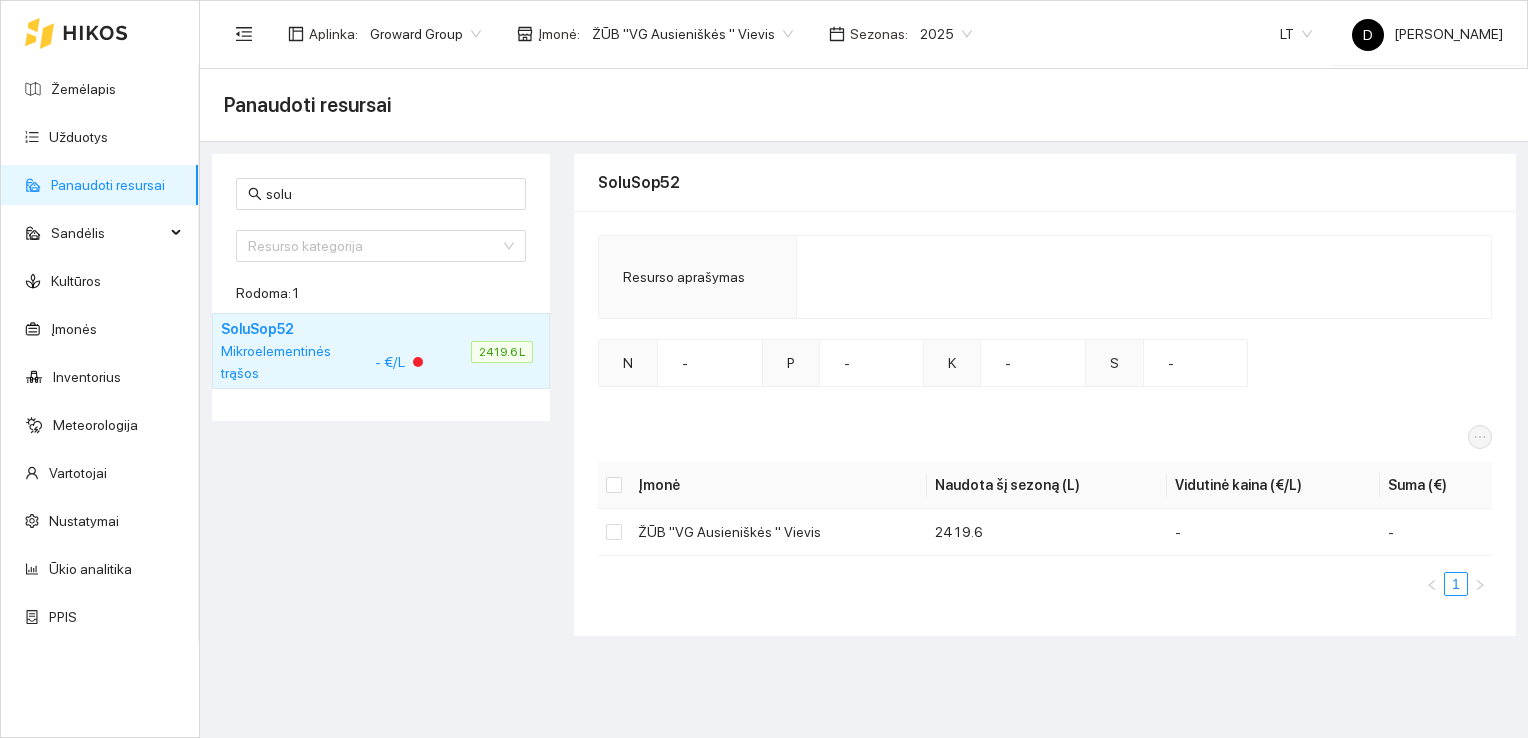 click on "SoluSop52" at bounding box center [1045, 182] 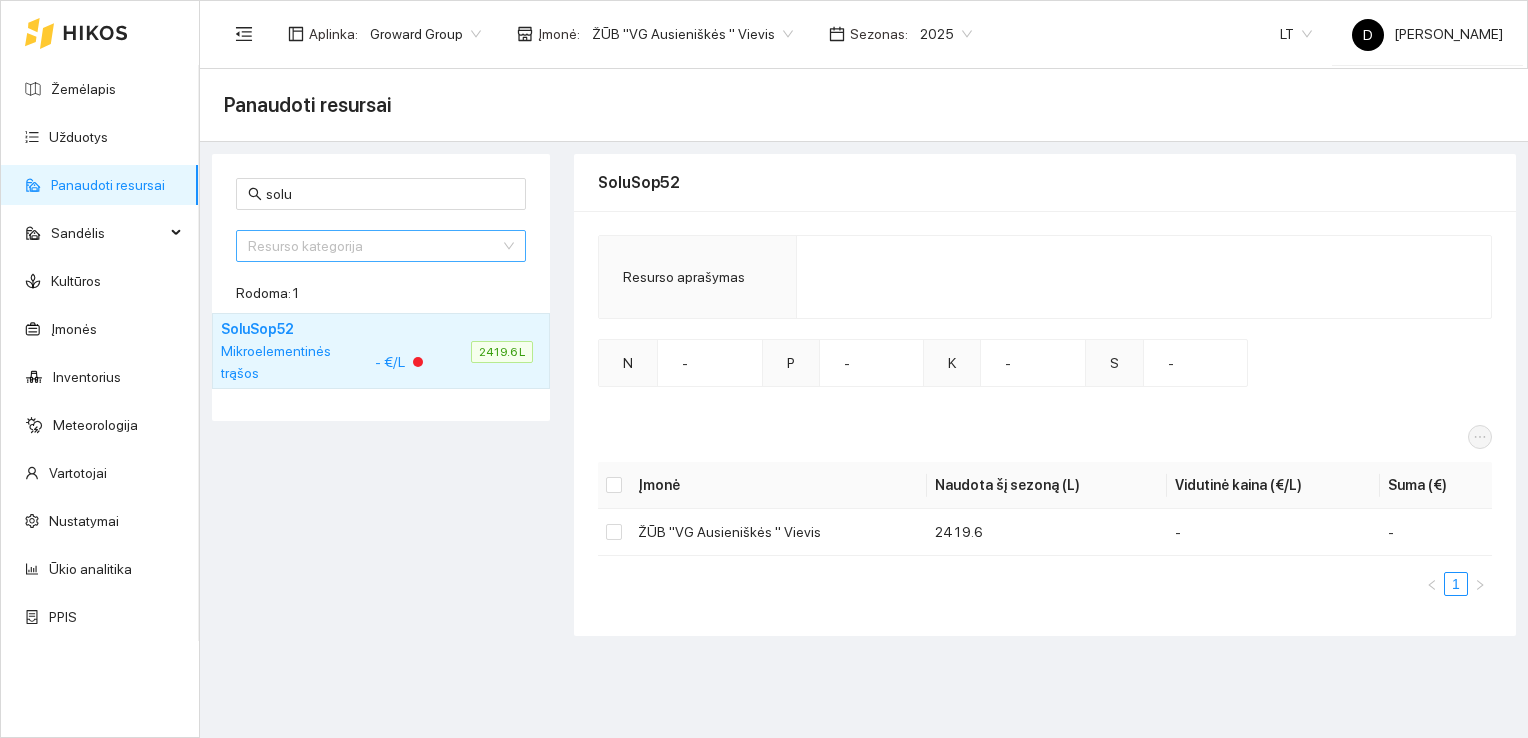 click on "Resurso kategorija 1 2 Derlius Azotinės trąšos Veislės Fungicidai Herbicidai Augimo reguliatoriai Mineralinės trąšos Kompleksinės trąšos (NPK) Insekticidai Kalio trąšos (K)" at bounding box center [381, 246] 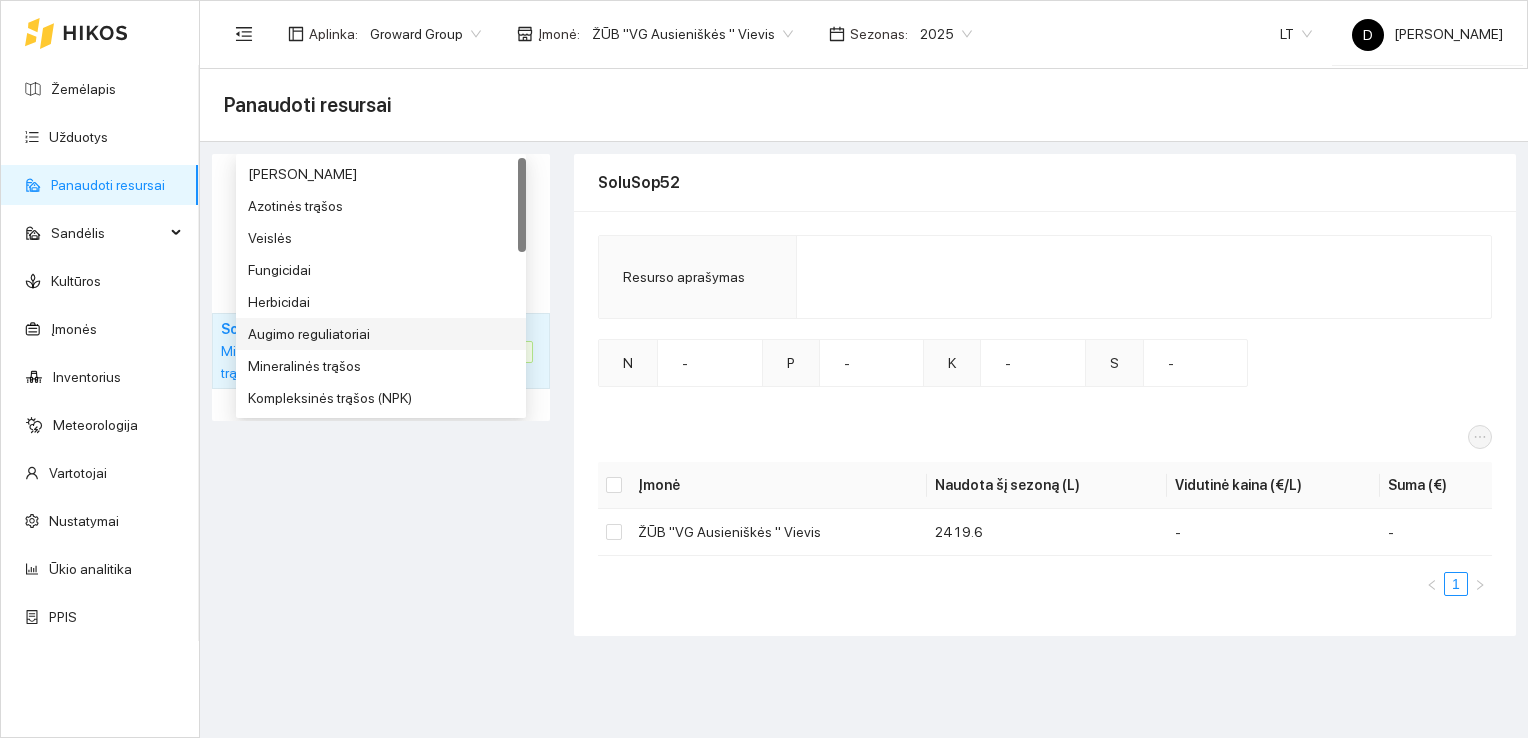 click on "solu Resurso kategorija 5 6 7 Derlius Azotinės trąšos Veislės Fungicidai Herbicidai Augimo reguliatoriai Mineralinės trąšos Kompleksinės trąšos (NPK) Insekticidai Kalio trąšos (K) Rodoma:  1 SoluSop52 Mikroelementinės trąšos - €/L 2419.6 L" at bounding box center [381, 395] 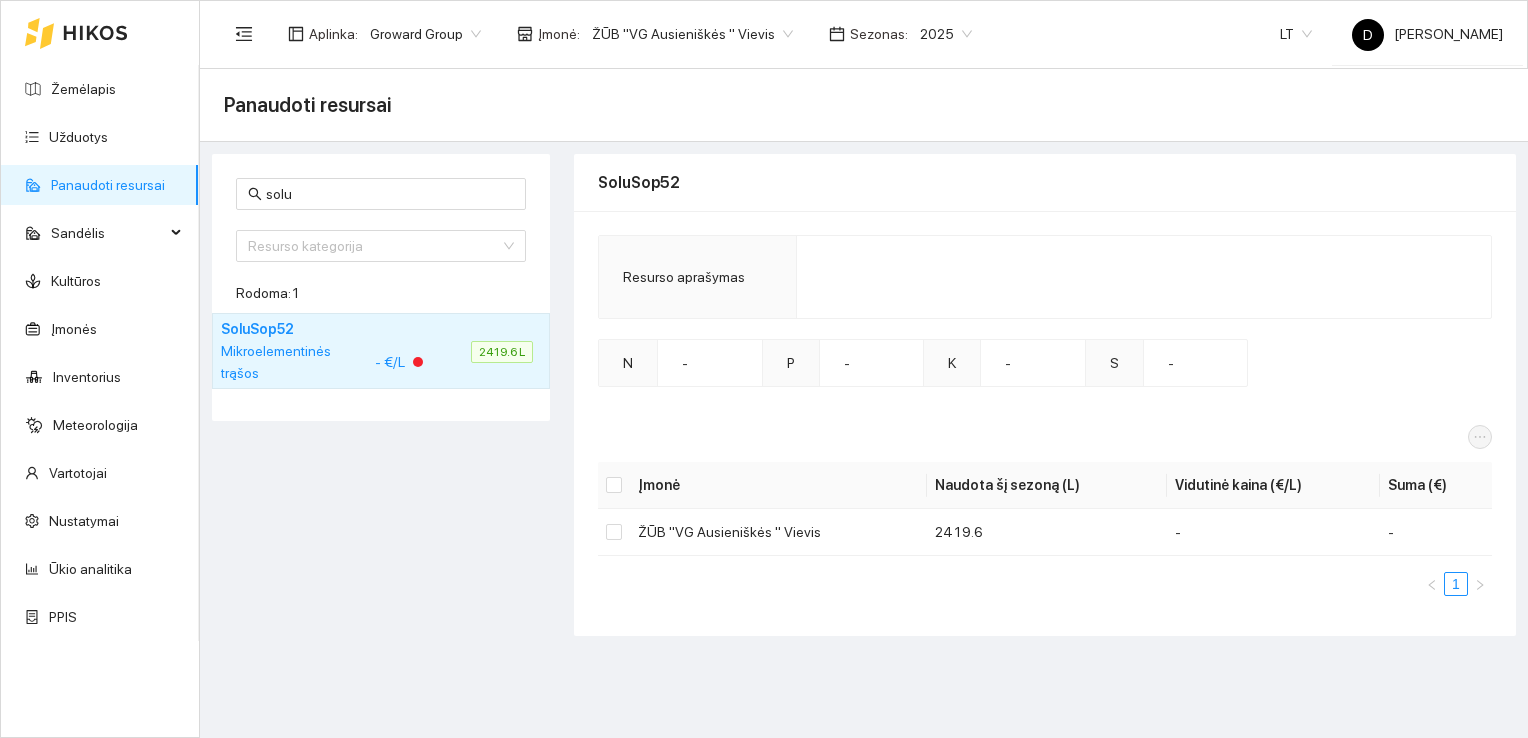 click on "solu Resurso kategorija 5 6 7 Derlius Azotinės trąšos Veislės Fungicidai Herbicidai Augimo reguliatoriai Mineralinės trąšos Kompleksinės trąšos (NPK) Insekticidai Kalio trąšos (K) Rodoma:  1 SoluSop52 Mikroelementinės trąšos - €/L 2419.6 L" at bounding box center [381, 395] 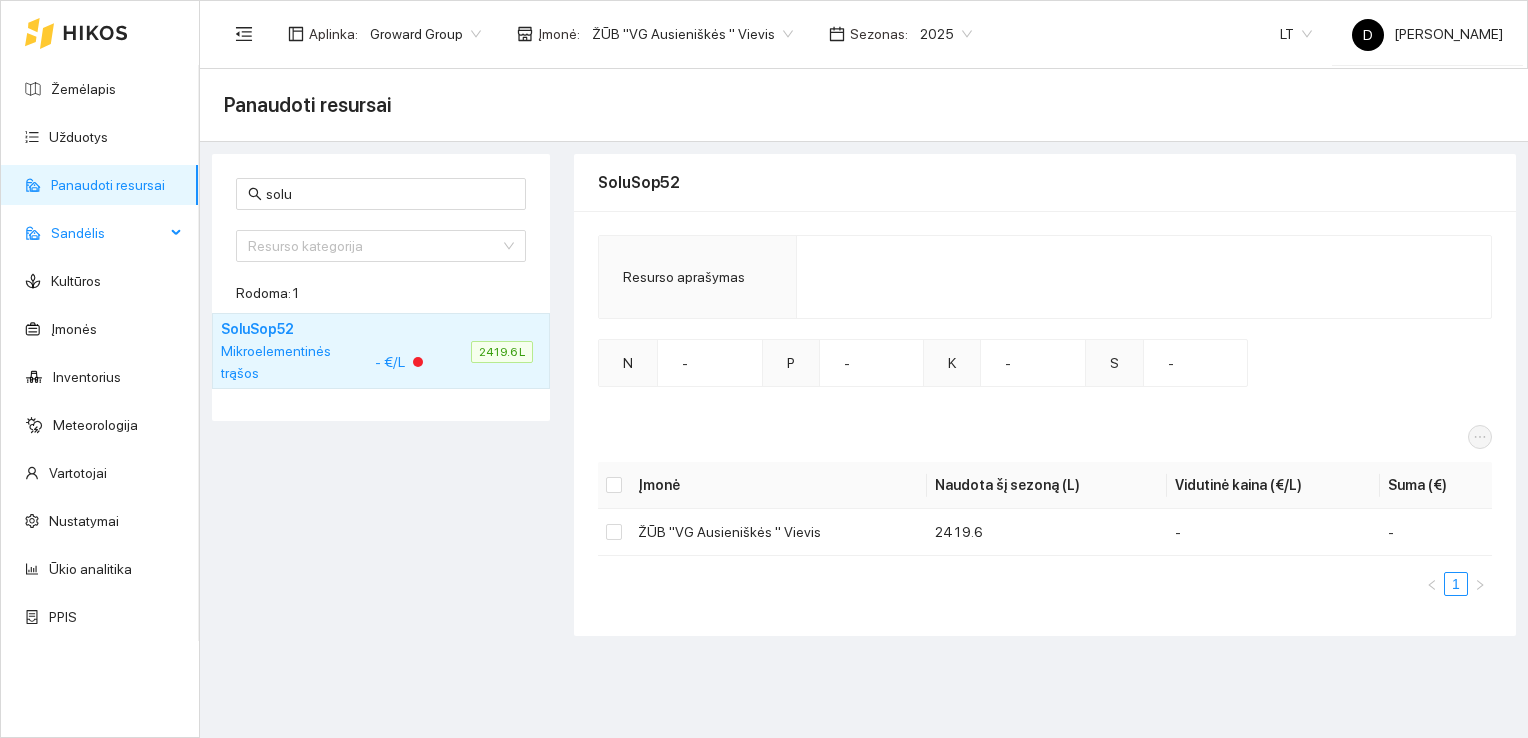 click on "Sandėlis" at bounding box center (108, 233) 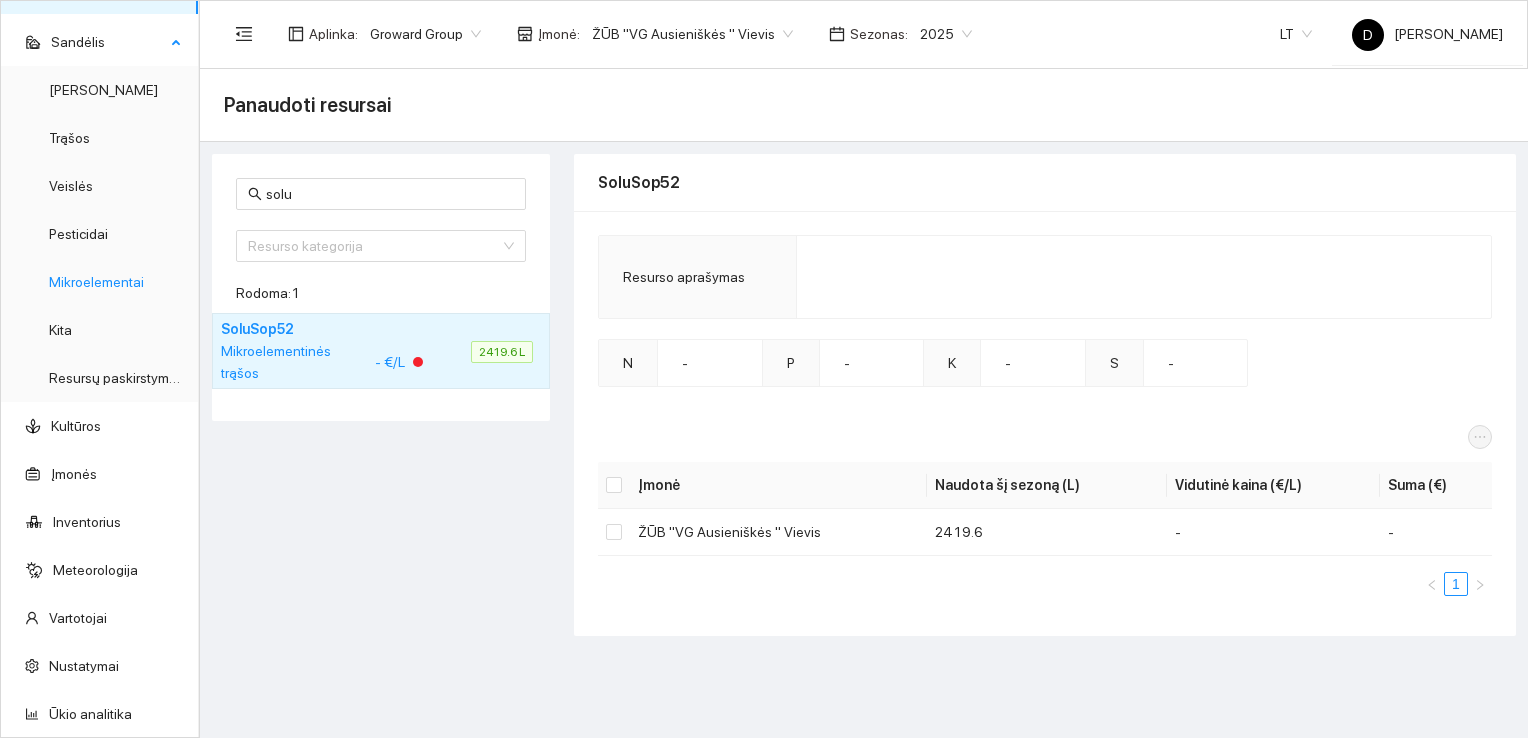 scroll, scrollTop: 200, scrollLeft: 0, axis: vertical 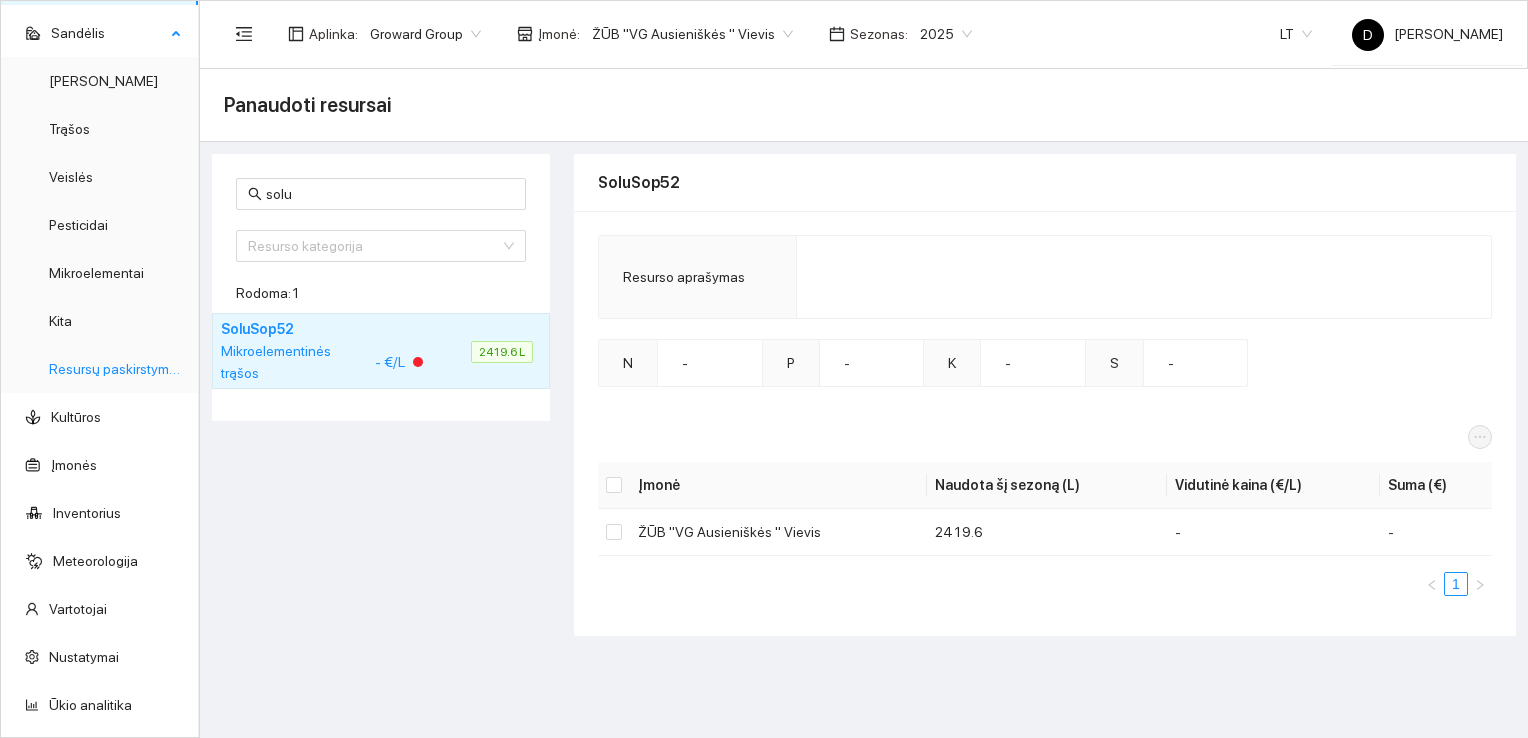click on "Resursų paskirstymas" at bounding box center [116, 369] 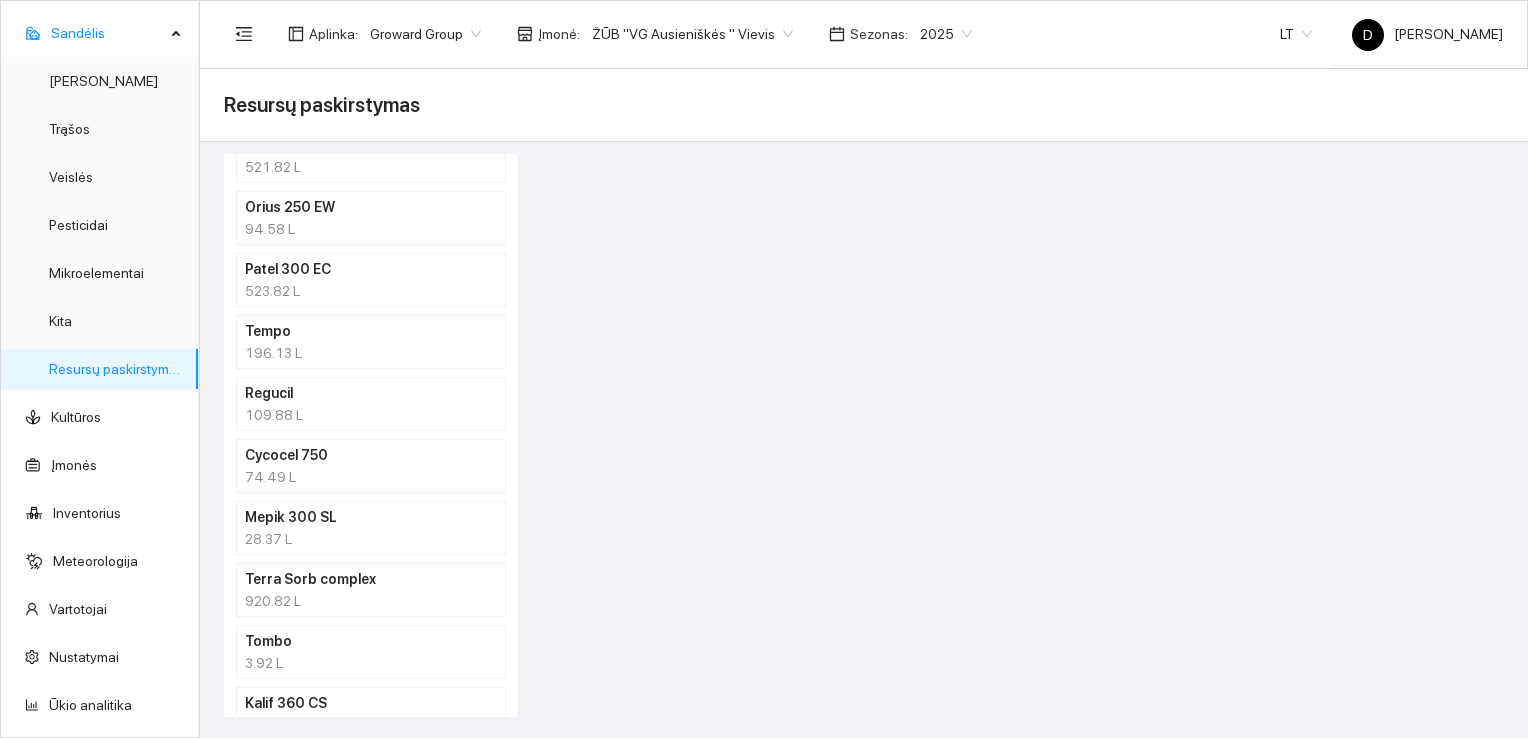 scroll, scrollTop: 0, scrollLeft: 0, axis: both 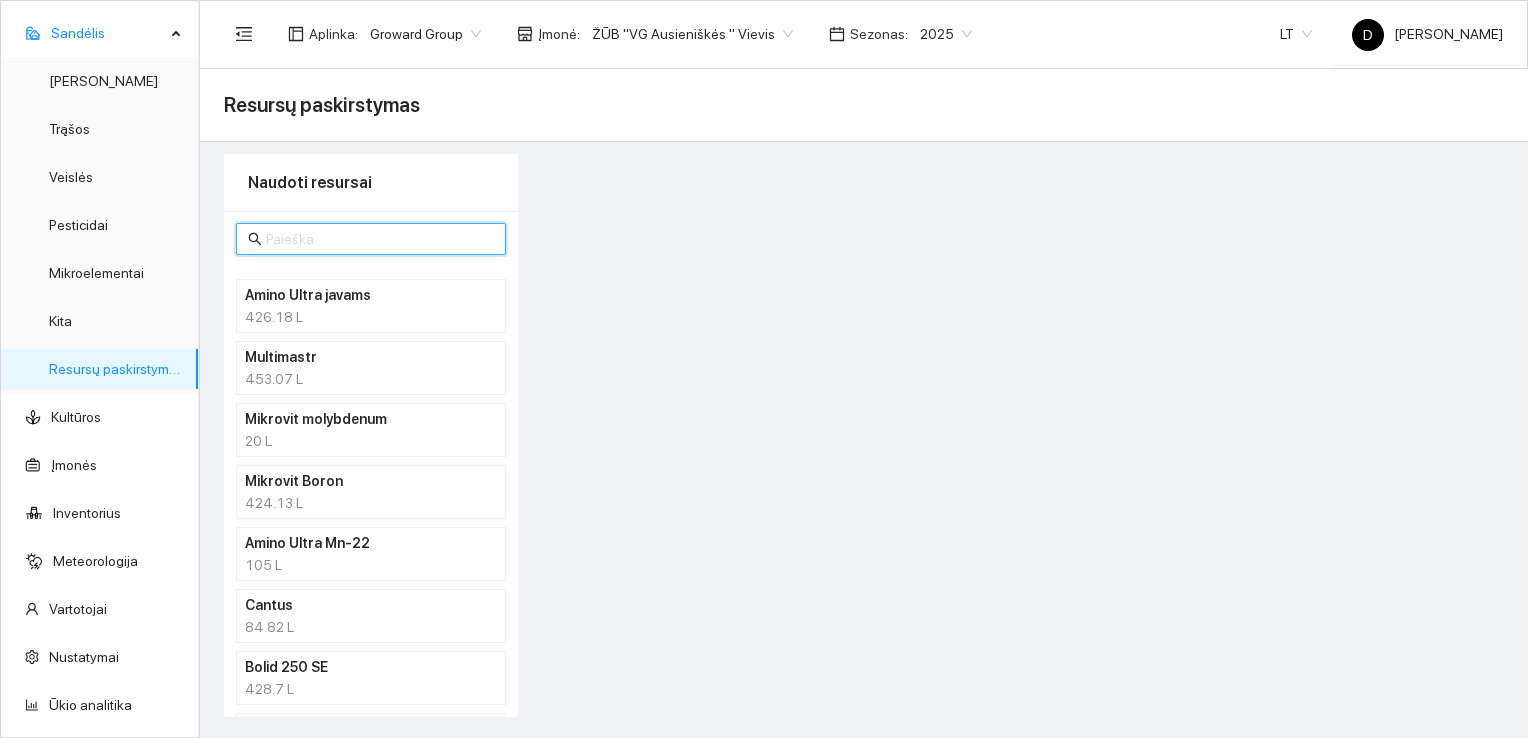 click at bounding box center (380, 239) 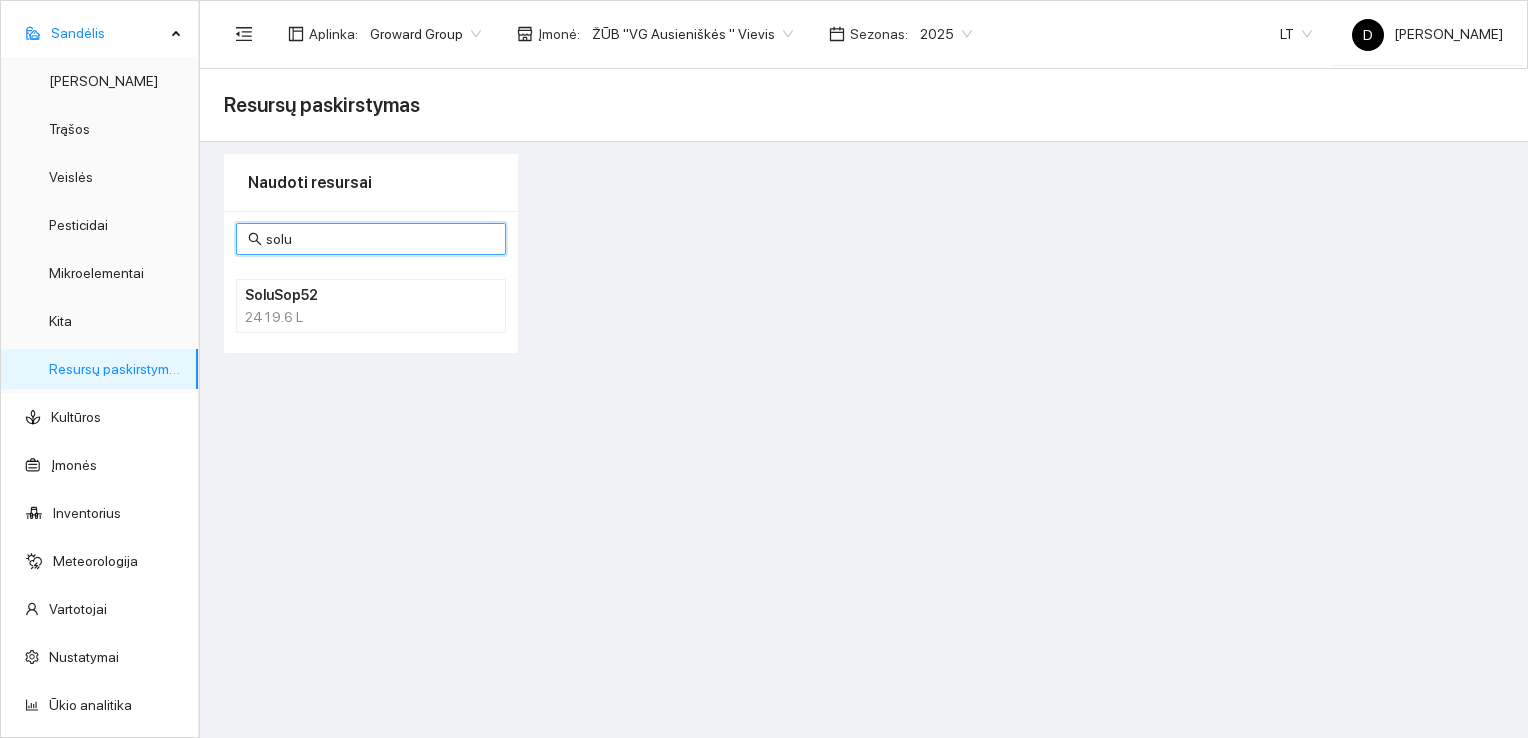 type on "solu" 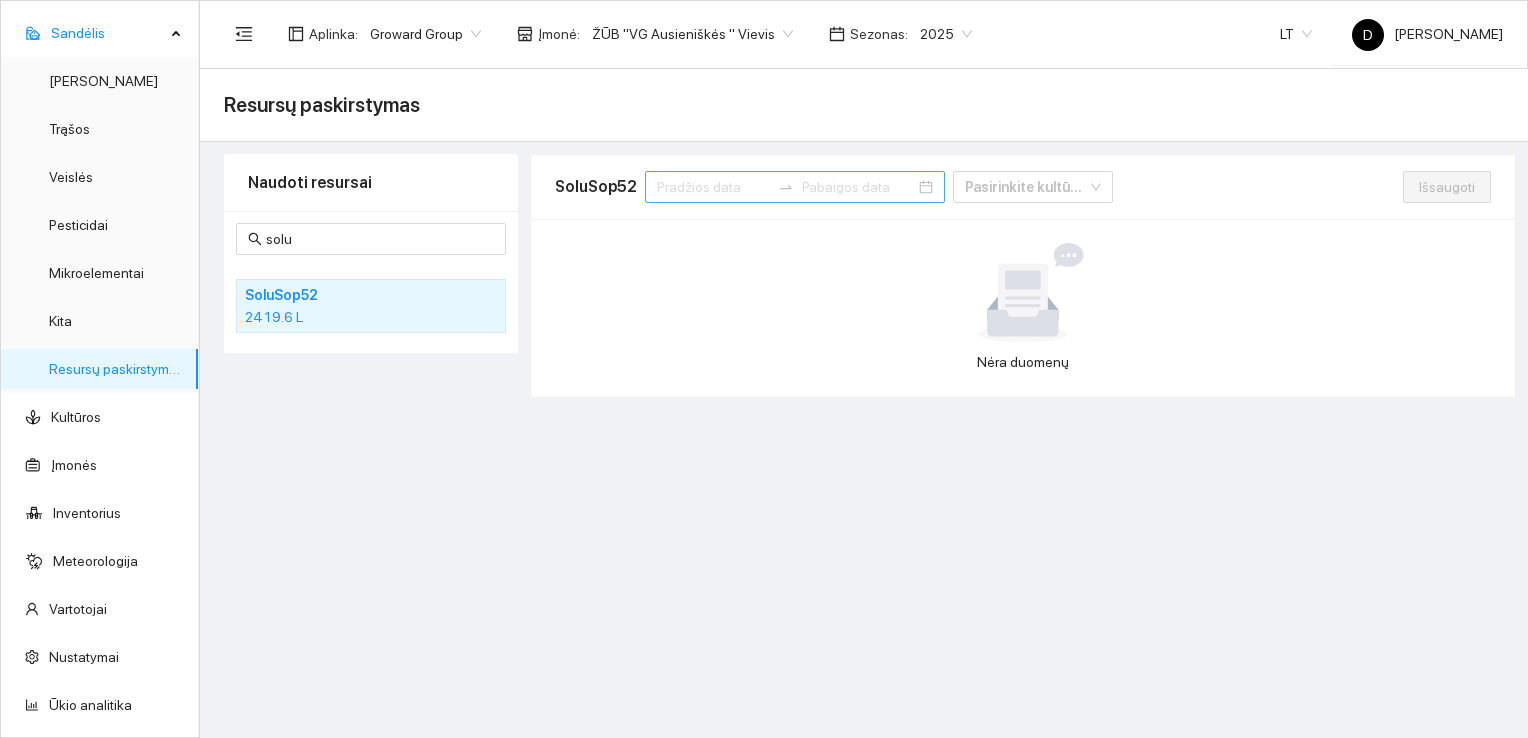 click 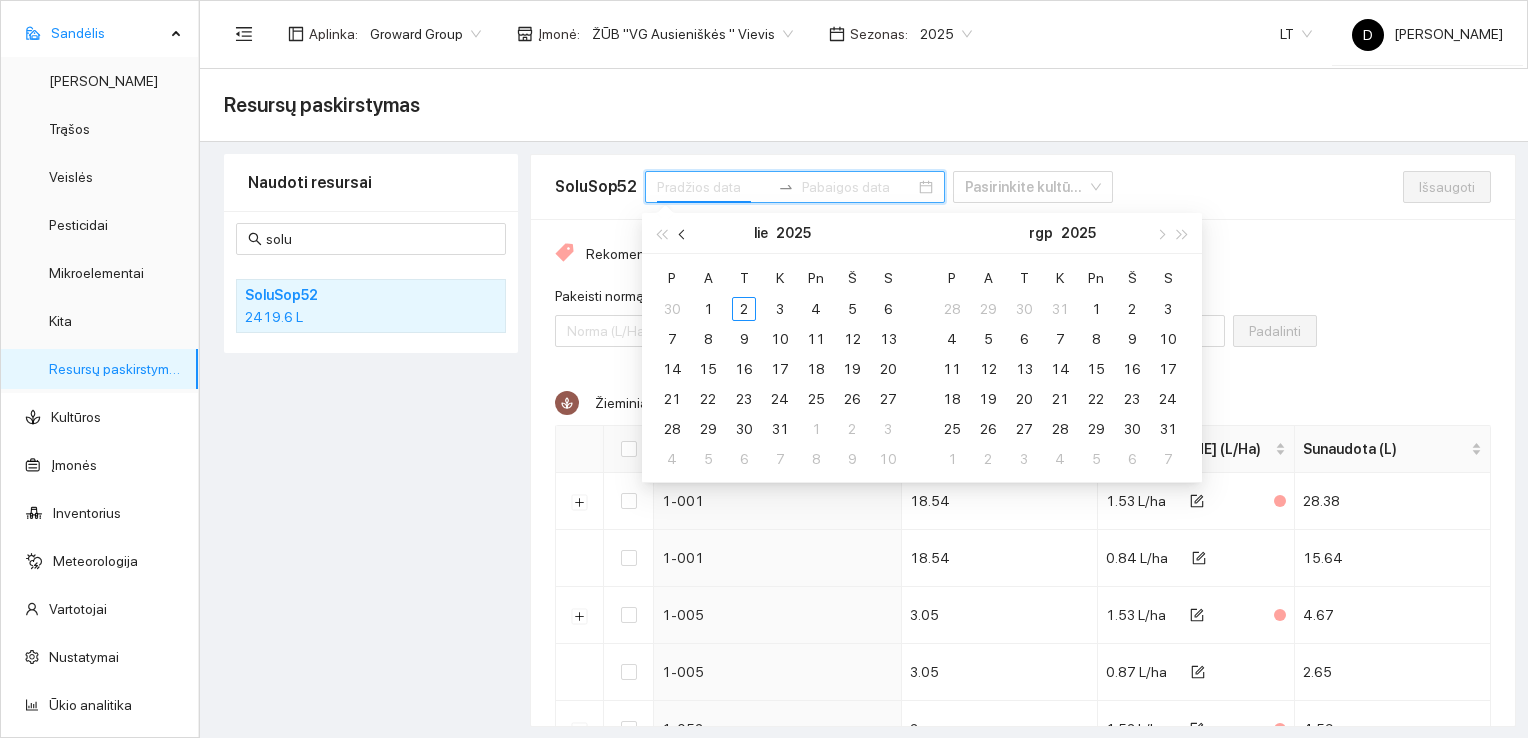 click at bounding box center [683, 233] 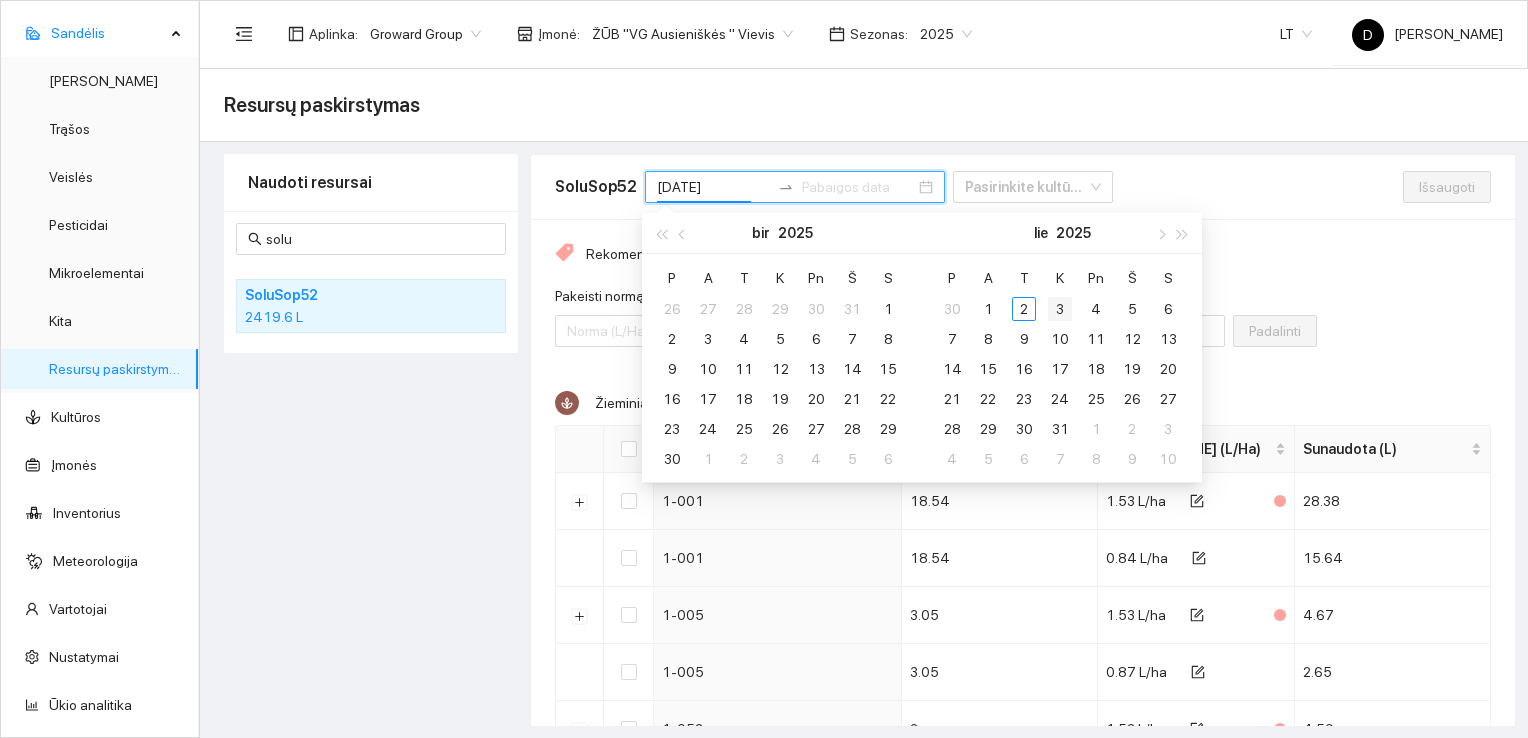 type on "[DATE]" 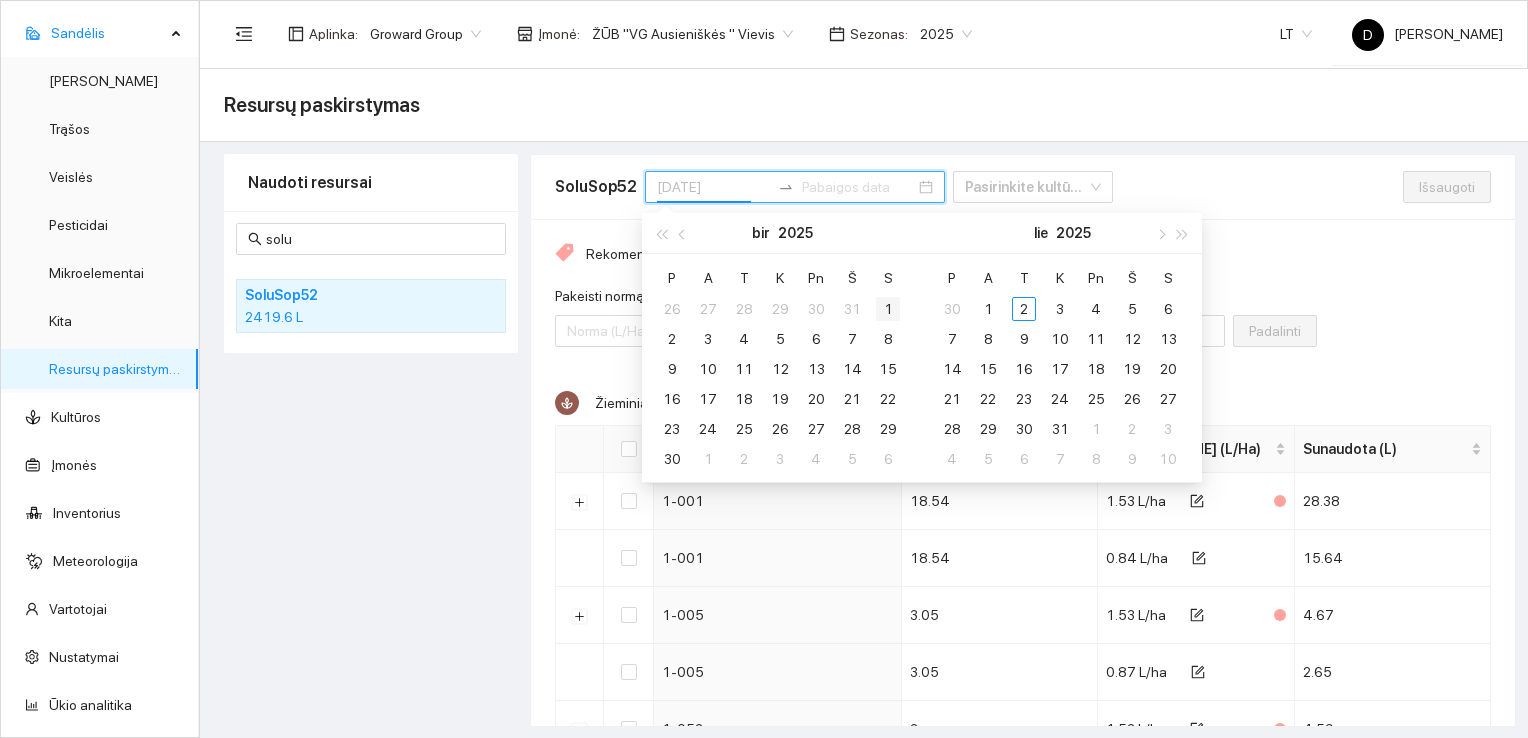 type on "[DATE]" 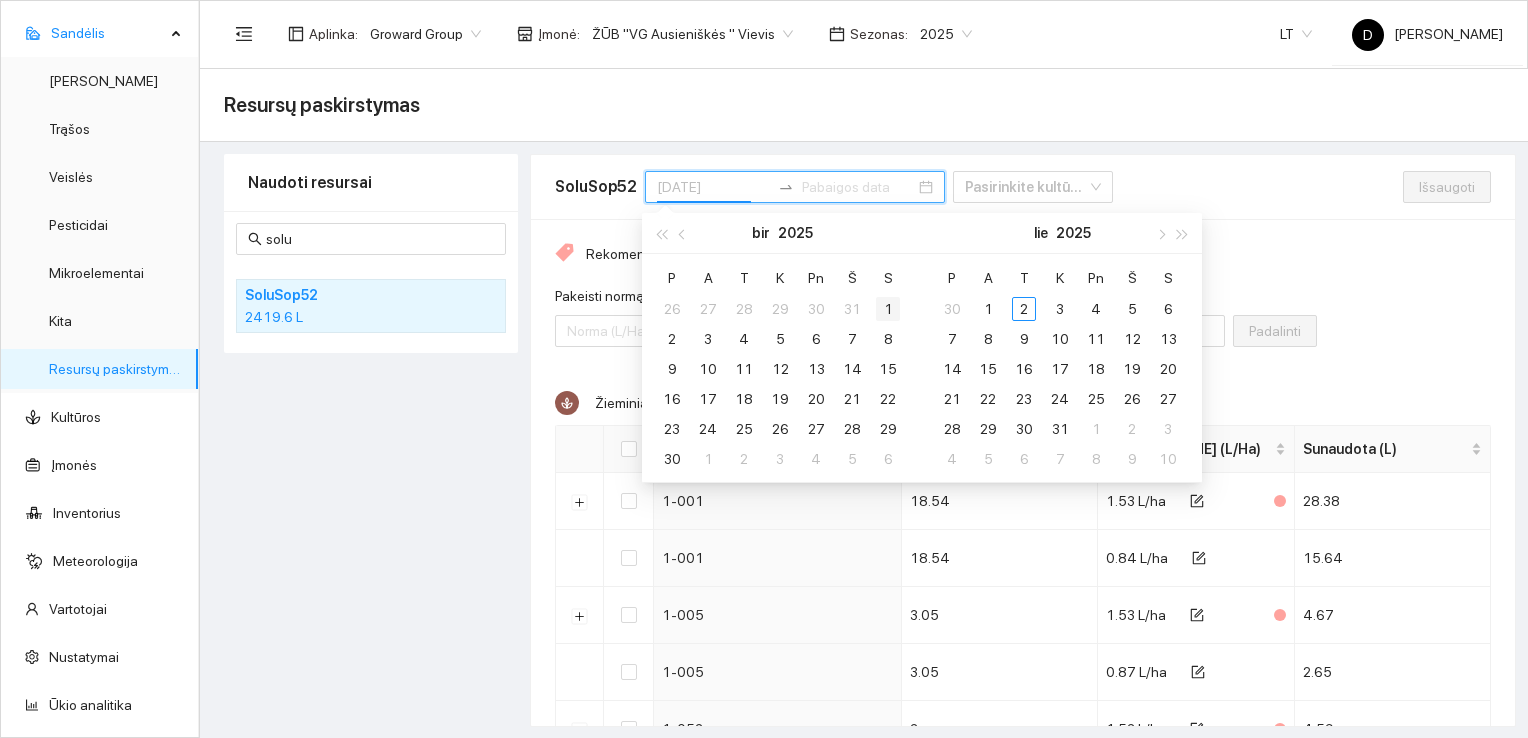 click on "1" at bounding box center (888, 309) 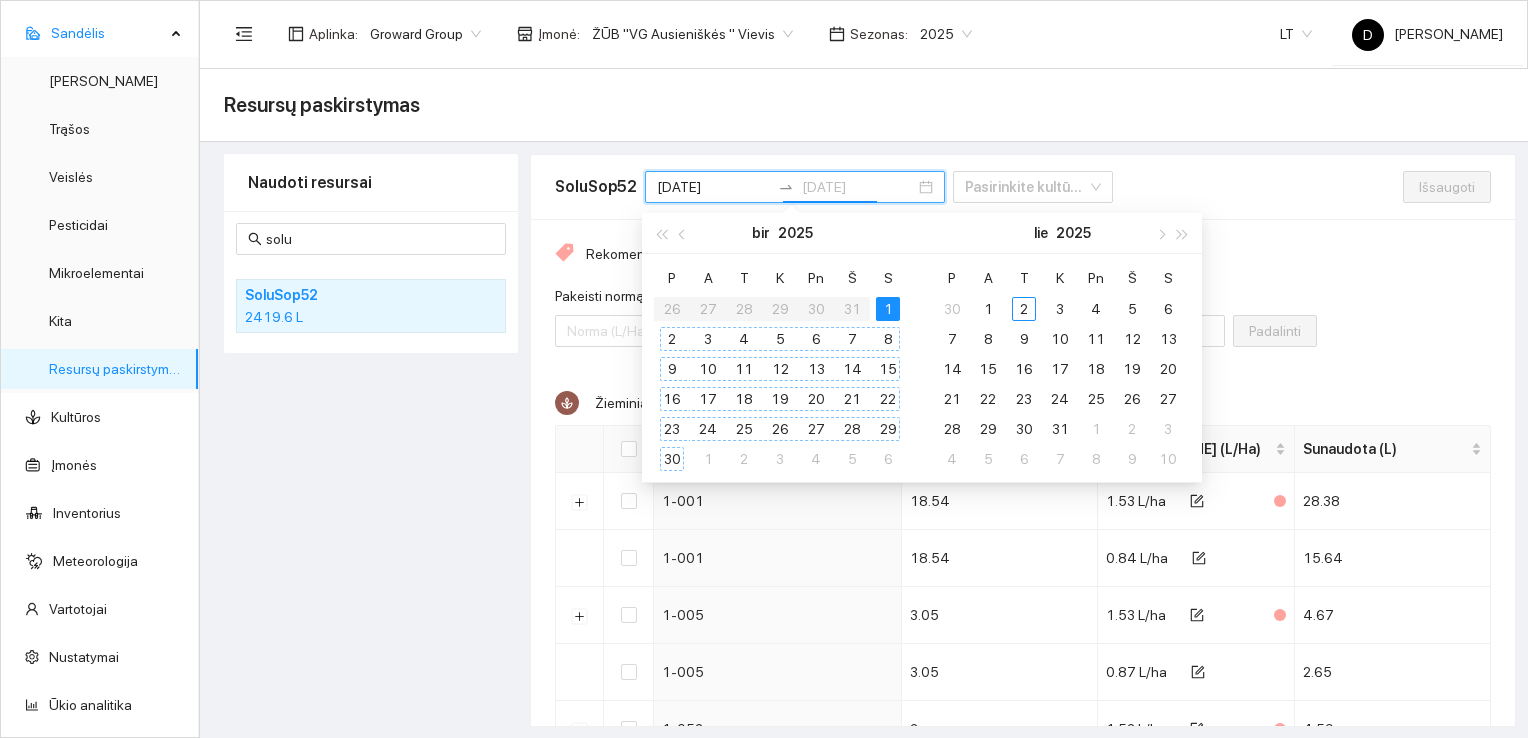 type on "[DATE]" 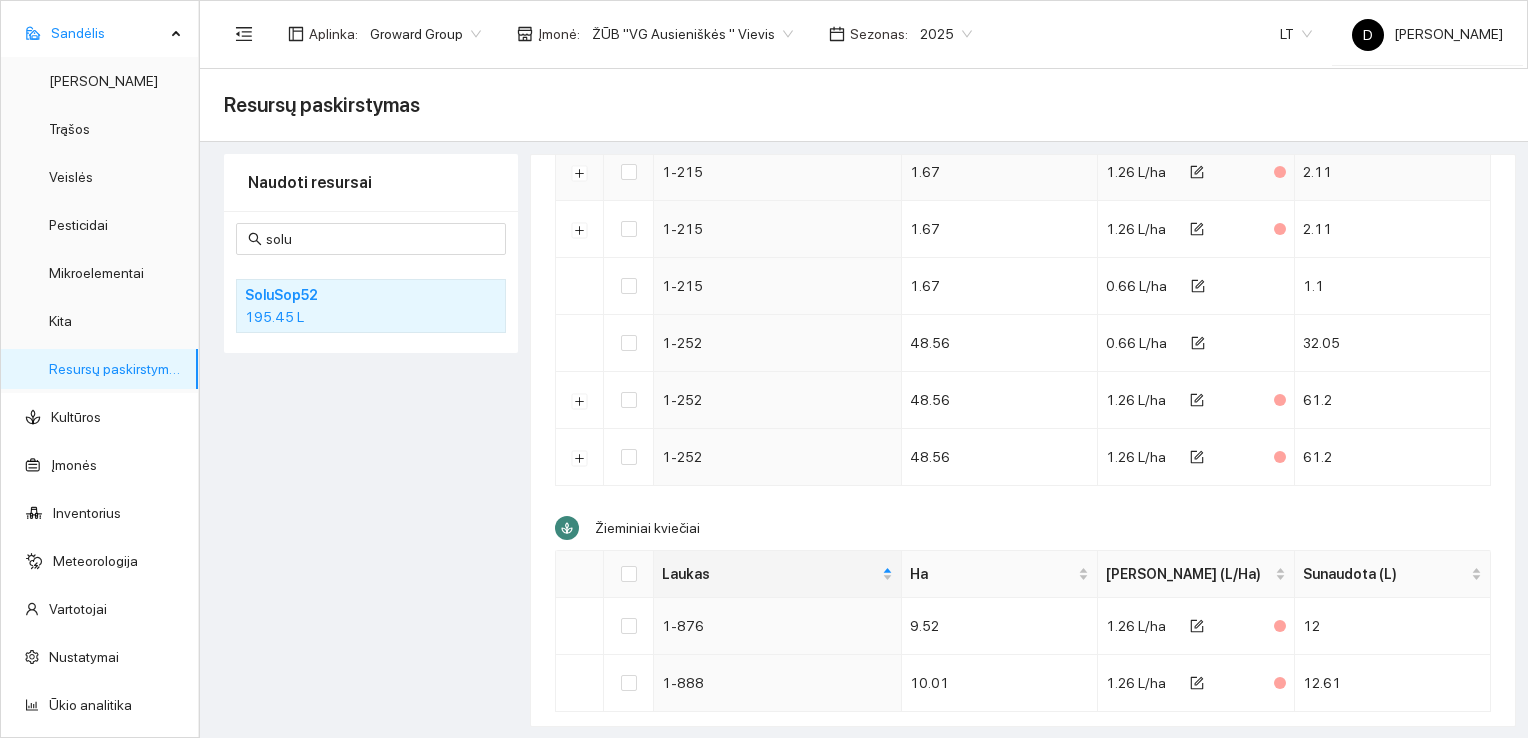 scroll, scrollTop: 536, scrollLeft: 0, axis: vertical 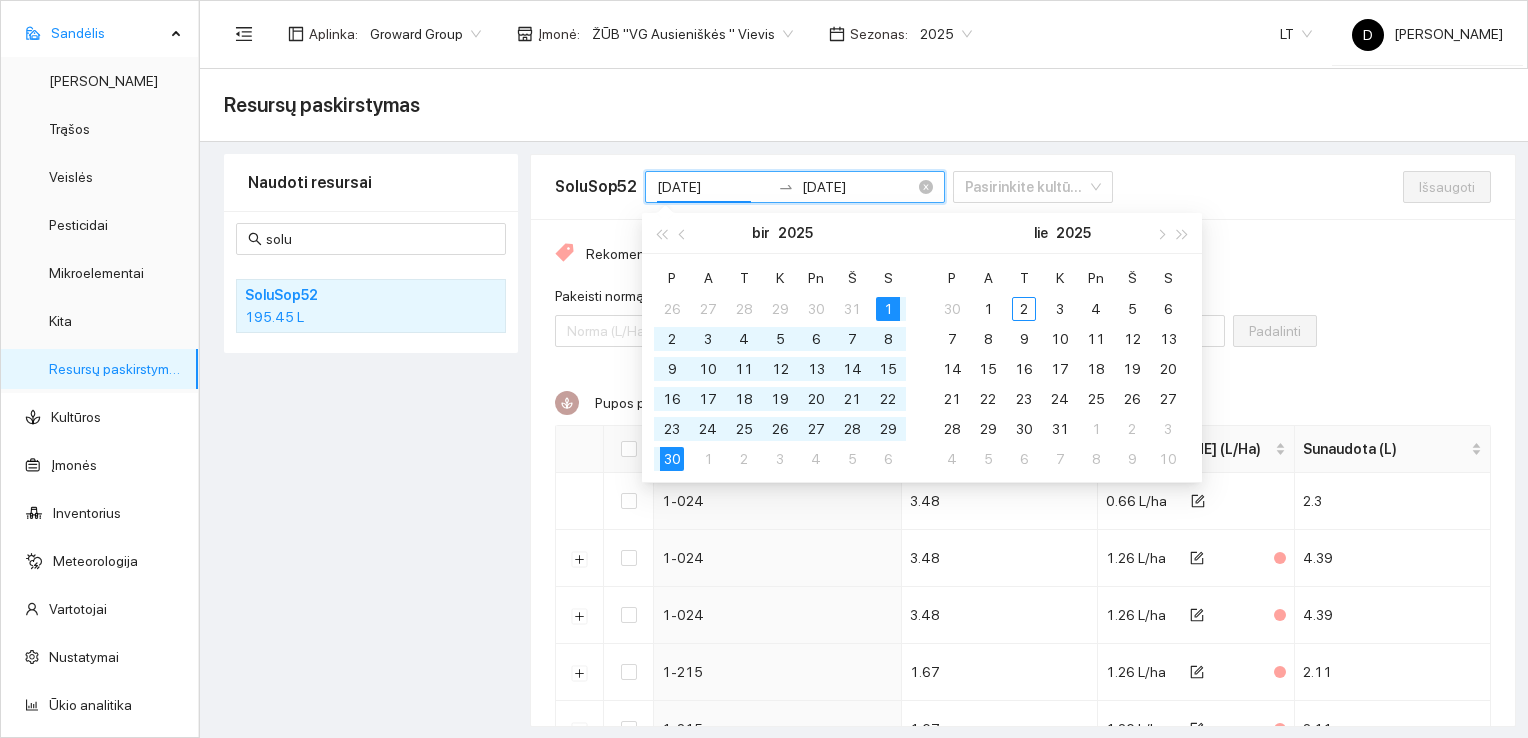 drag, startPoint x: 716, startPoint y: 186, endPoint x: 732, endPoint y: 186, distance: 16 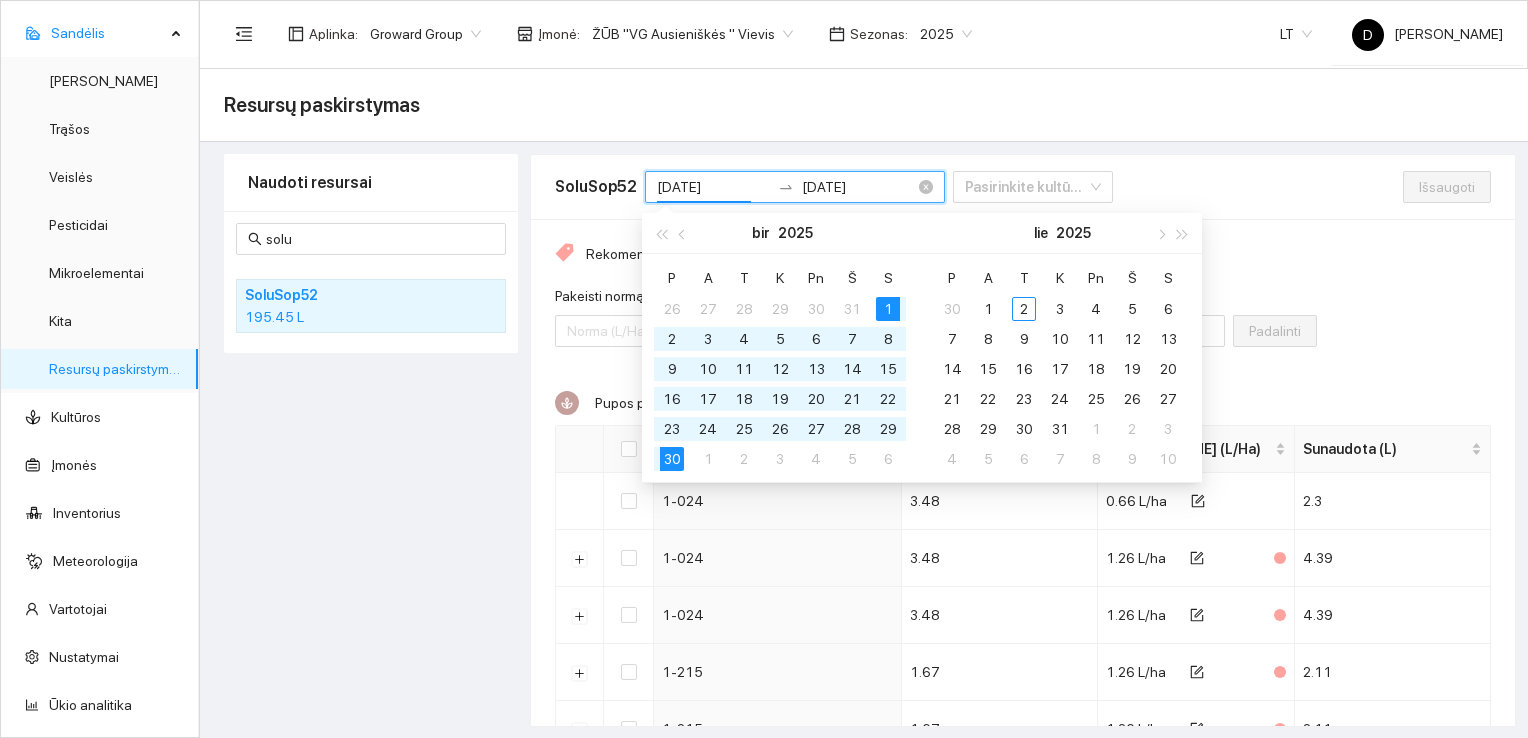 click on "[DATE]" at bounding box center (713, 187) 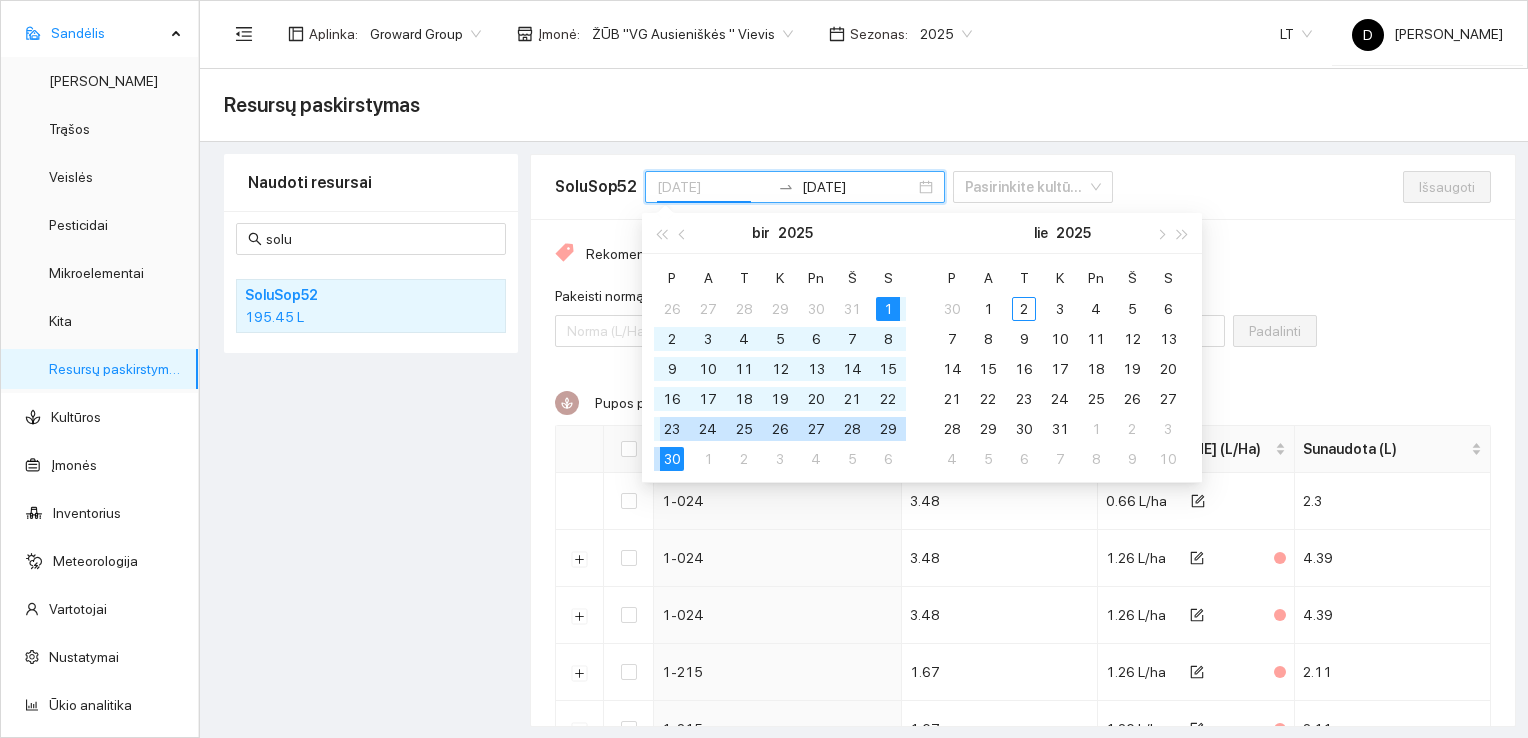 click on "23" at bounding box center [672, 429] 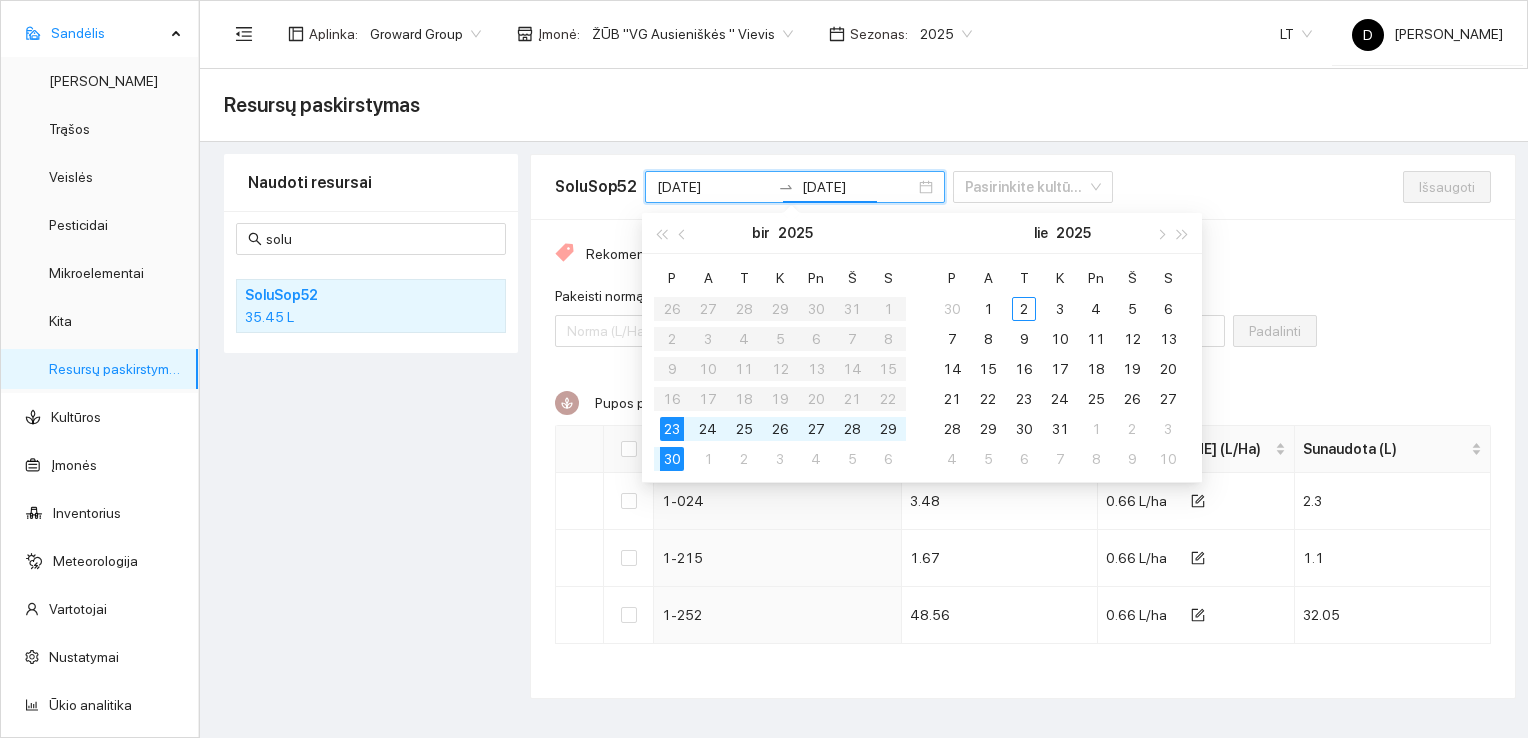 click on "Naudoti resursai solu SoluSop52 35.45 L" at bounding box center [371, 426] 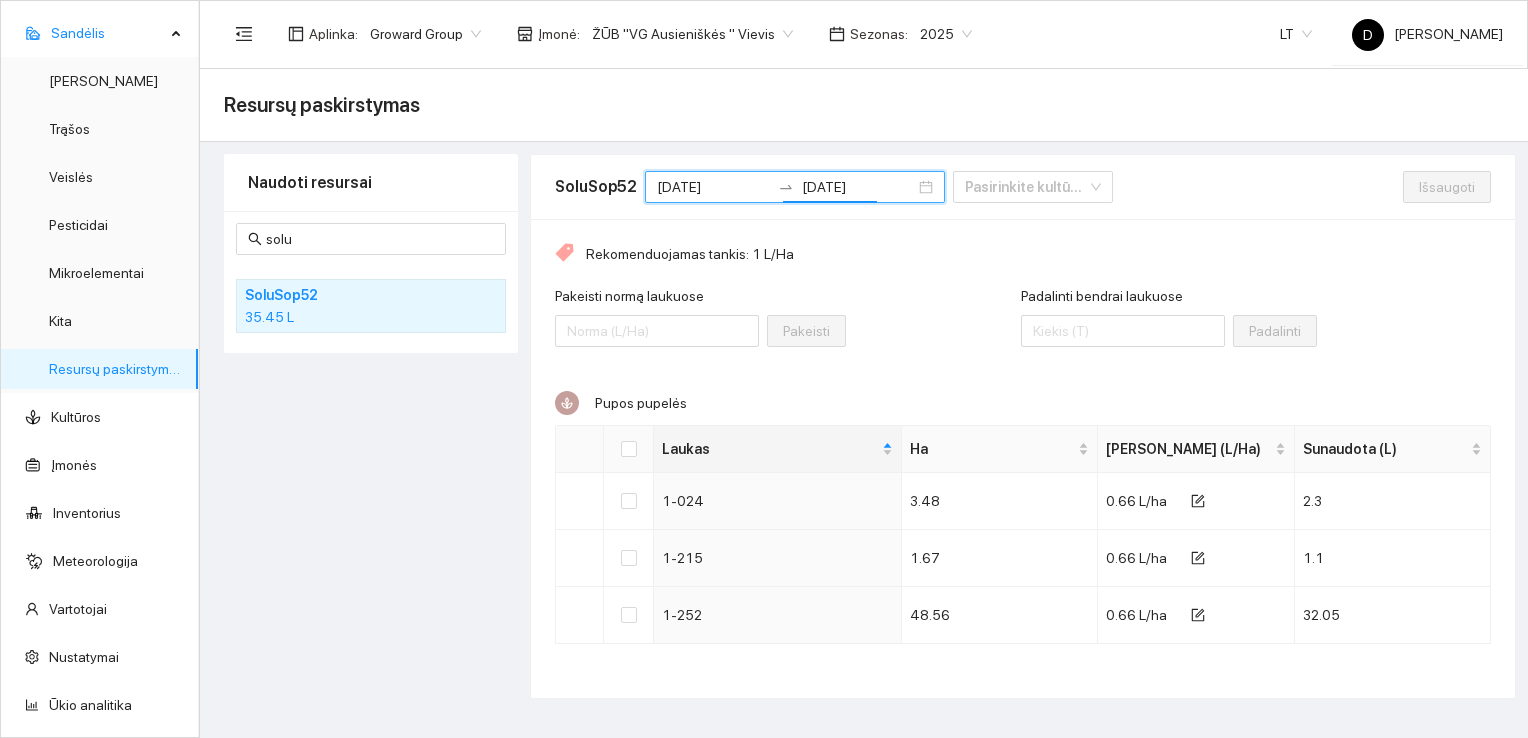 click on "Naudoti resursai solu SoluSop52 35.45 L" at bounding box center (371, 426) 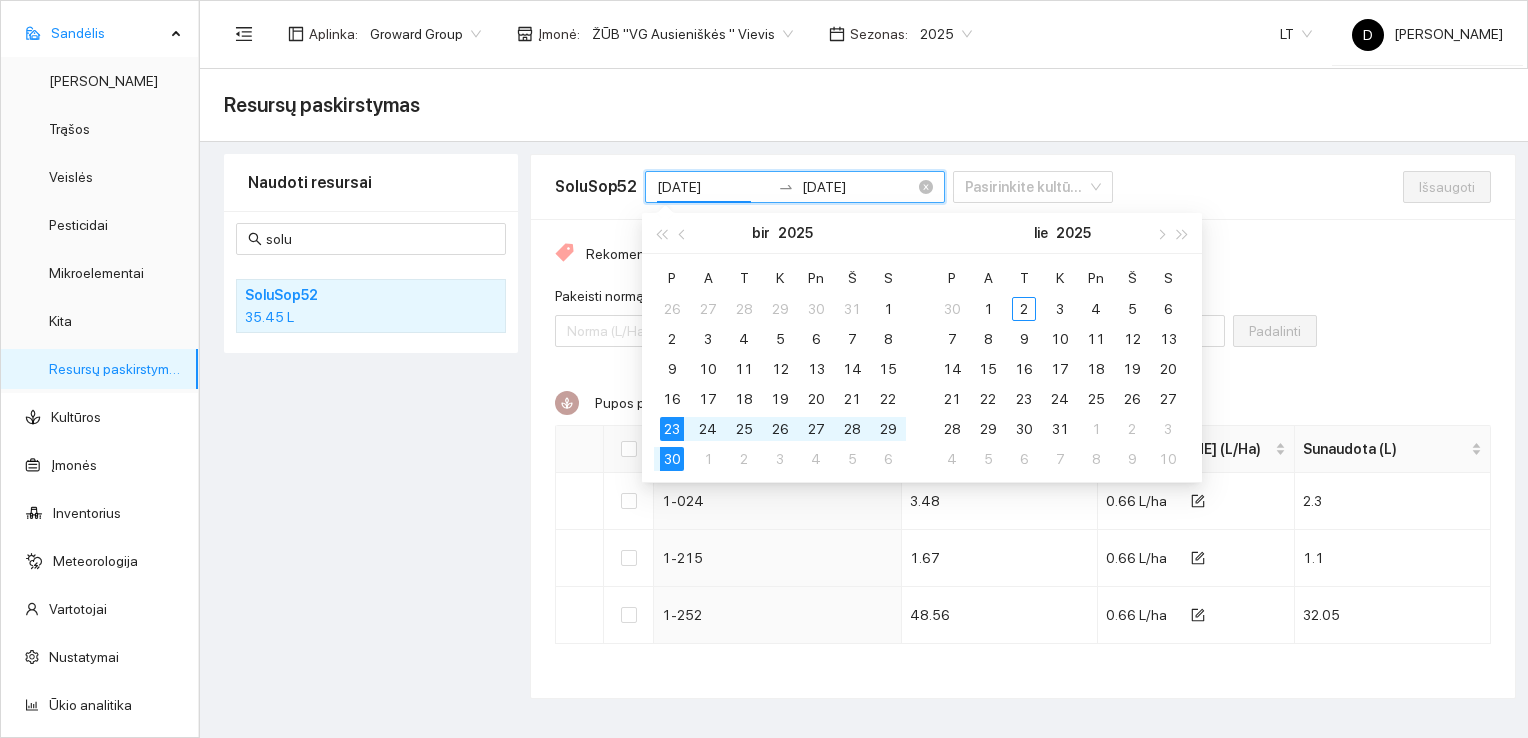 drag, startPoint x: 719, startPoint y: 188, endPoint x: 735, endPoint y: 190, distance: 16.124516 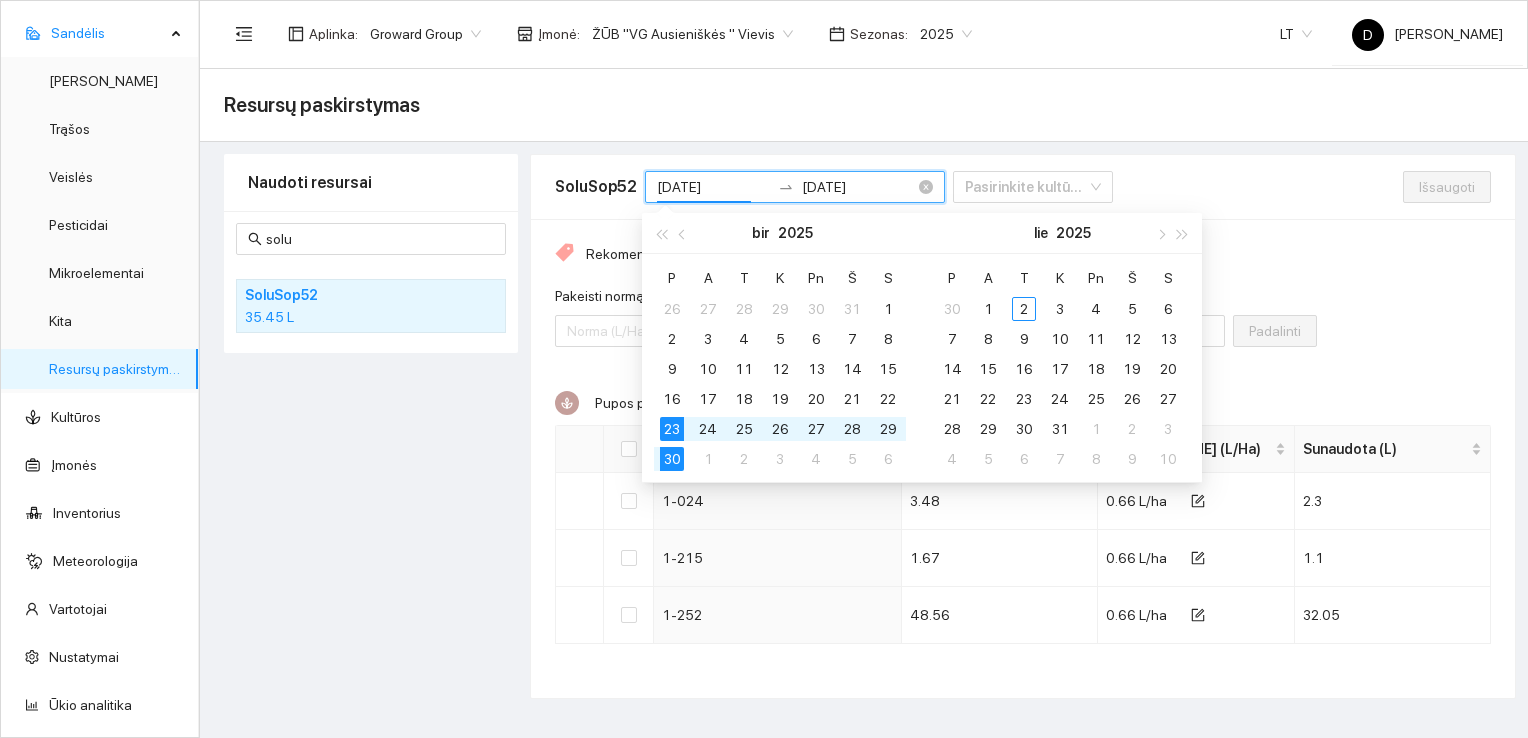 click on "[DATE]" at bounding box center (713, 187) 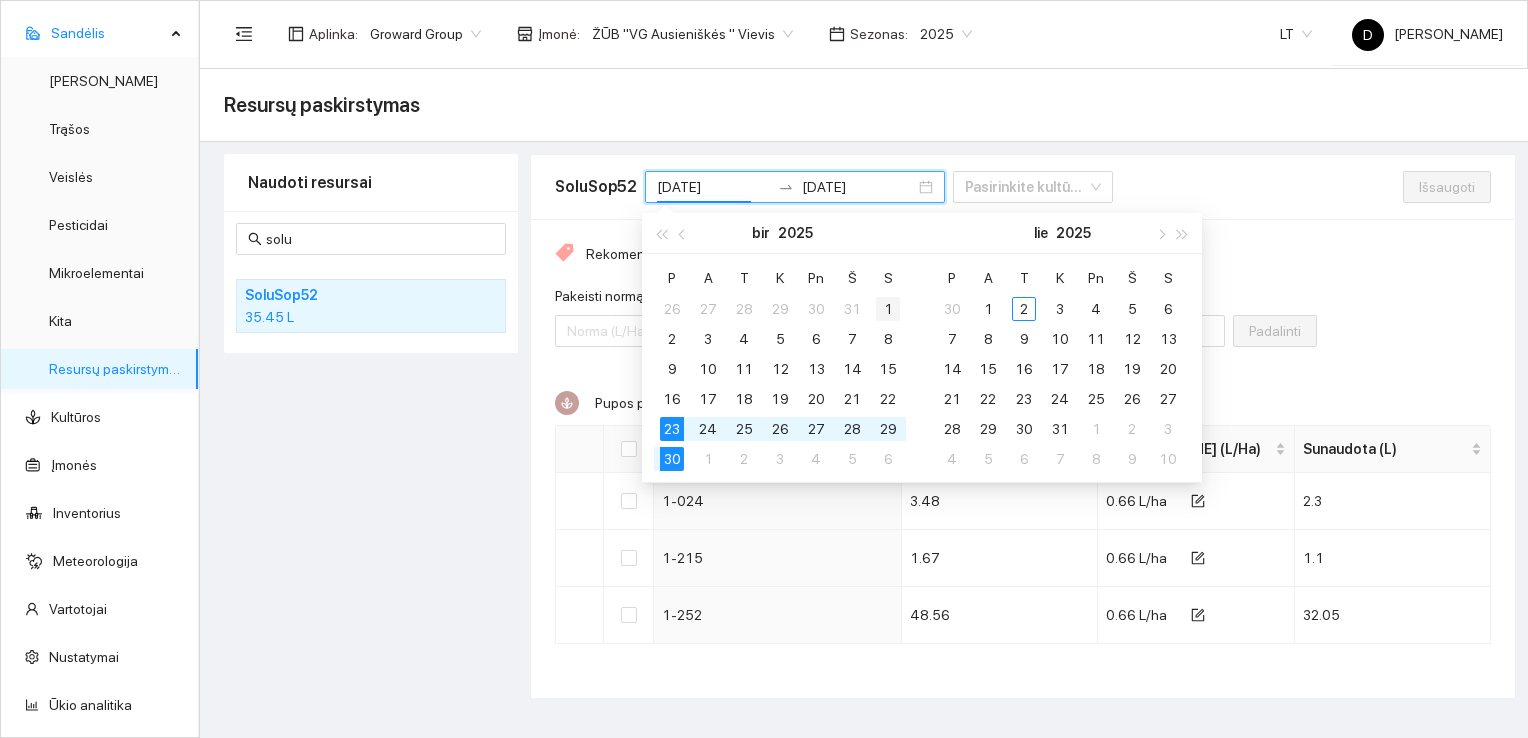 type on "[DATE]" 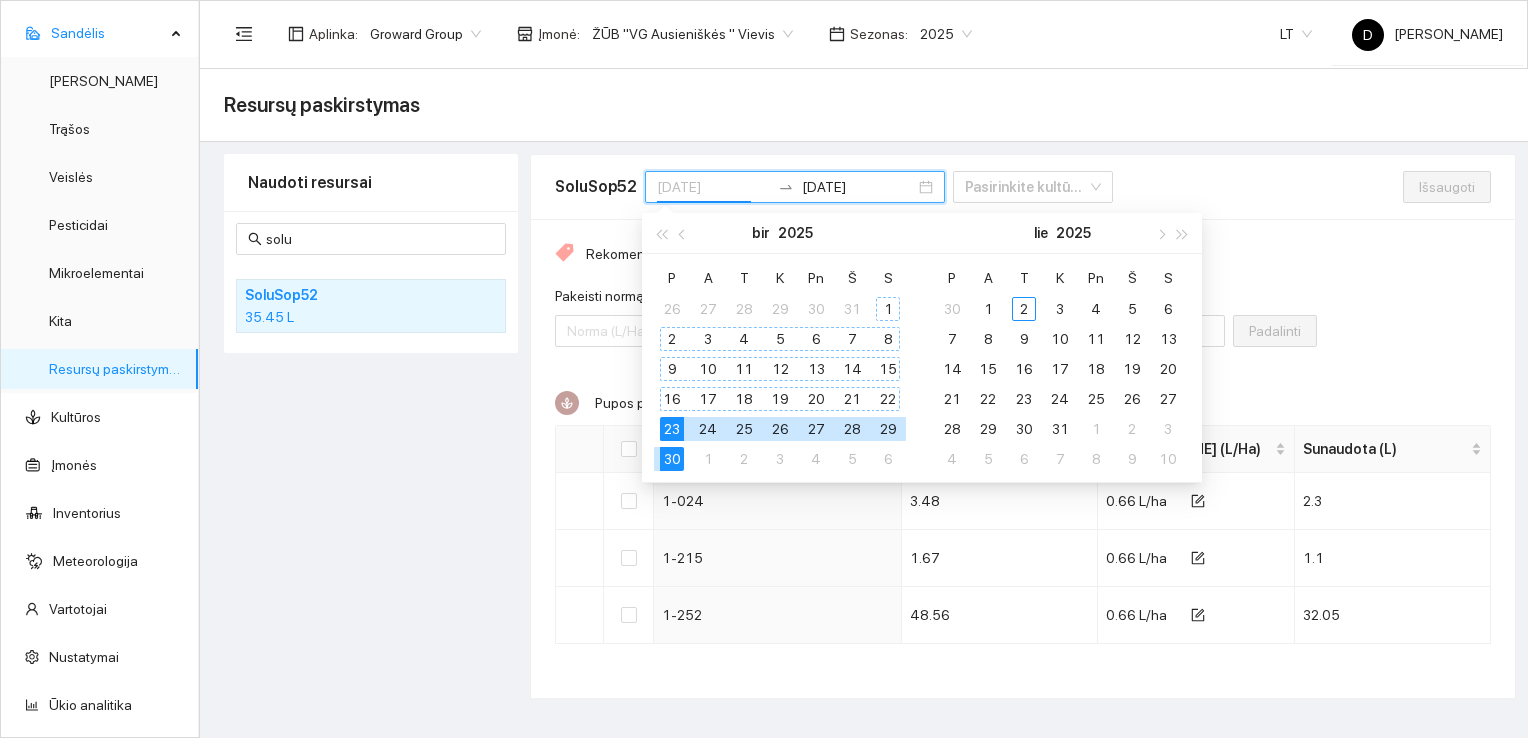 click on "1" at bounding box center (888, 309) 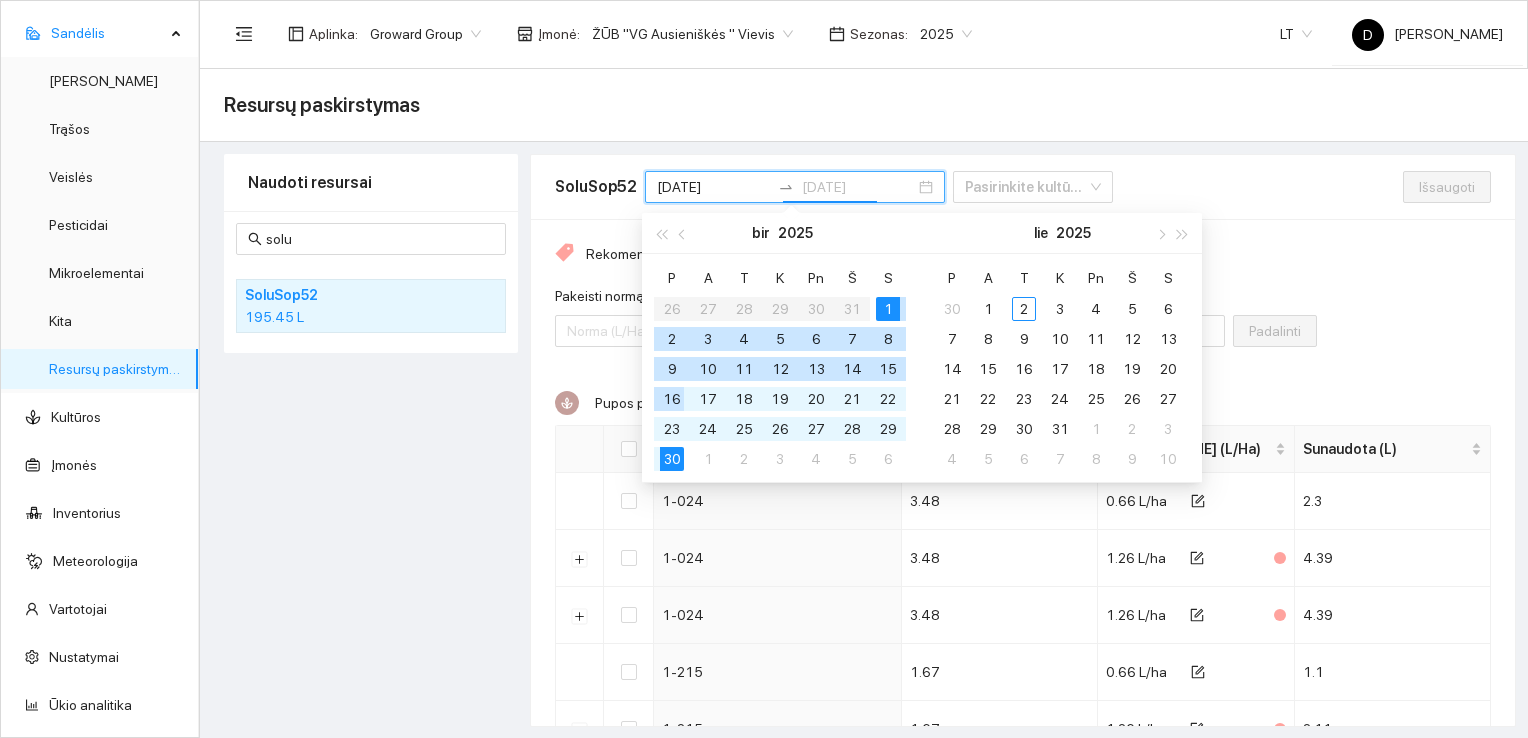 type on "[DATE]" 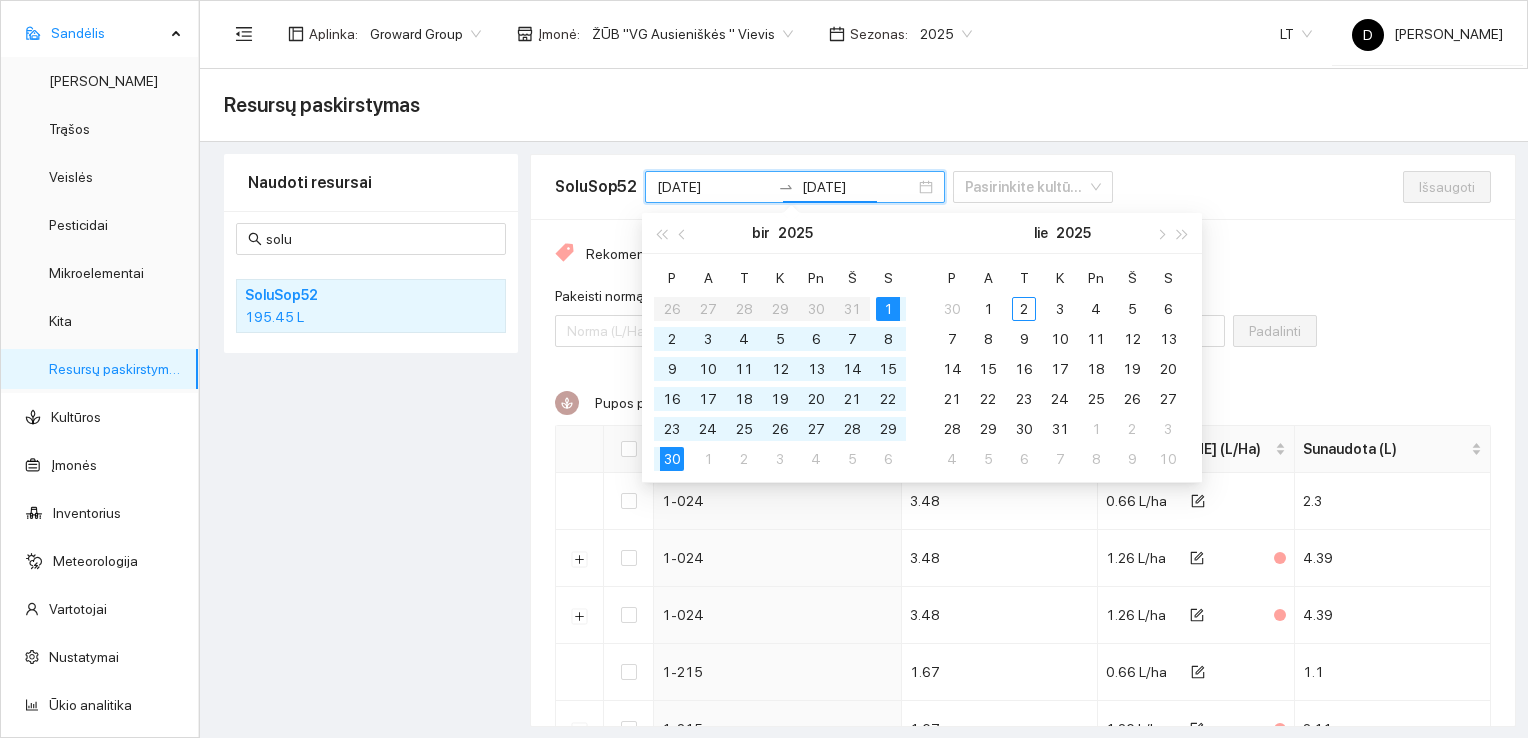 click on "Naudoti resursai solu SoluSop52 195.45 L" at bounding box center (371, 440) 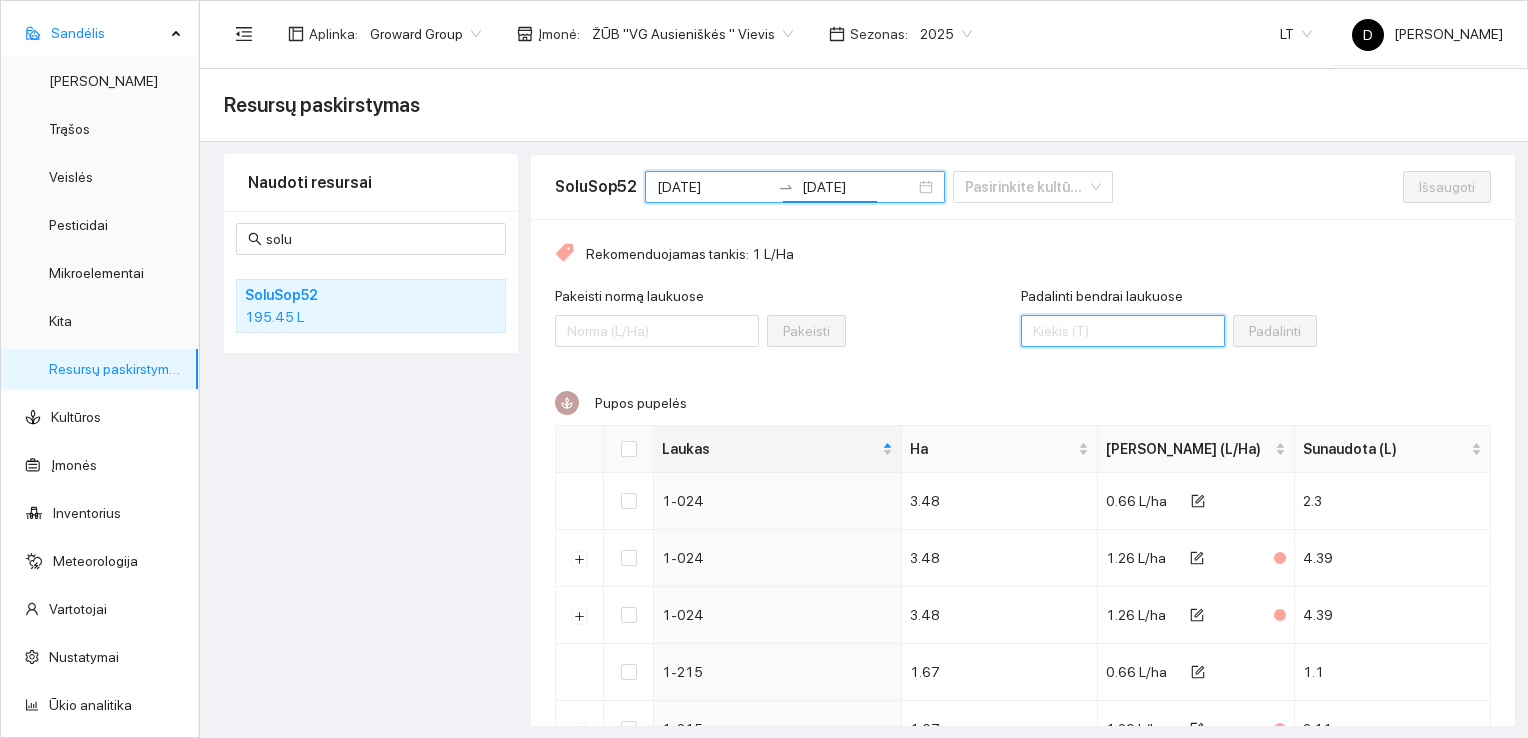 click on "Padalinti bendrai laukuose" at bounding box center (1123, 331) 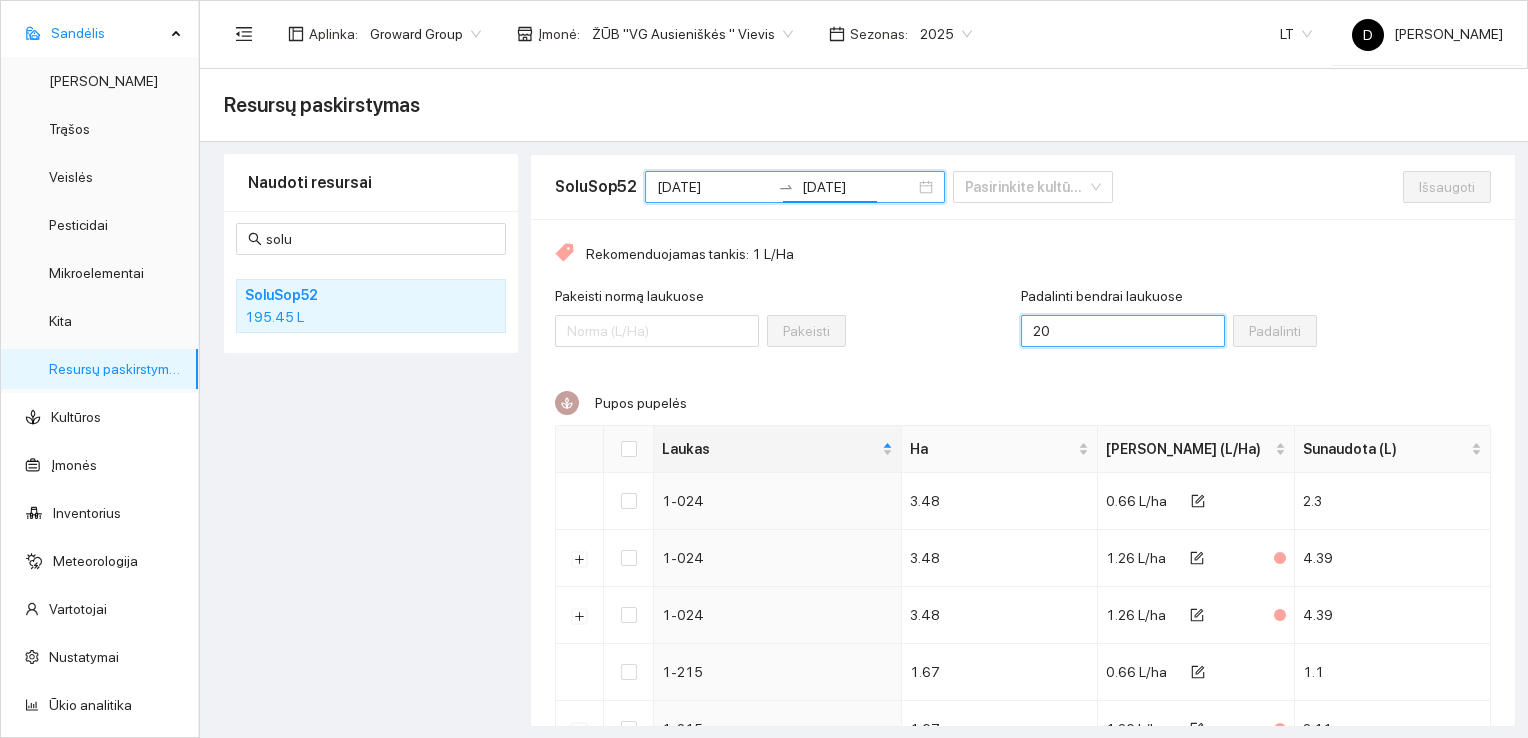 type on "20" 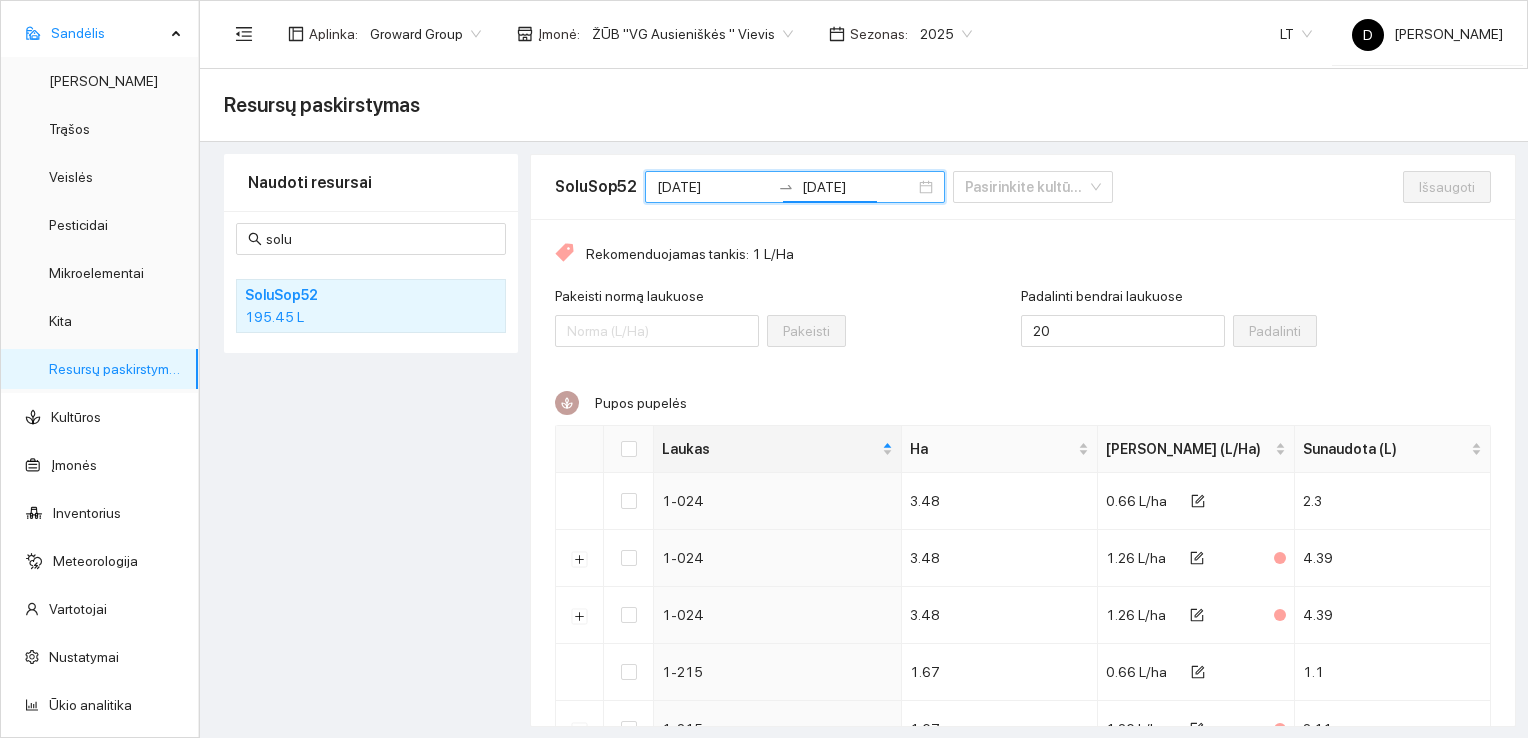 click on "Pakeisti normą laukuose Pakeisti" at bounding box center (788, 328) 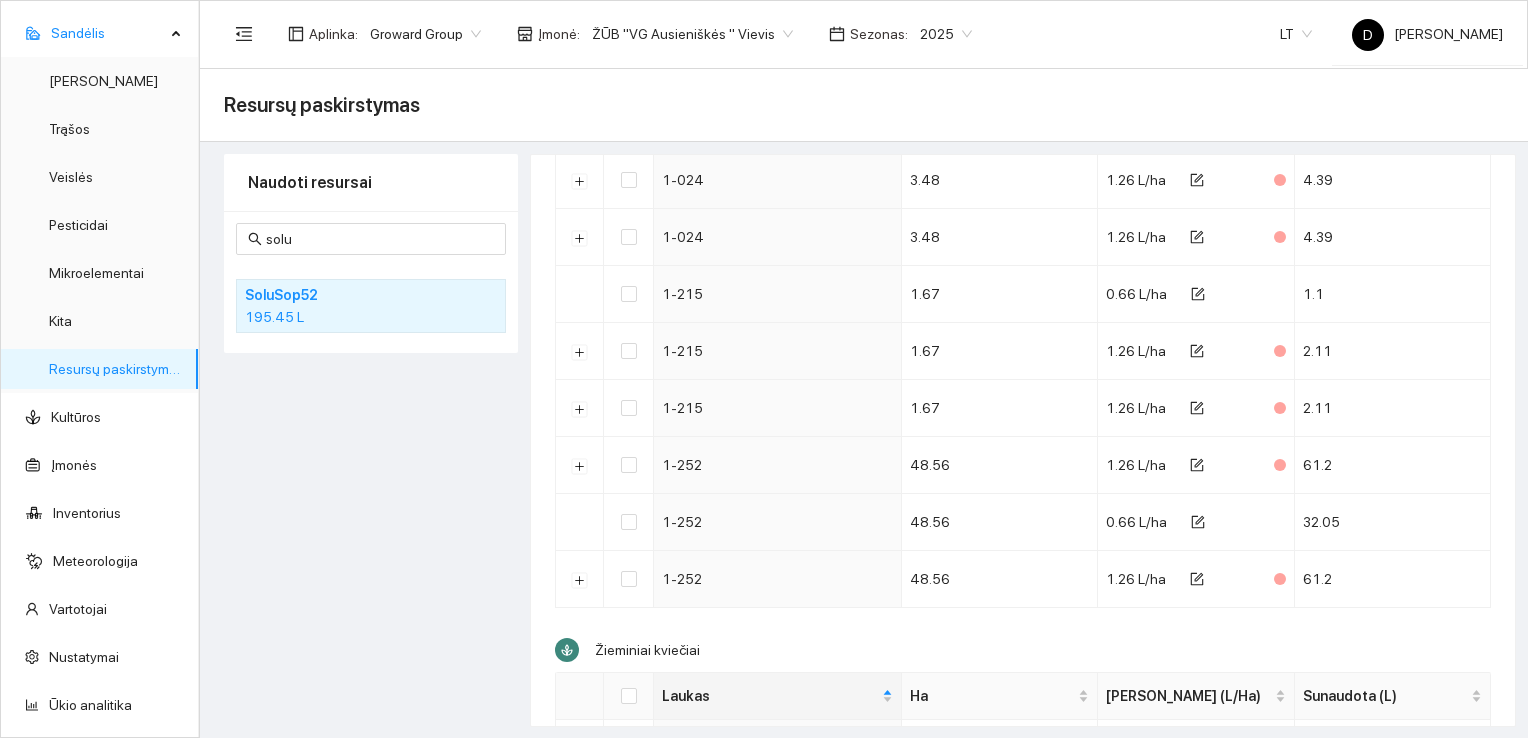 scroll, scrollTop: 0, scrollLeft: 0, axis: both 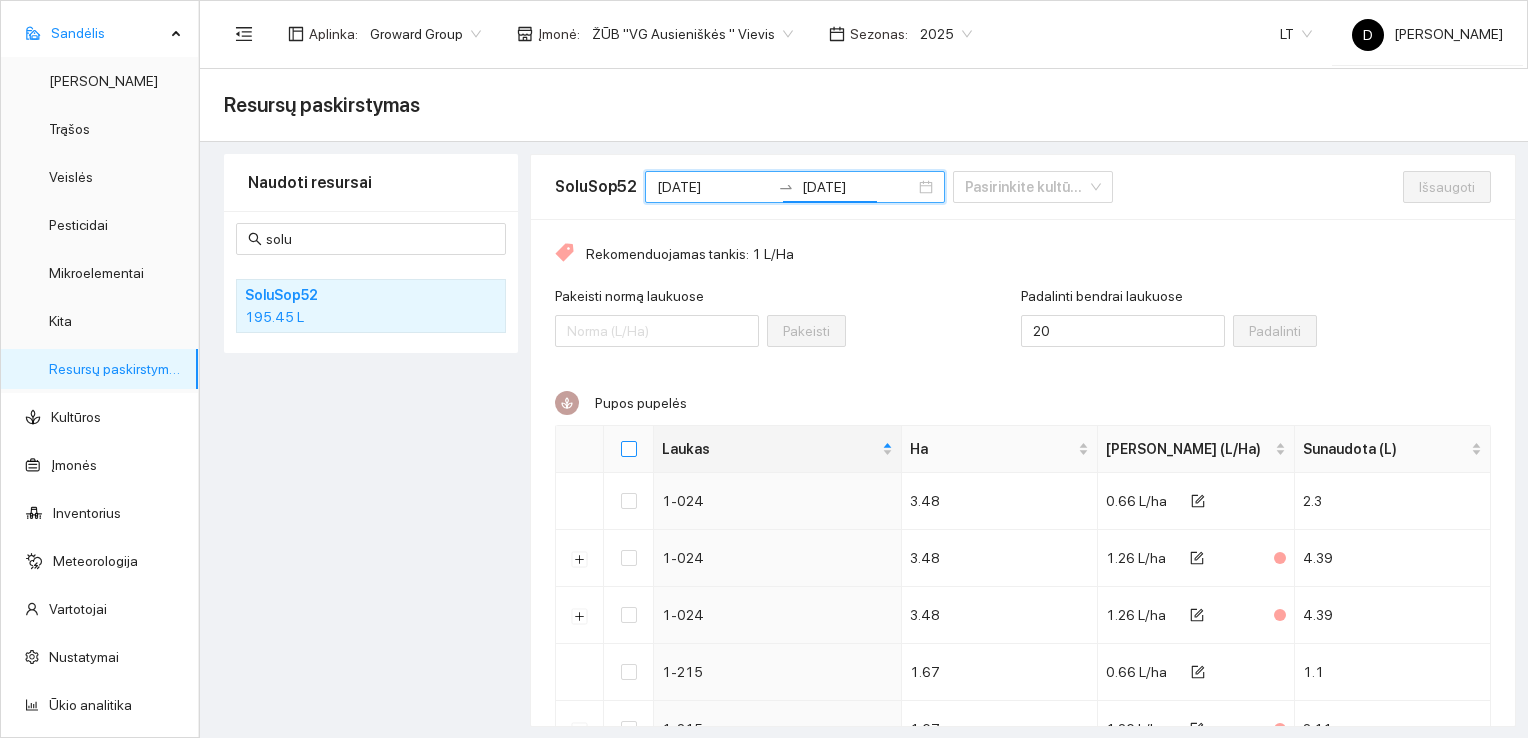 click at bounding box center (629, 449) 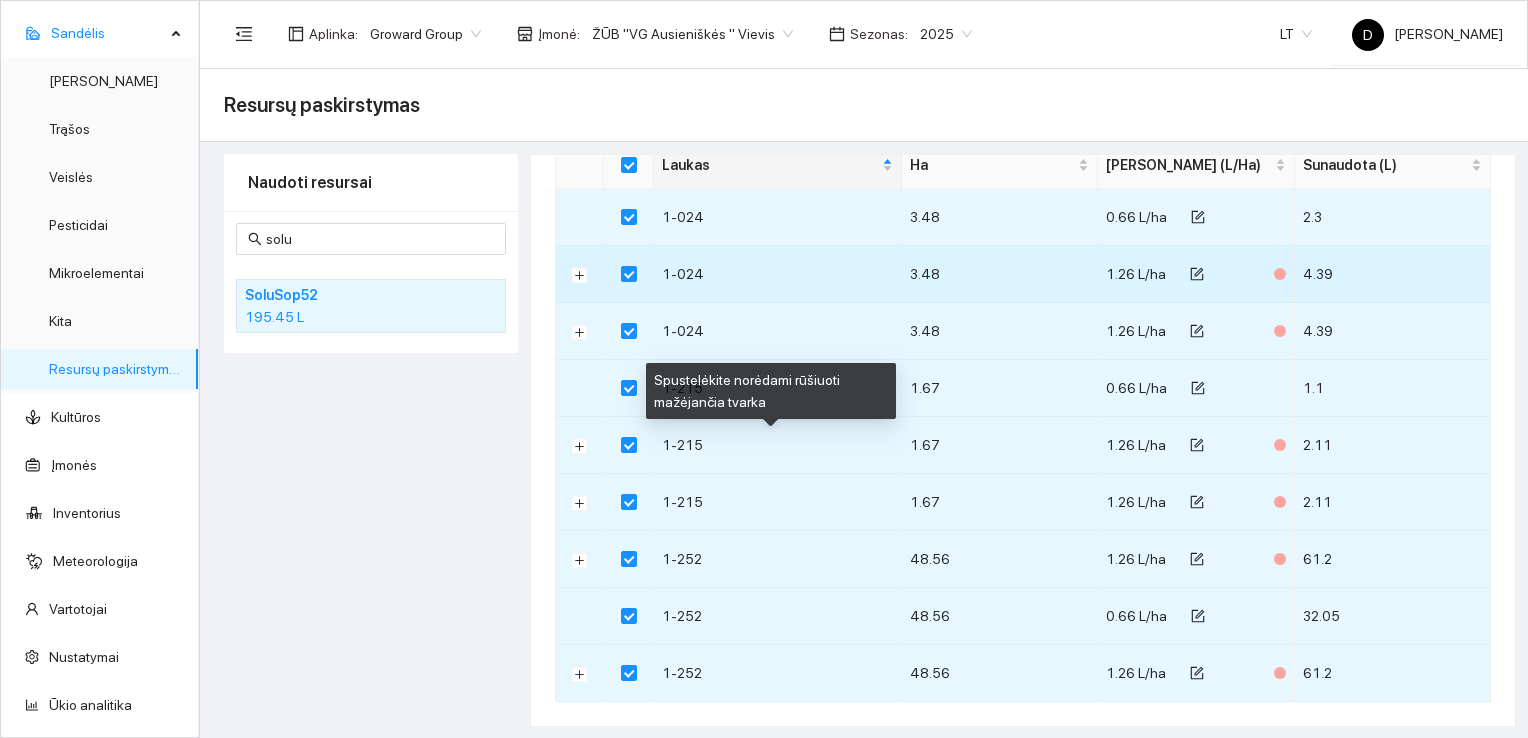 scroll, scrollTop: 536, scrollLeft: 0, axis: vertical 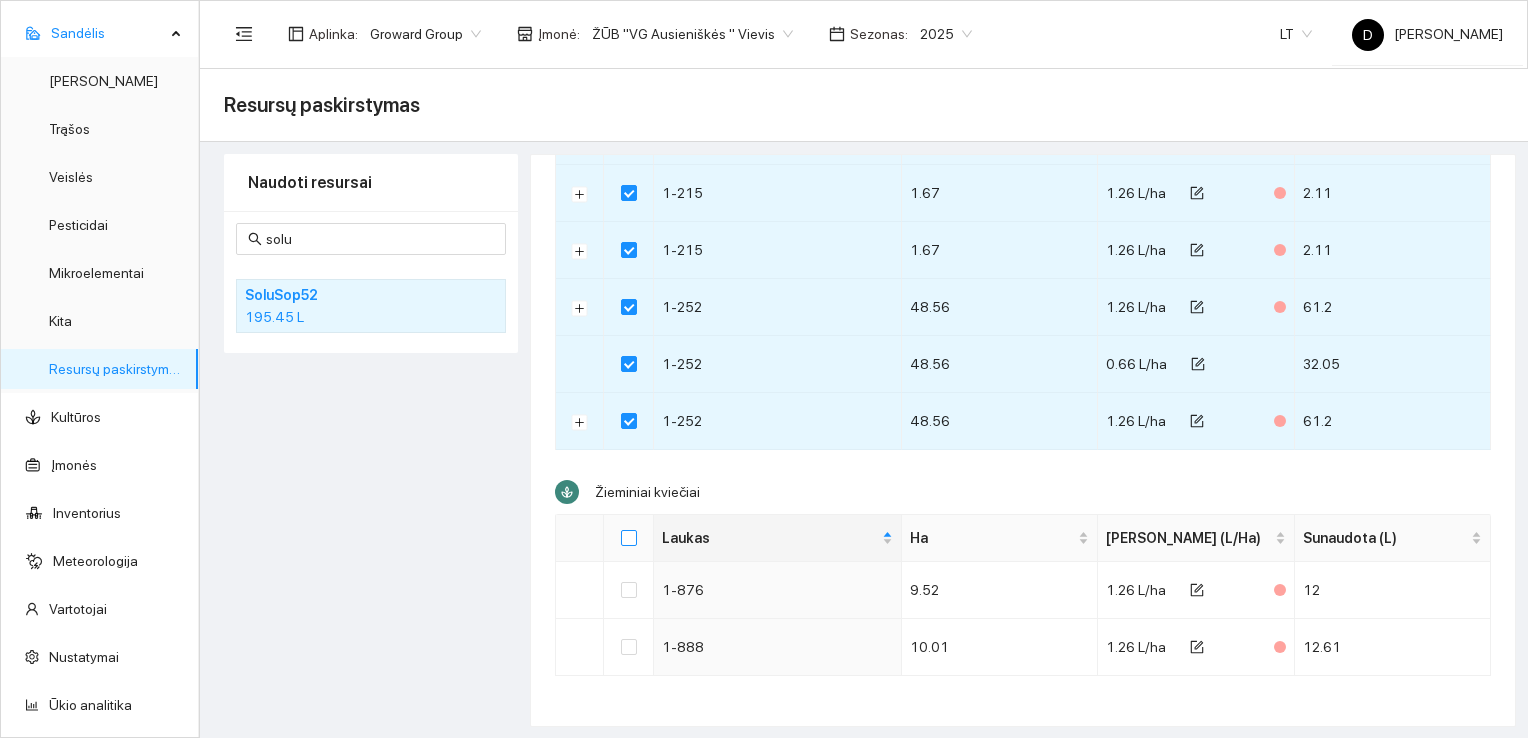 click at bounding box center [629, 538] 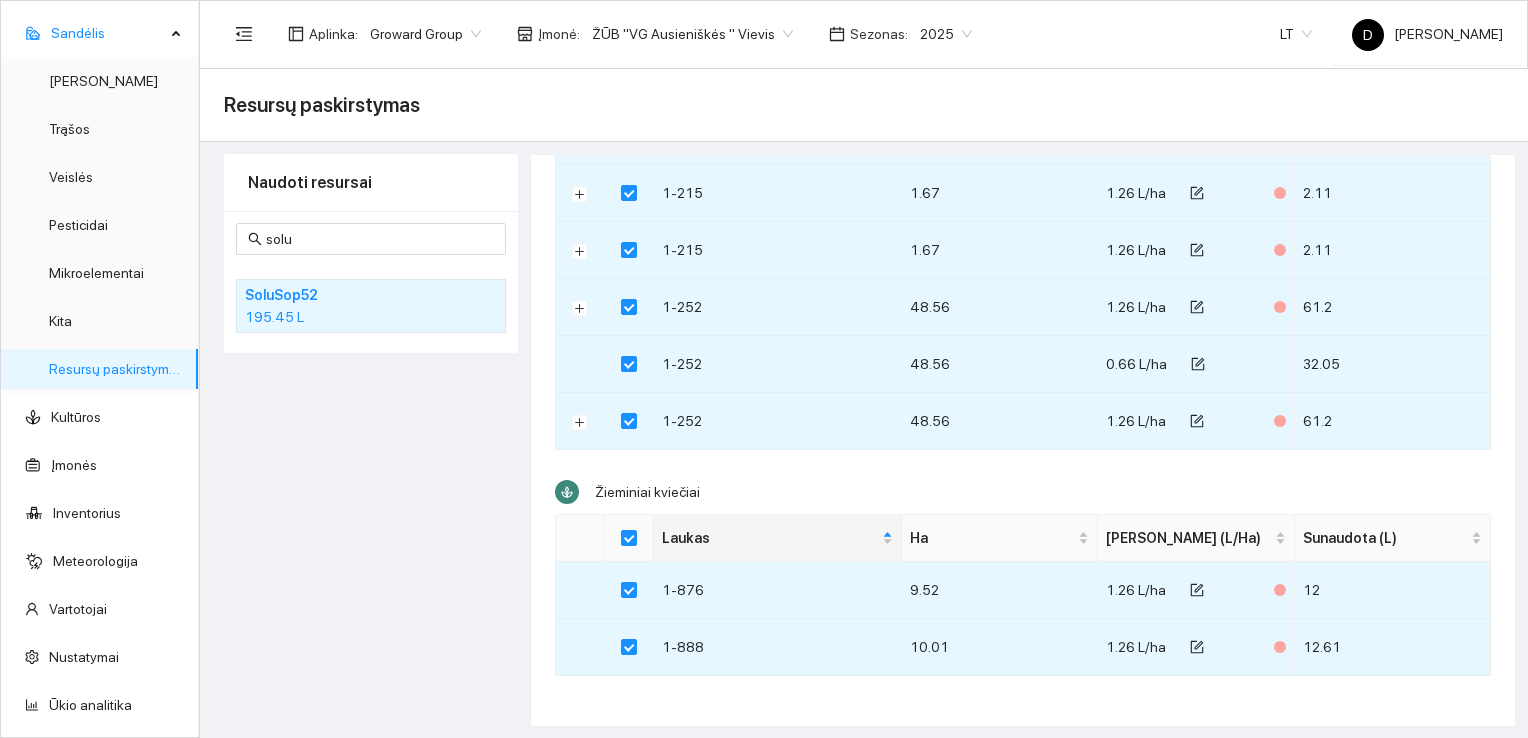 scroll, scrollTop: 0, scrollLeft: 0, axis: both 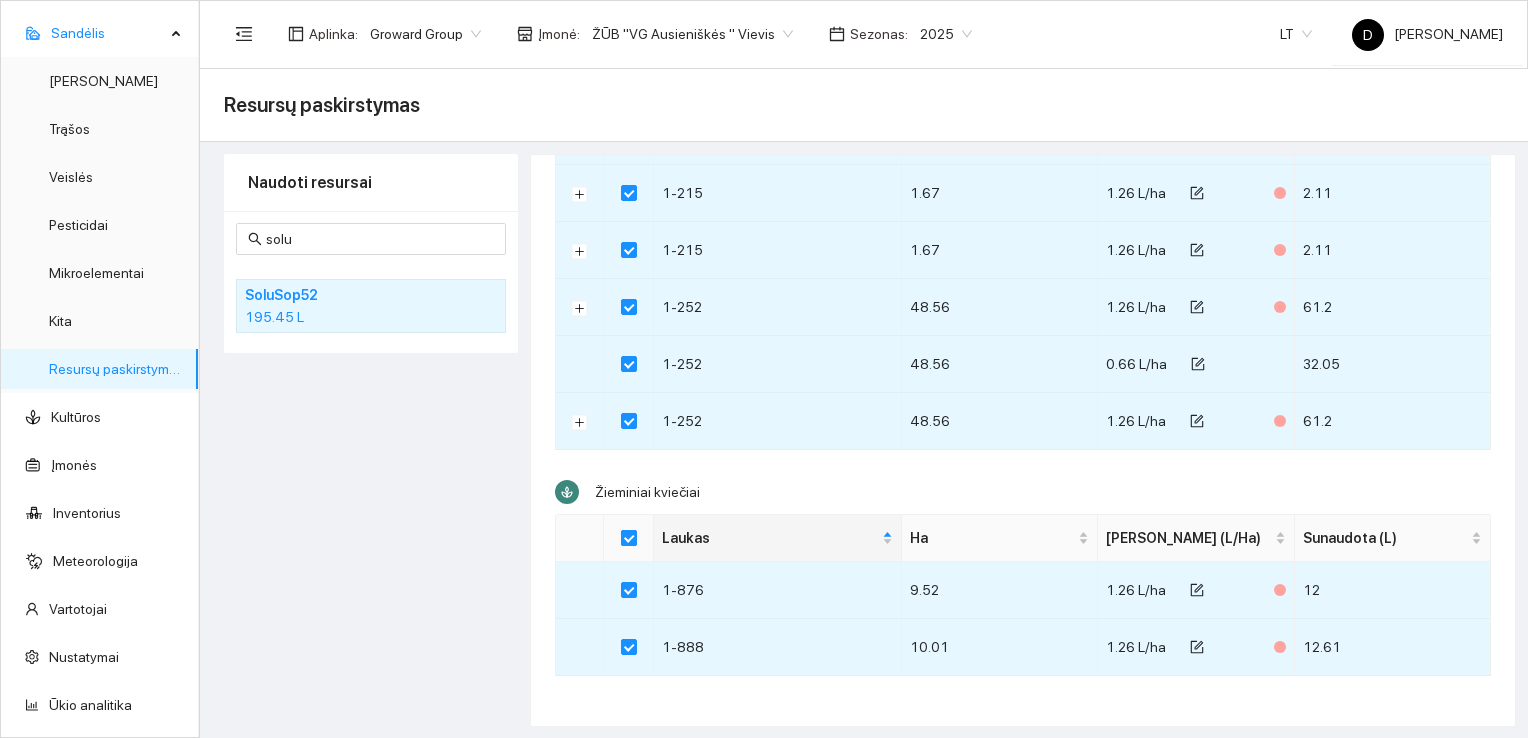click at bounding box center (629, 538) 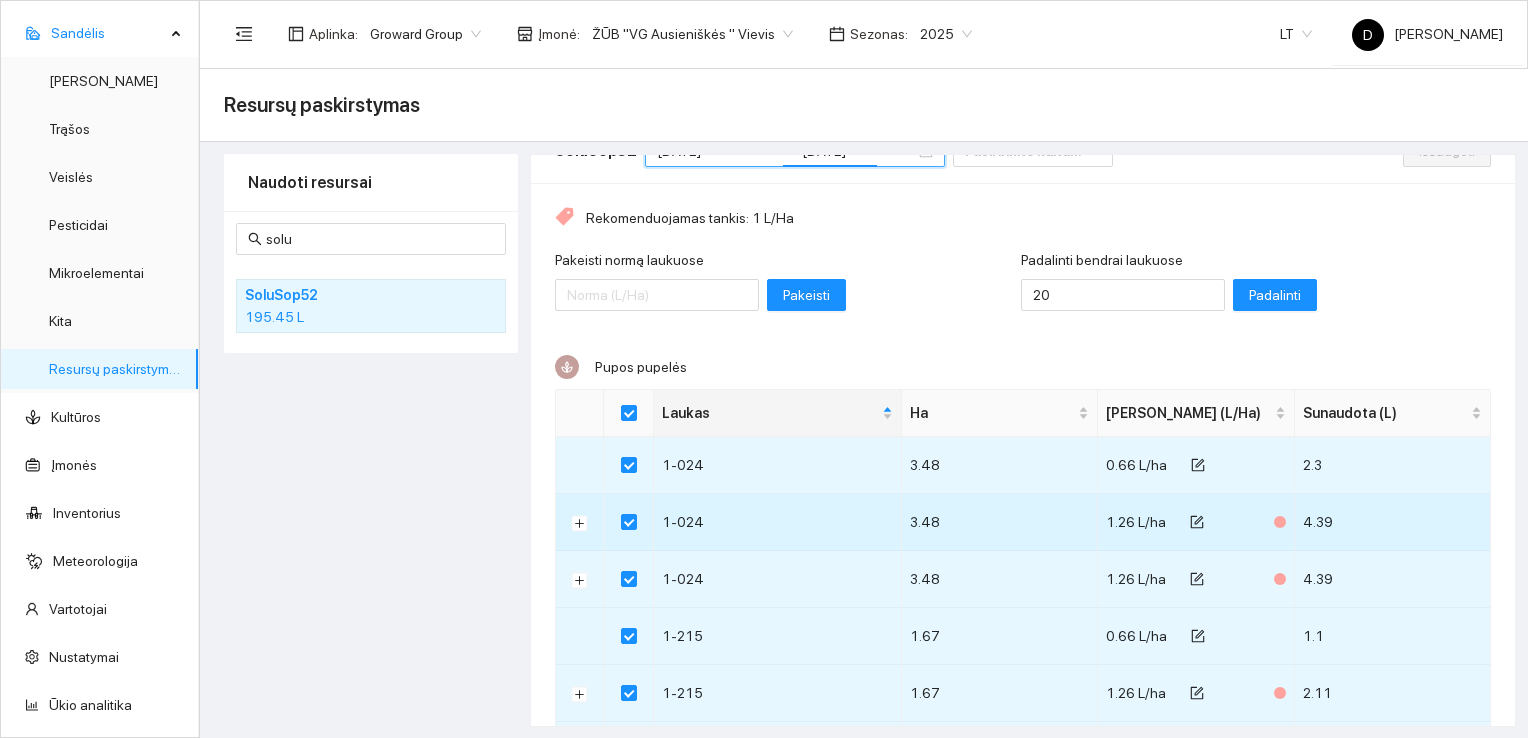 scroll, scrollTop: 0, scrollLeft: 0, axis: both 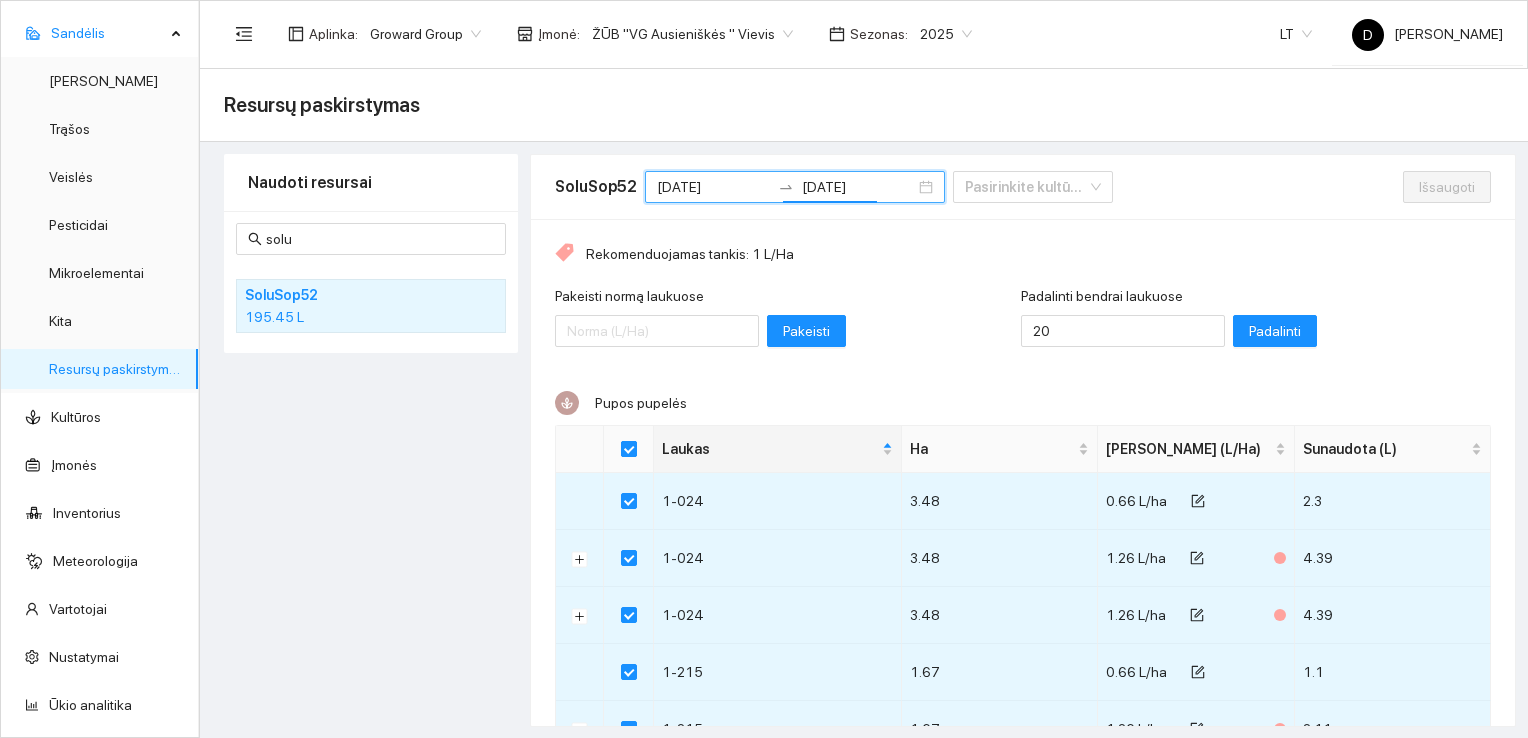 click at bounding box center [629, 449] 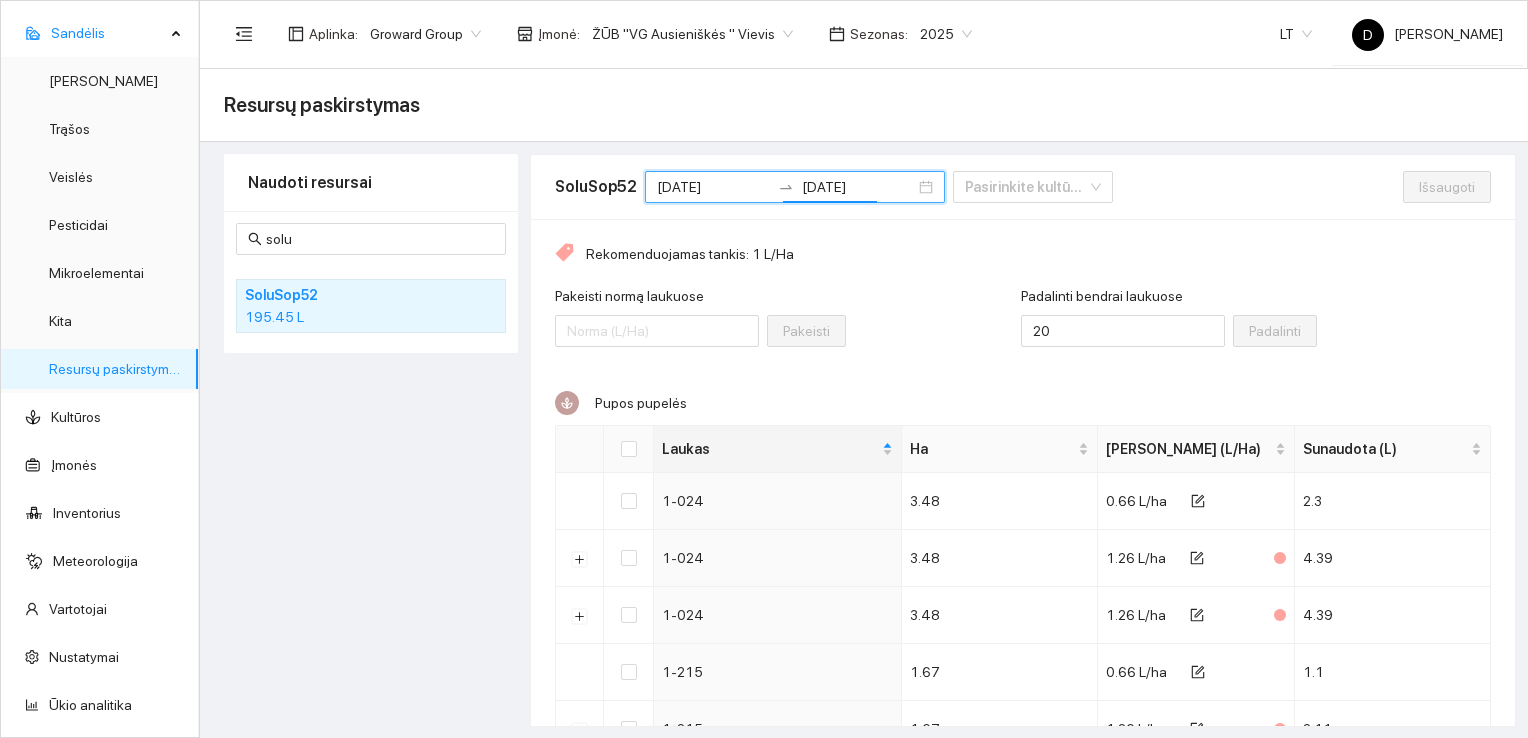 click on "Naudoti resursai solu SoluSop52 195.45 L" at bounding box center (371, 440) 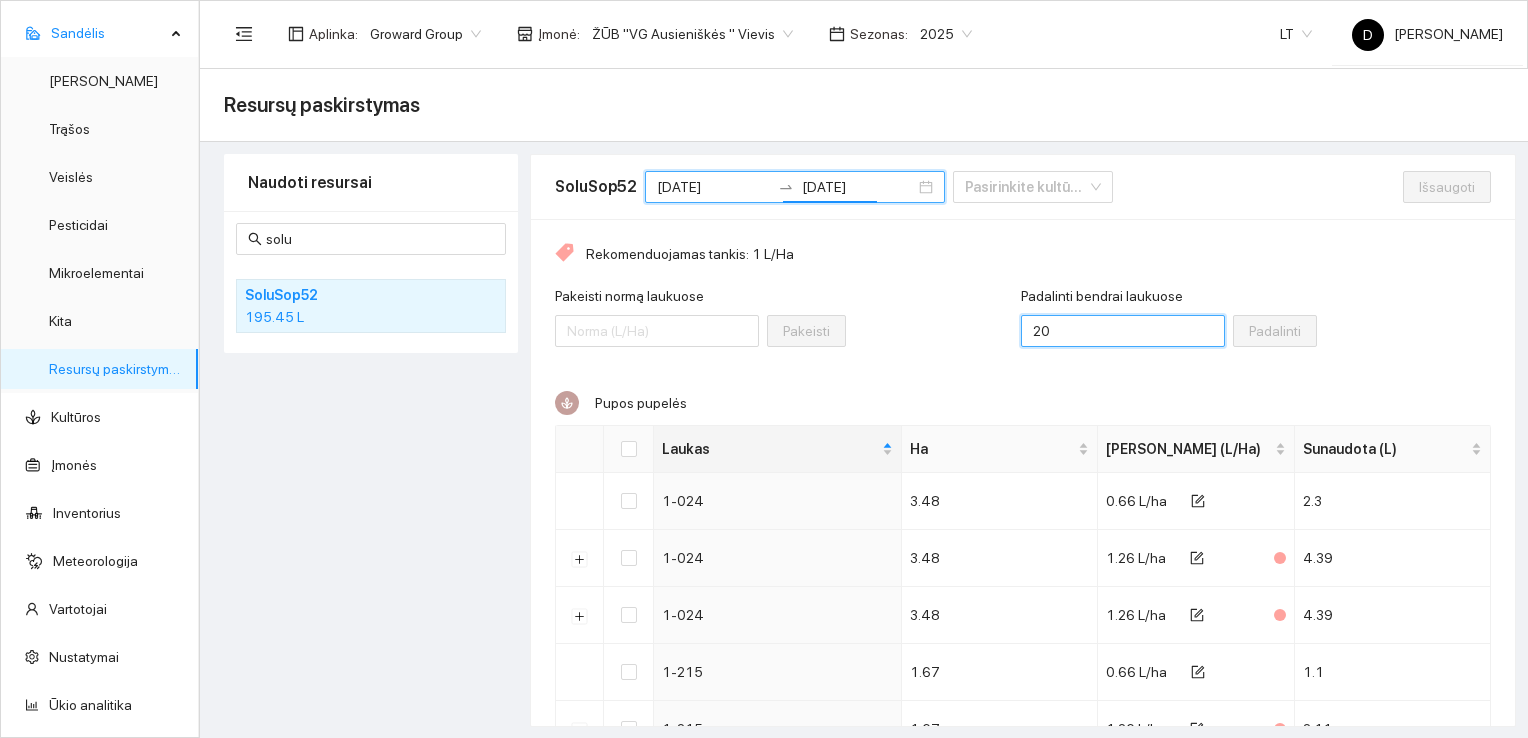 drag, startPoint x: 1044, startPoint y: 331, endPoint x: 993, endPoint y: 325, distance: 51.351727 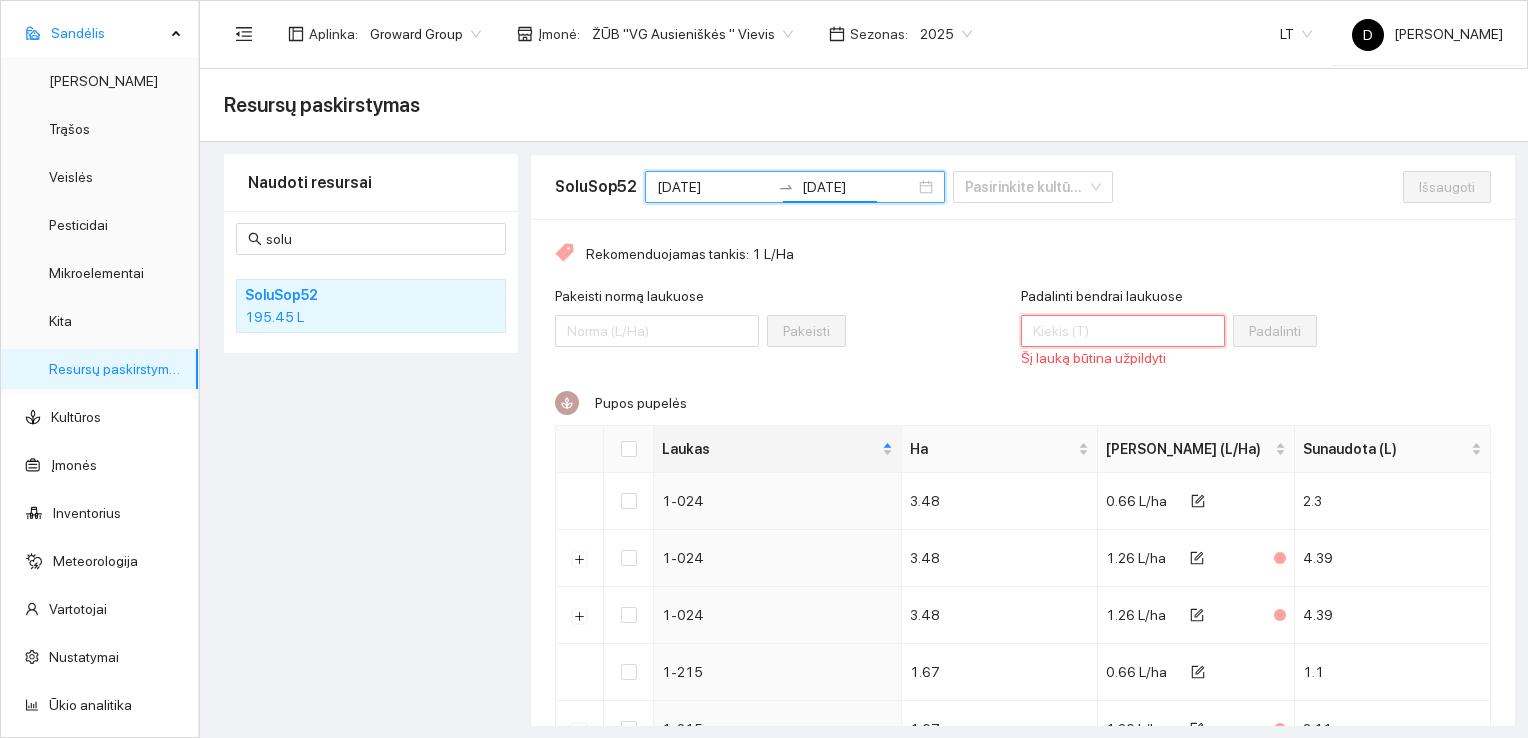 type 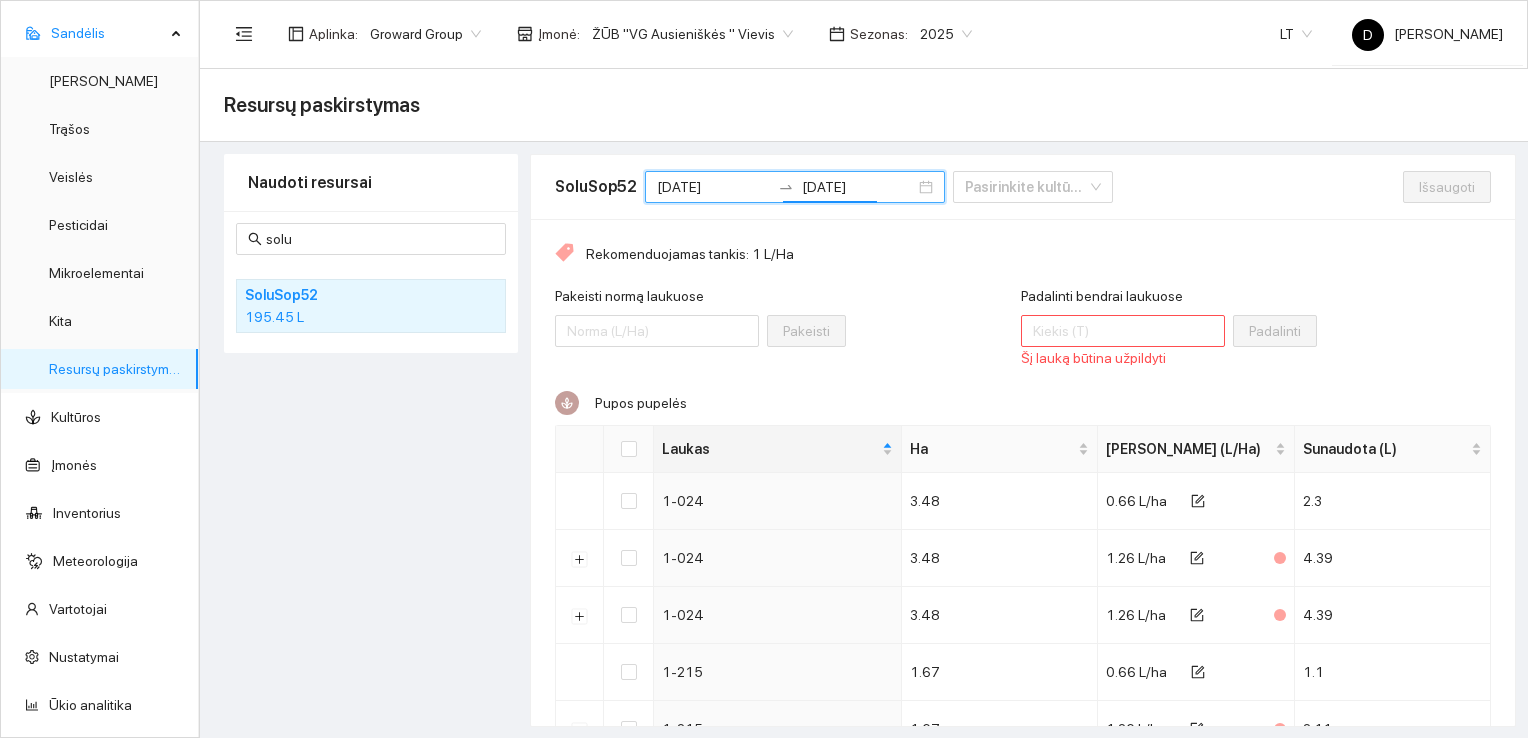 click on "Pakeisti normą laukuose Pakeisti" at bounding box center [788, 328] 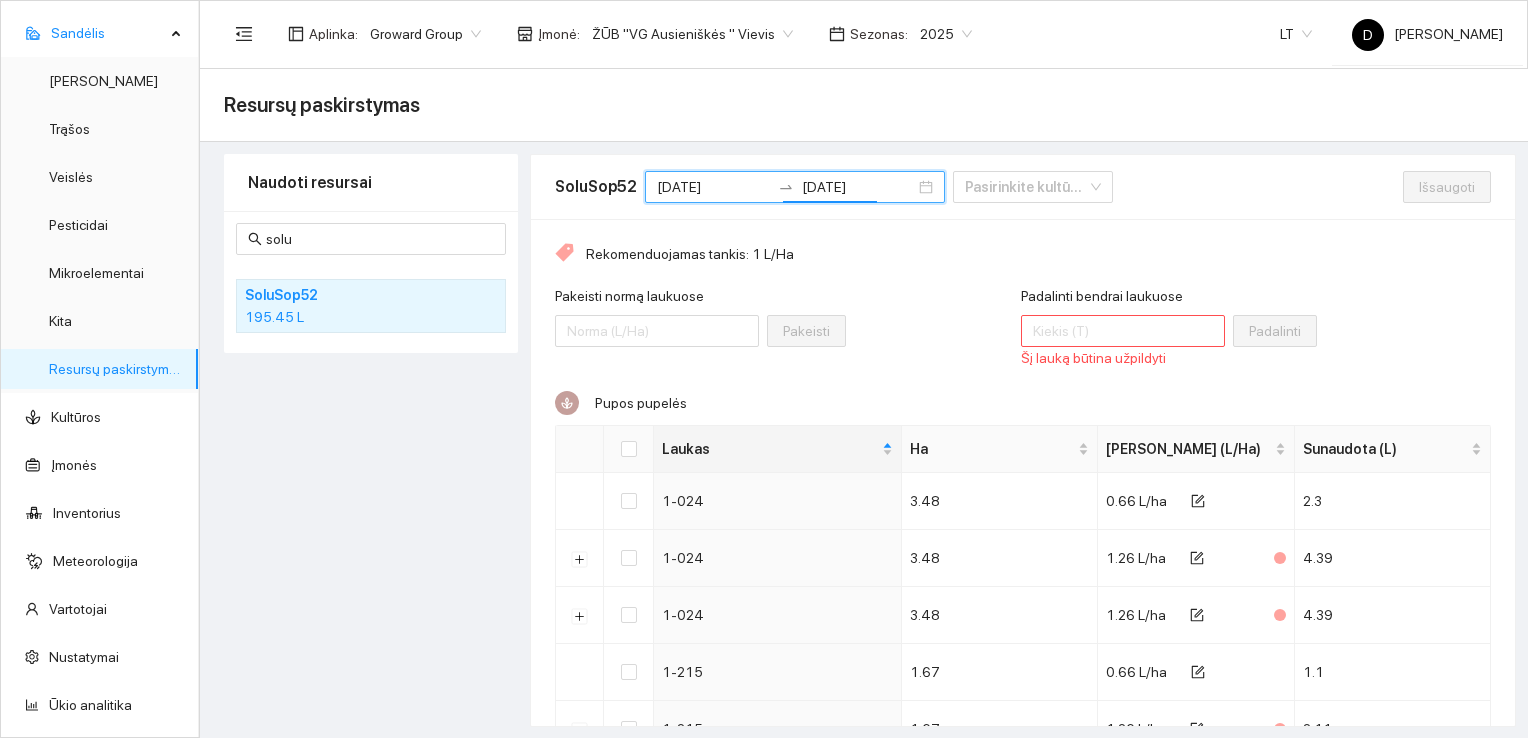 click on "Naudoti resursai solu SoluSop52 195.45 L" at bounding box center (371, 440) 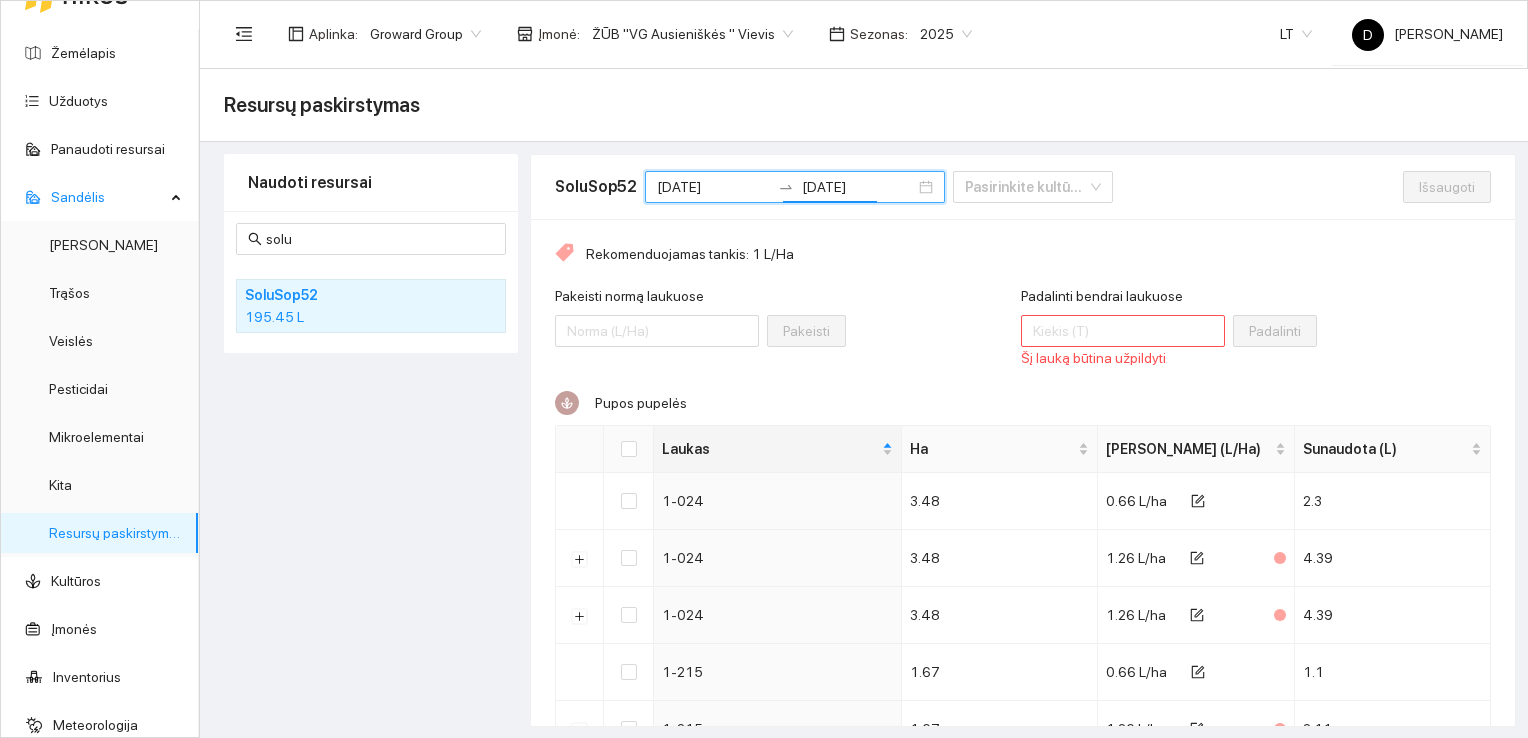 scroll, scrollTop: 0, scrollLeft: 0, axis: both 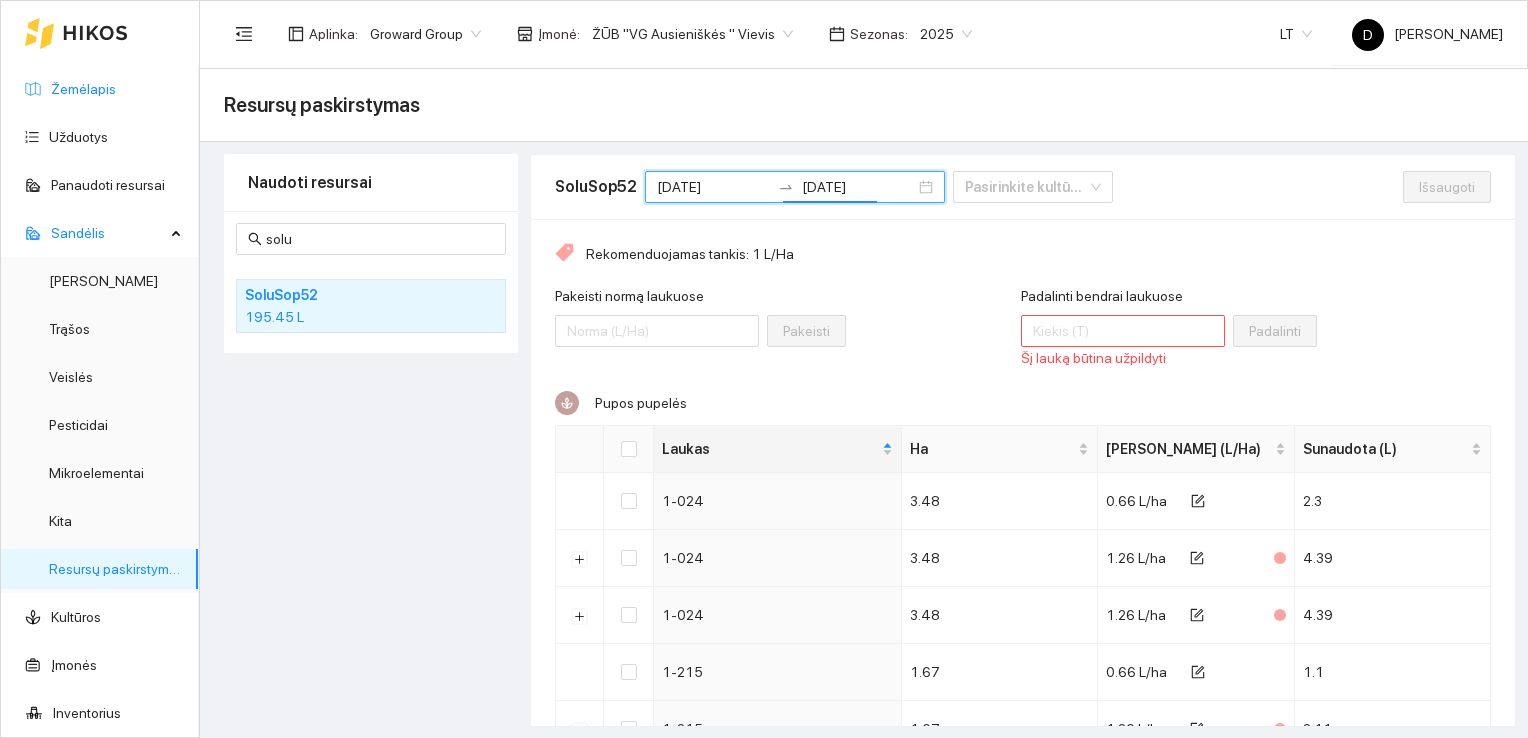click on "Žemėlapis" at bounding box center [83, 89] 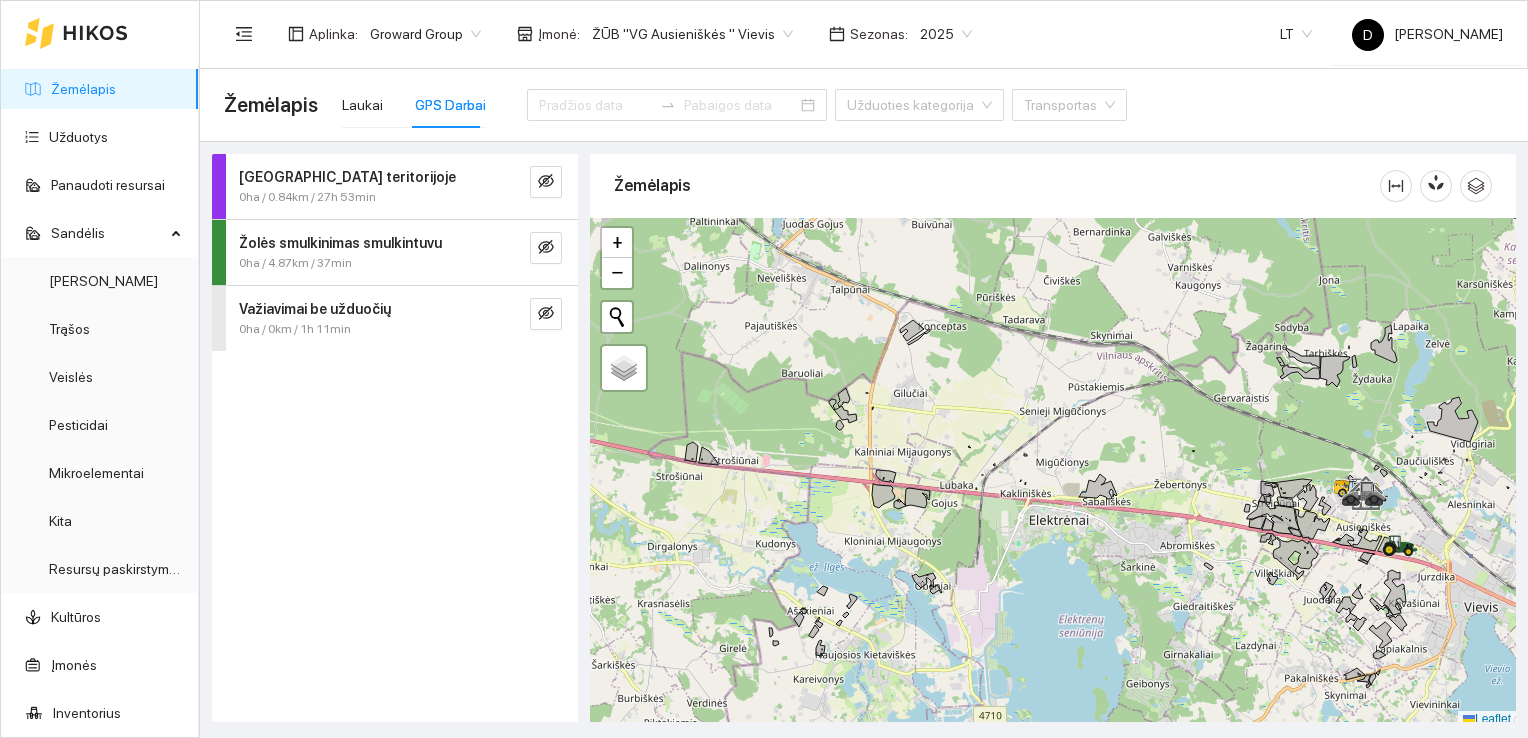 click on "Darbas teritorijoje 0ha / 0.84km / 27h 53min Žolės smulkinimas smulkintuvu 0ha / 4.87km / 37min Važiavimai be užduočių 0ha / 0km / 1h 11min" at bounding box center [395, 438] 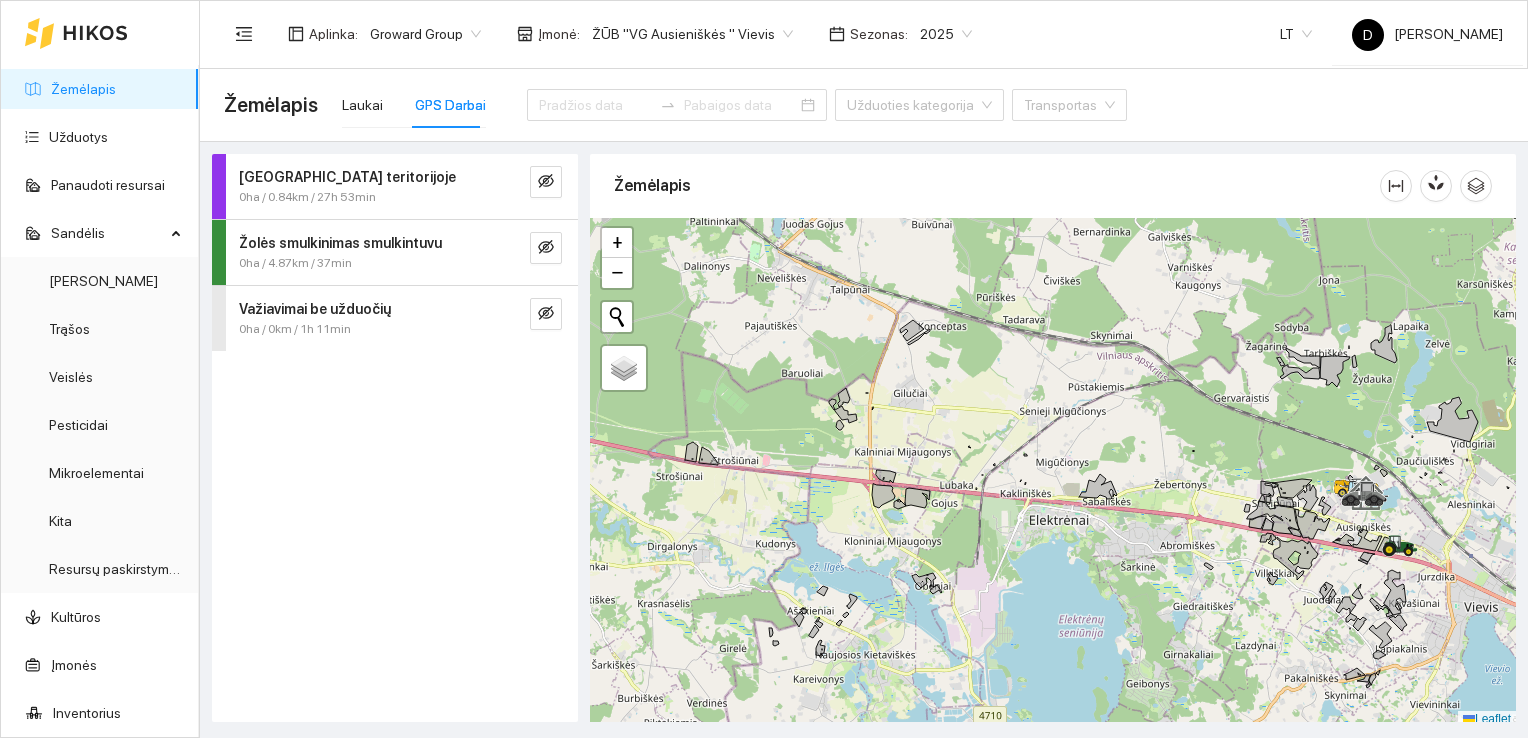 click on "Žolės smulkinimas smulkintuvu" at bounding box center [361, 243] 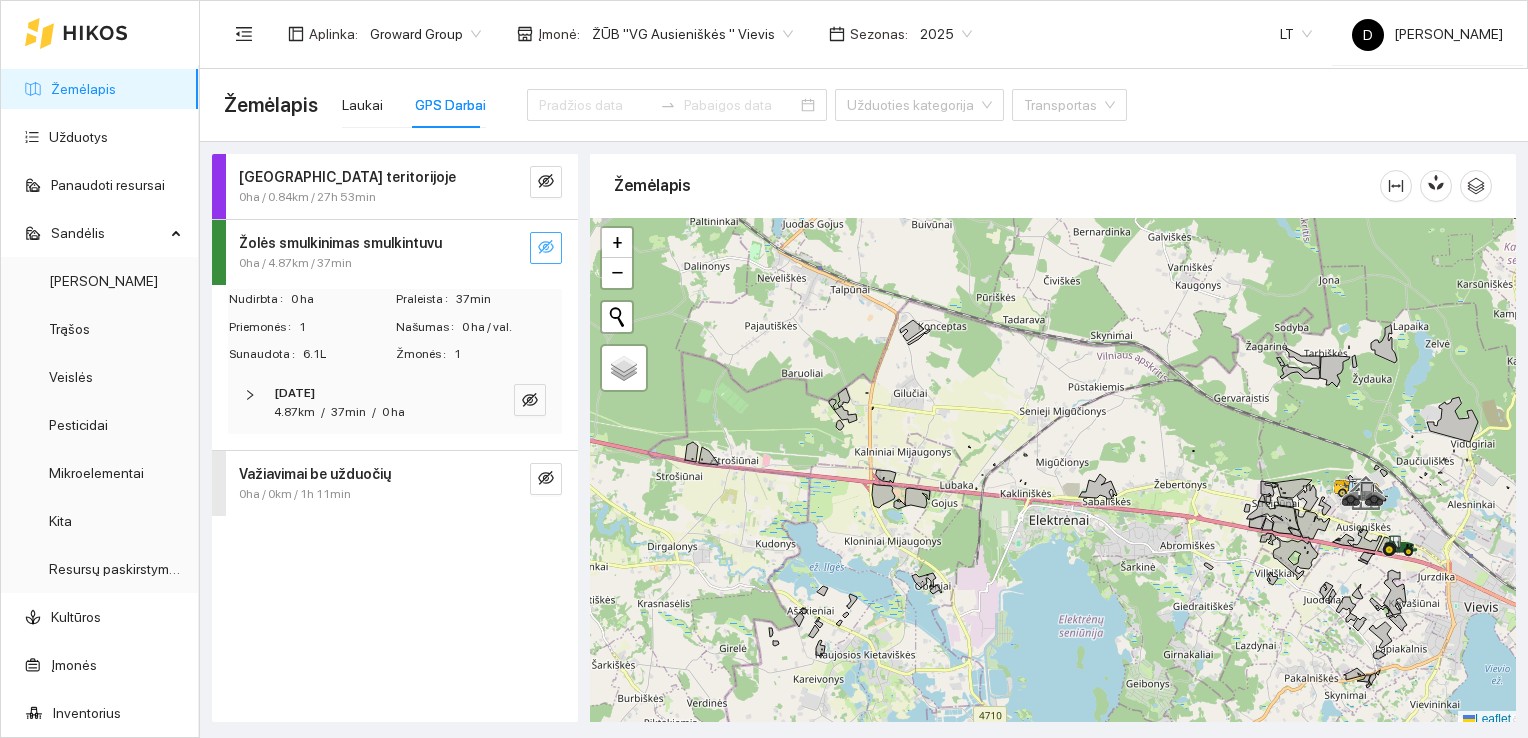 click 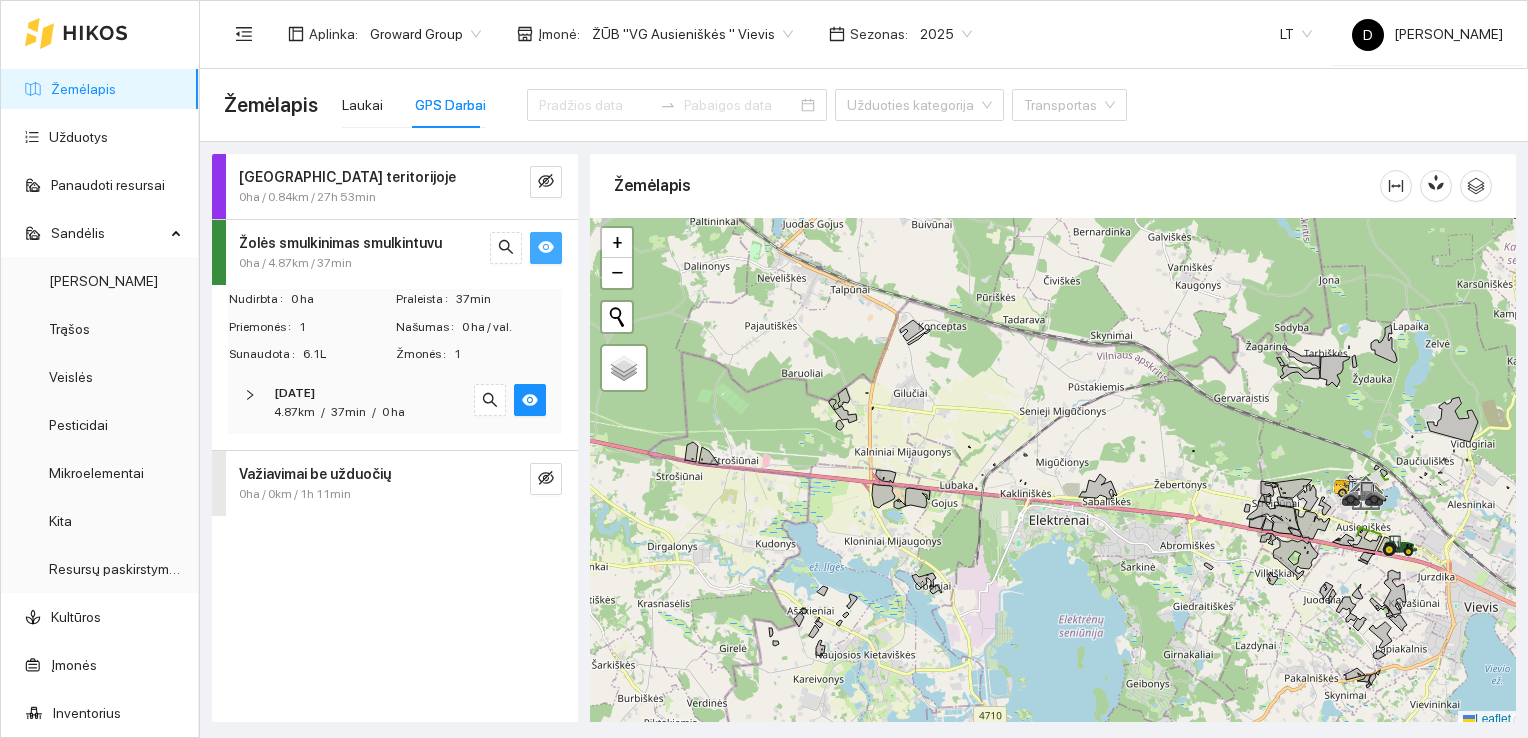 scroll, scrollTop: 5, scrollLeft: 0, axis: vertical 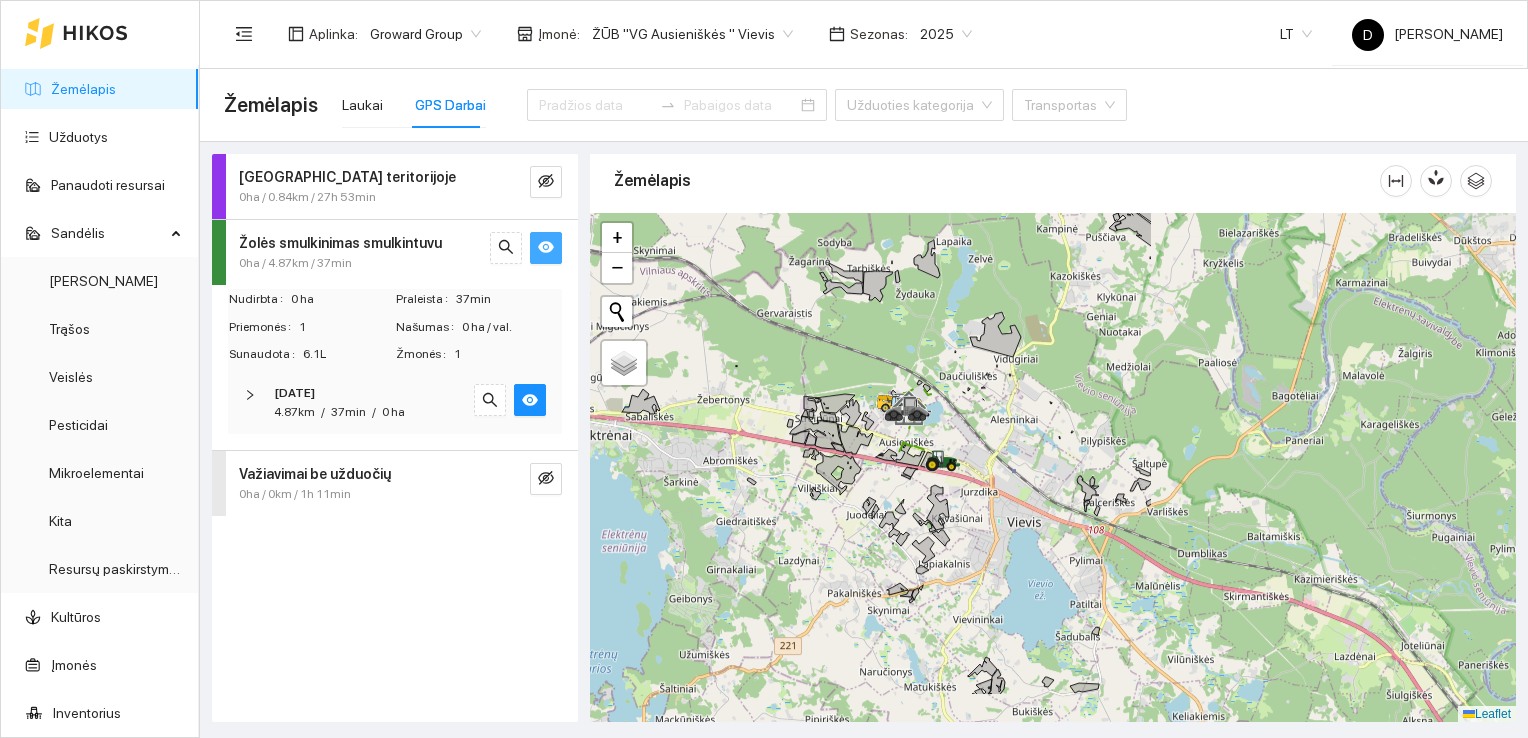 drag, startPoint x: 1336, startPoint y: 574, endPoint x: 878, endPoint y: 495, distance: 464.76337 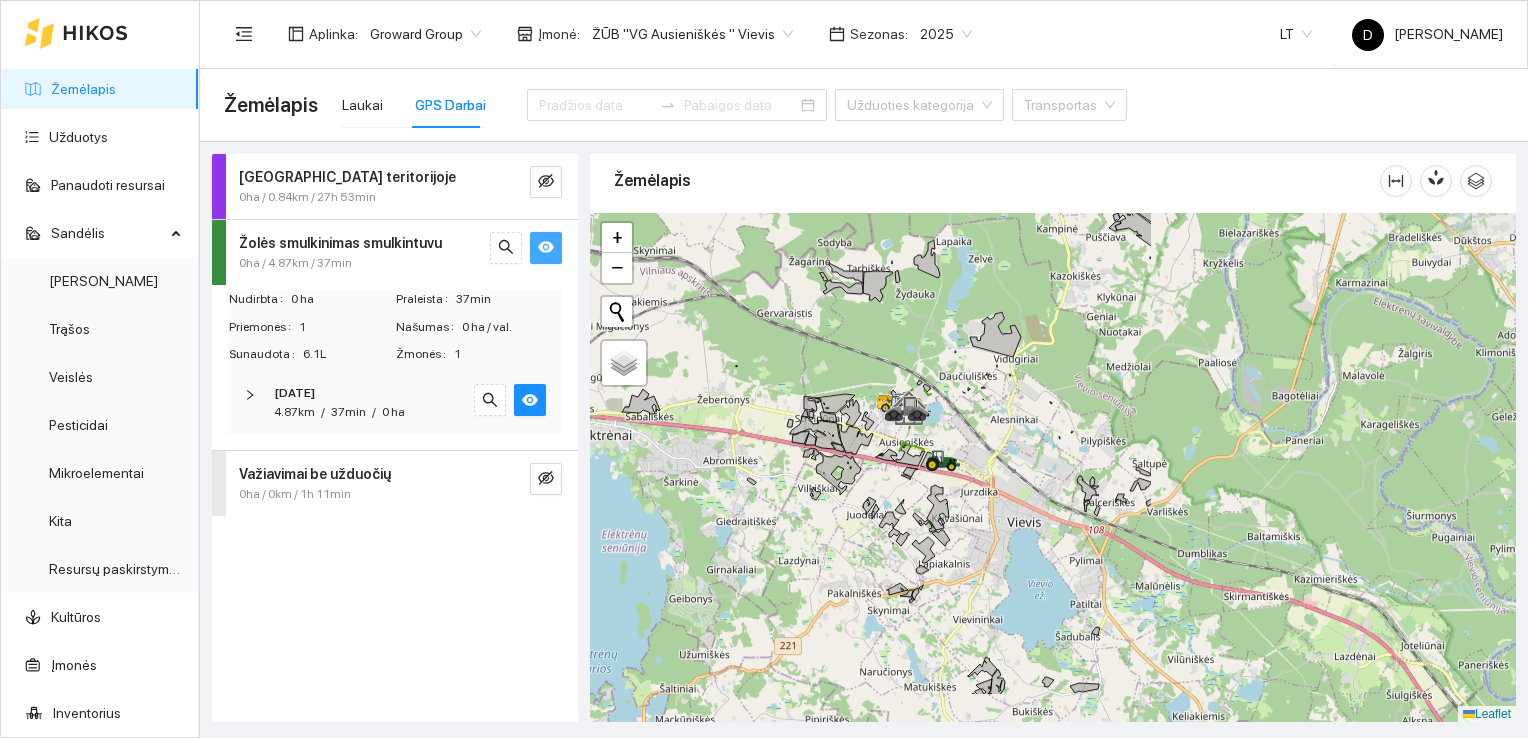 click at bounding box center [1053, 468] 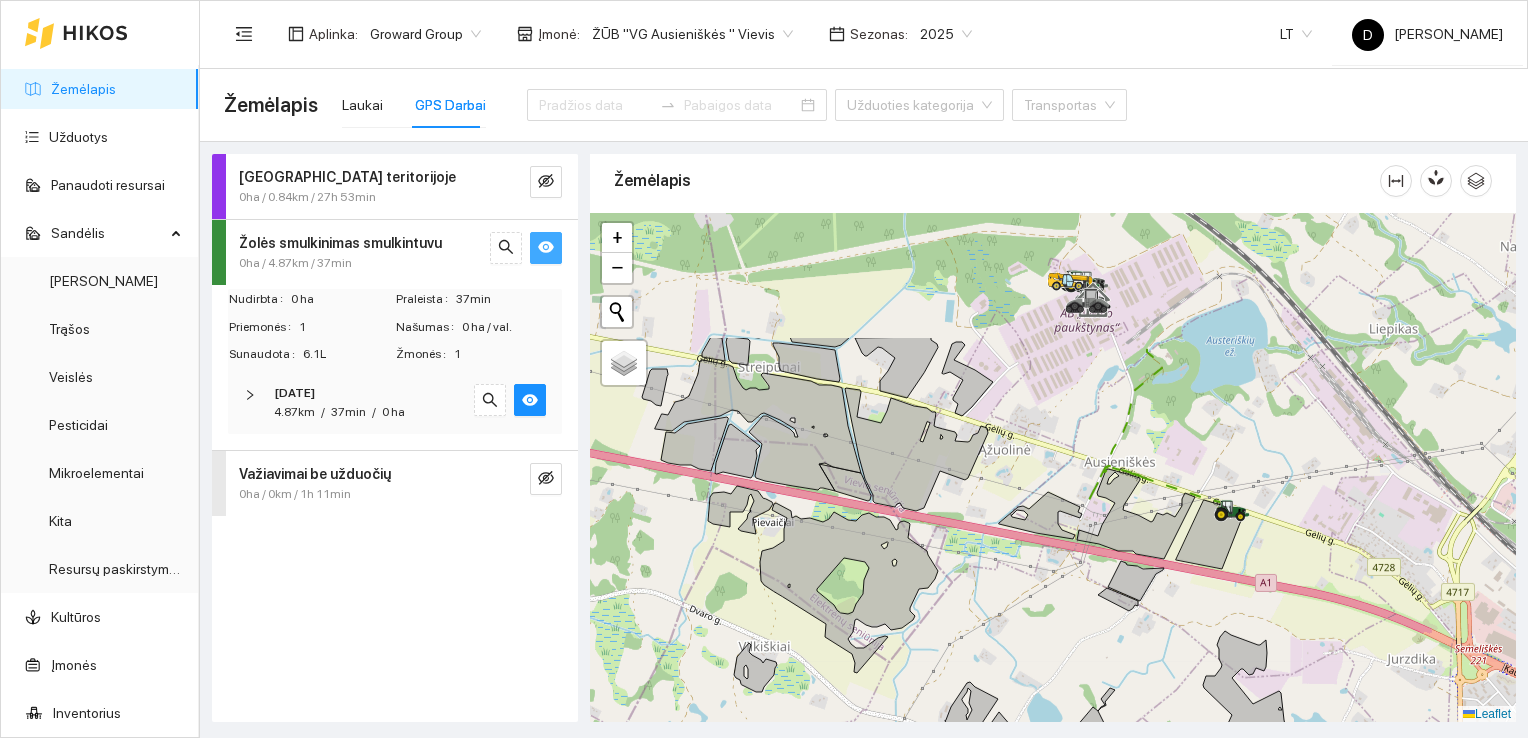 drag, startPoint x: 863, startPoint y: 426, endPoint x: 1002, endPoint y: 629, distance: 246.02846 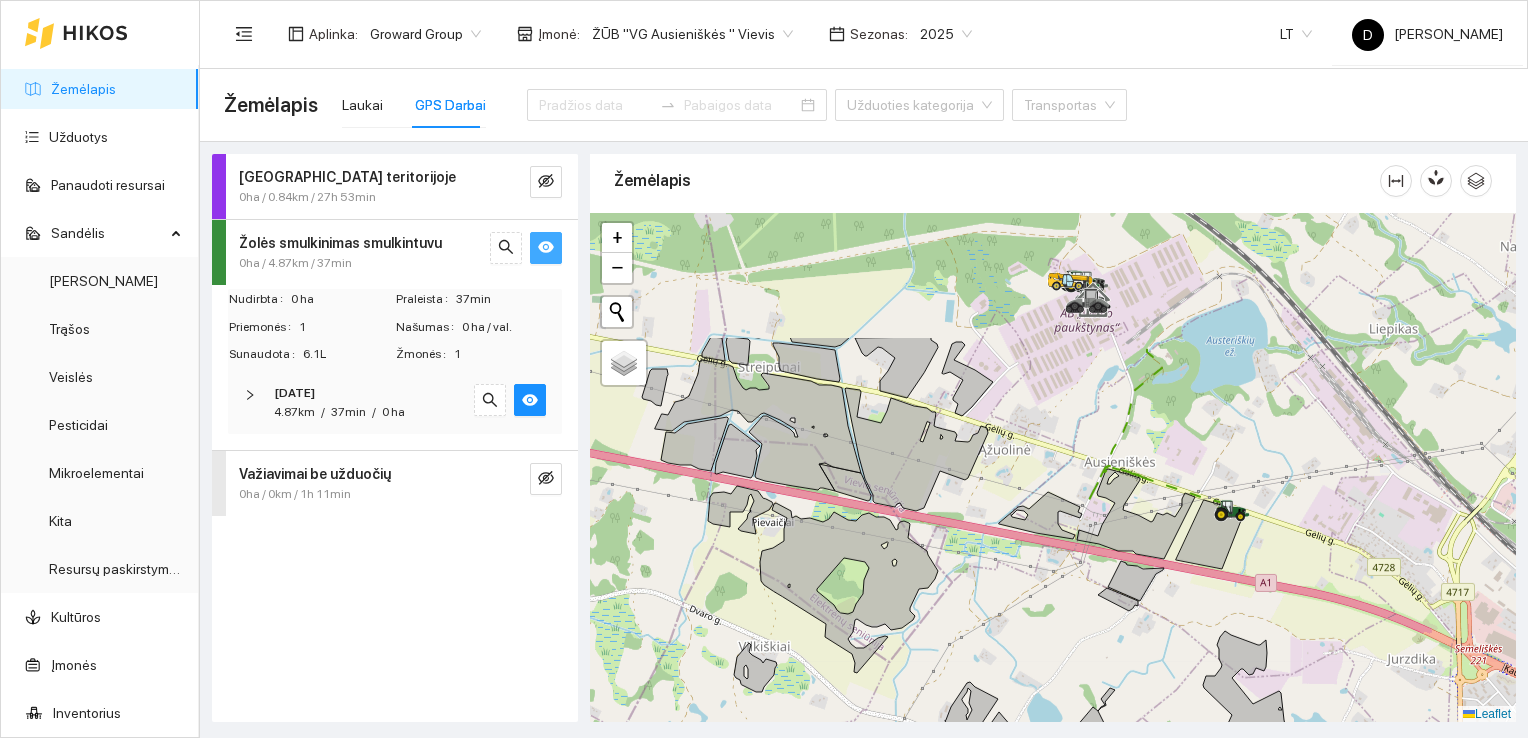 click at bounding box center (1053, 468) 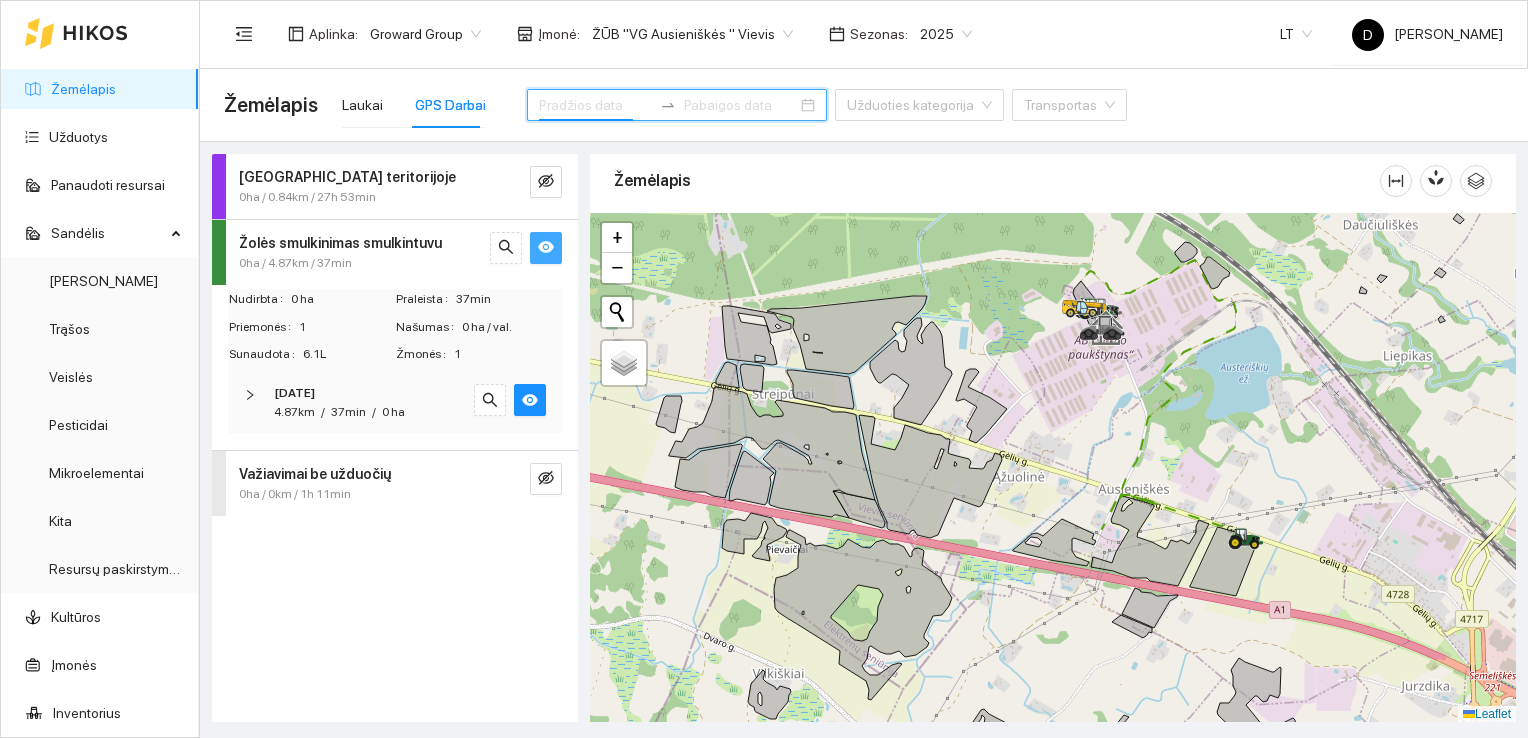 click at bounding box center (595, 105) 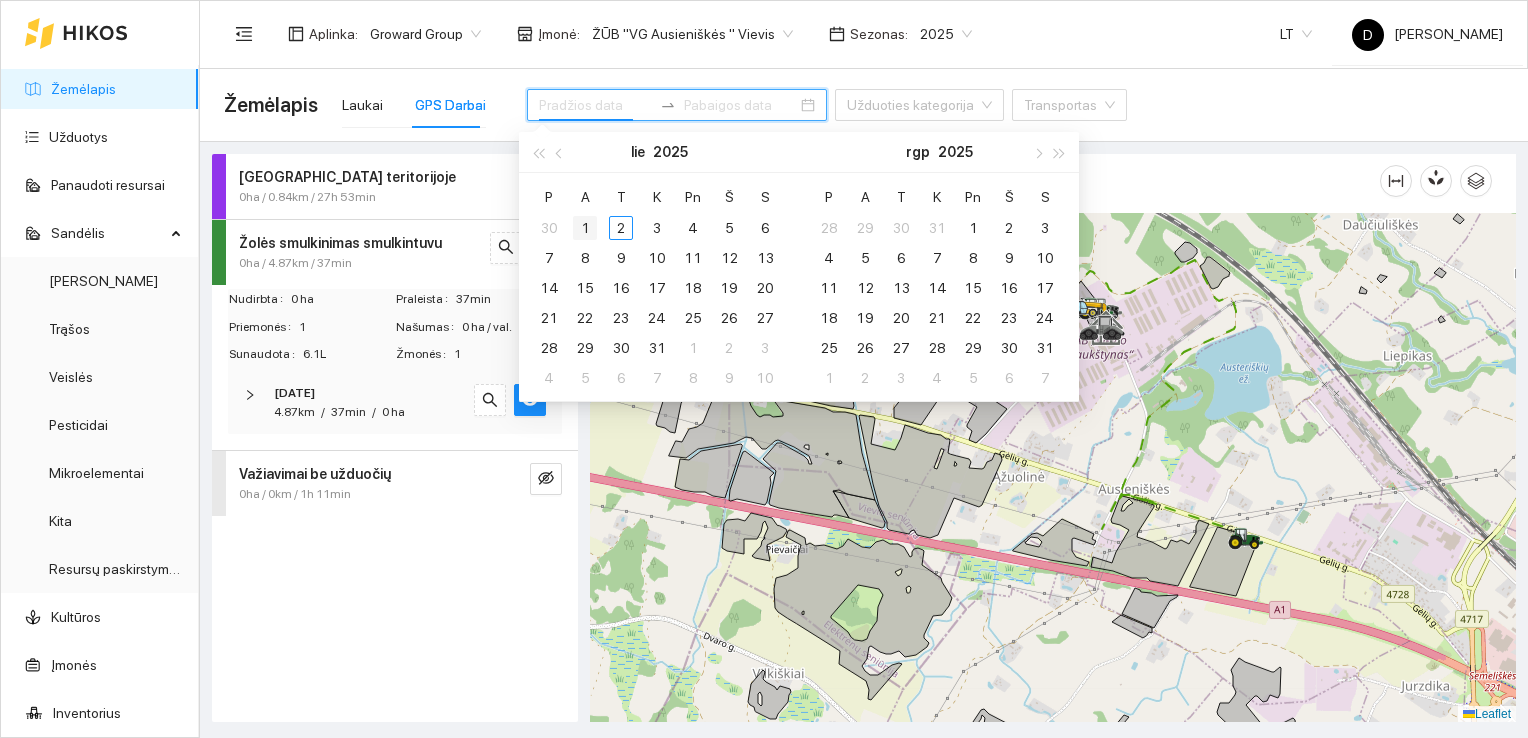 type on "[DATE]" 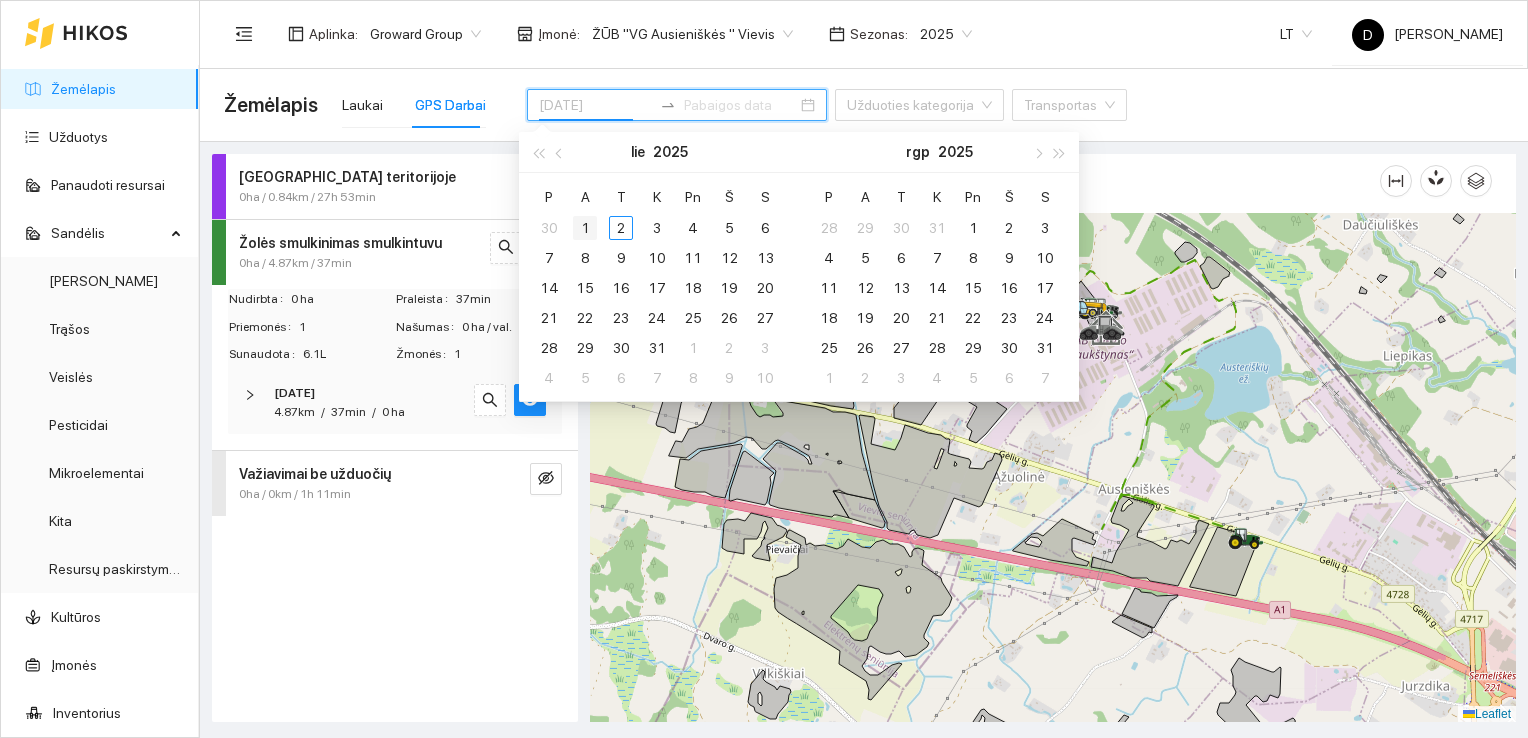 click on "1" at bounding box center [585, 228] 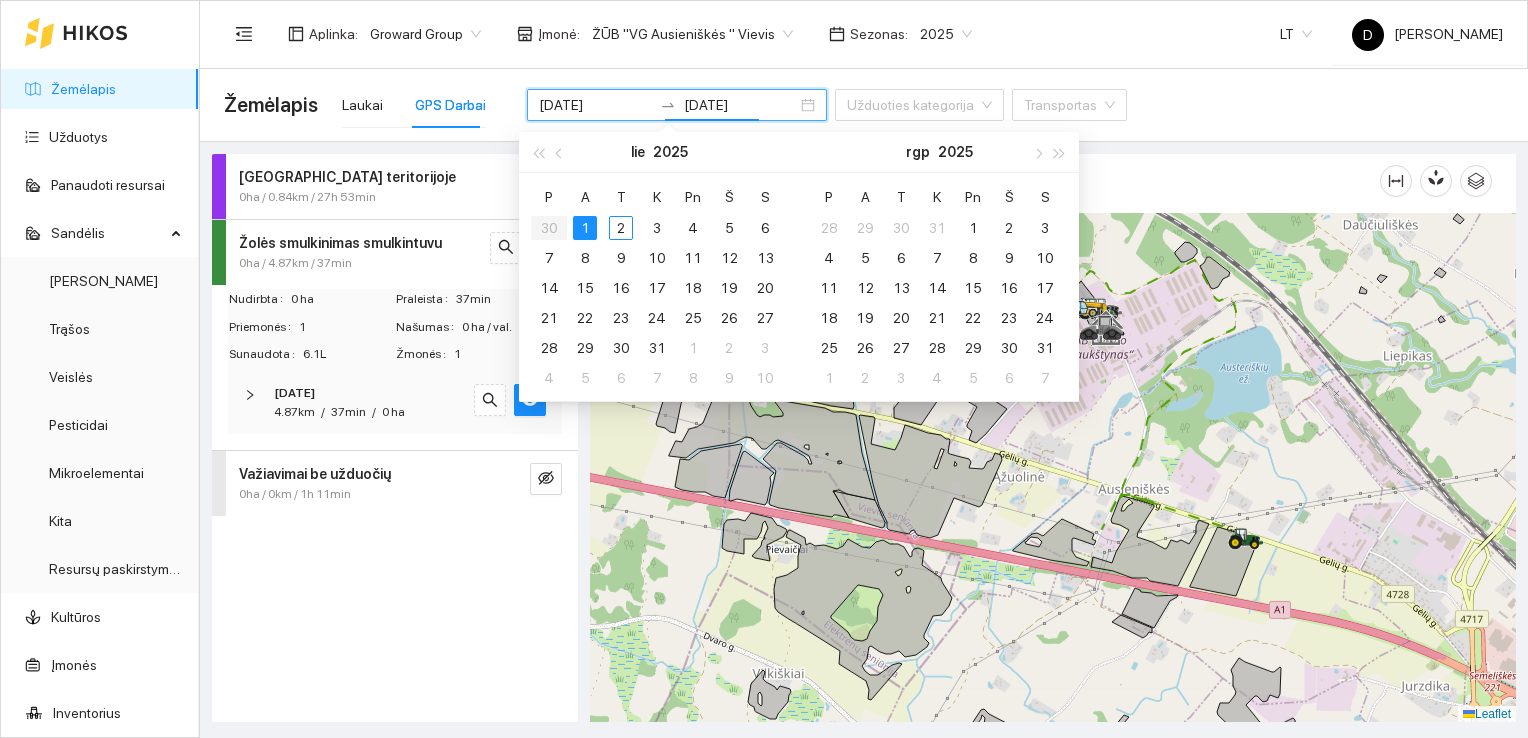 type on "[DATE]" 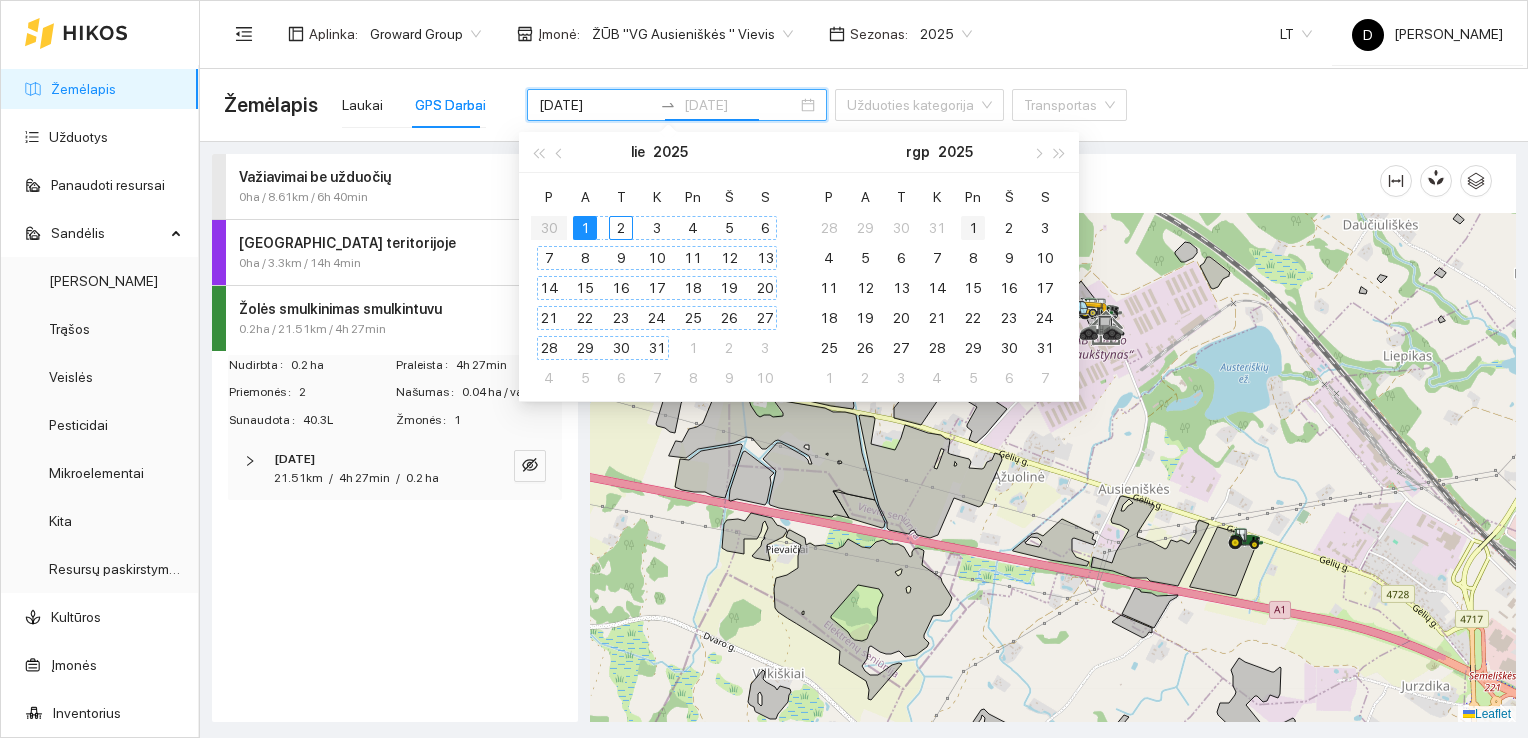 type on "[DATE]" 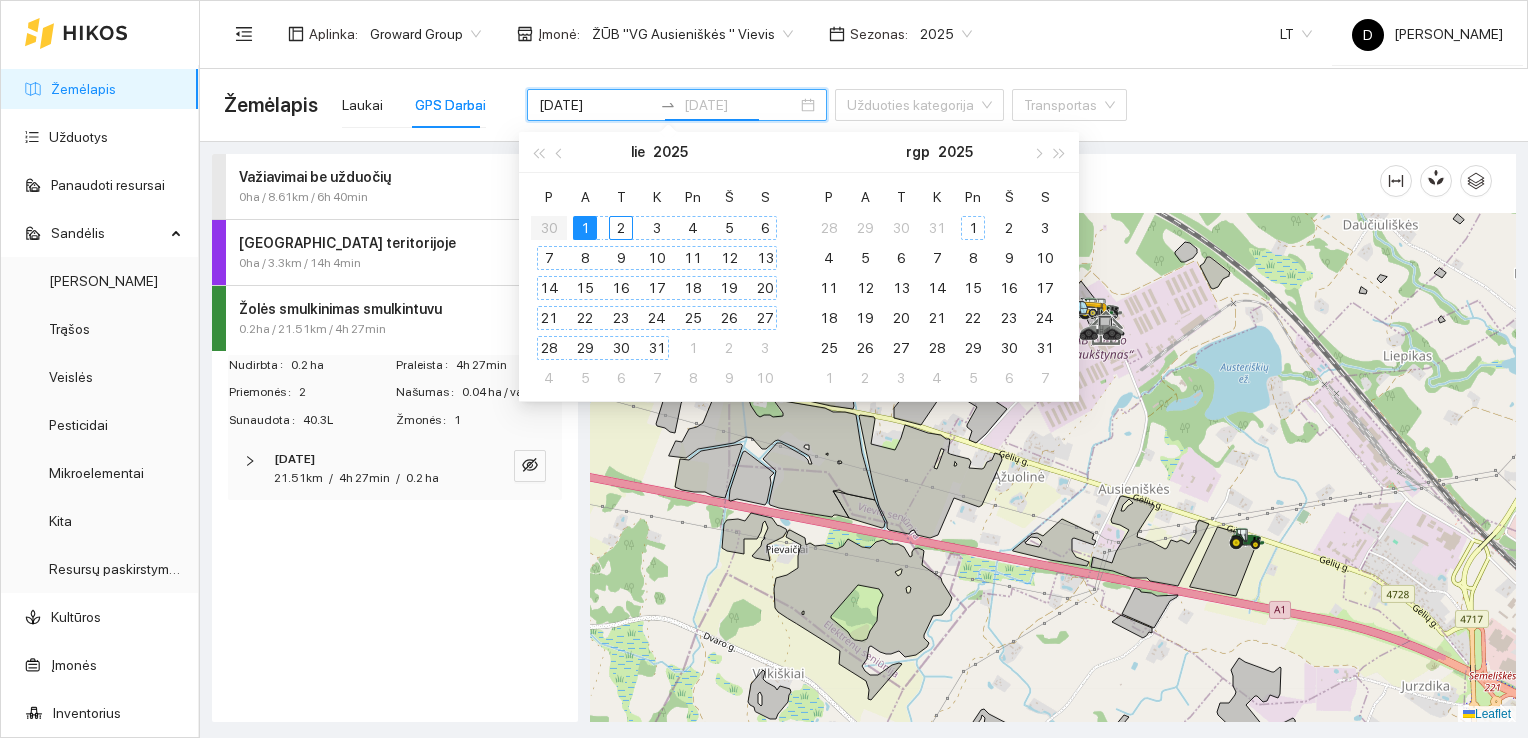 click on "1" at bounding box center (973, 228) 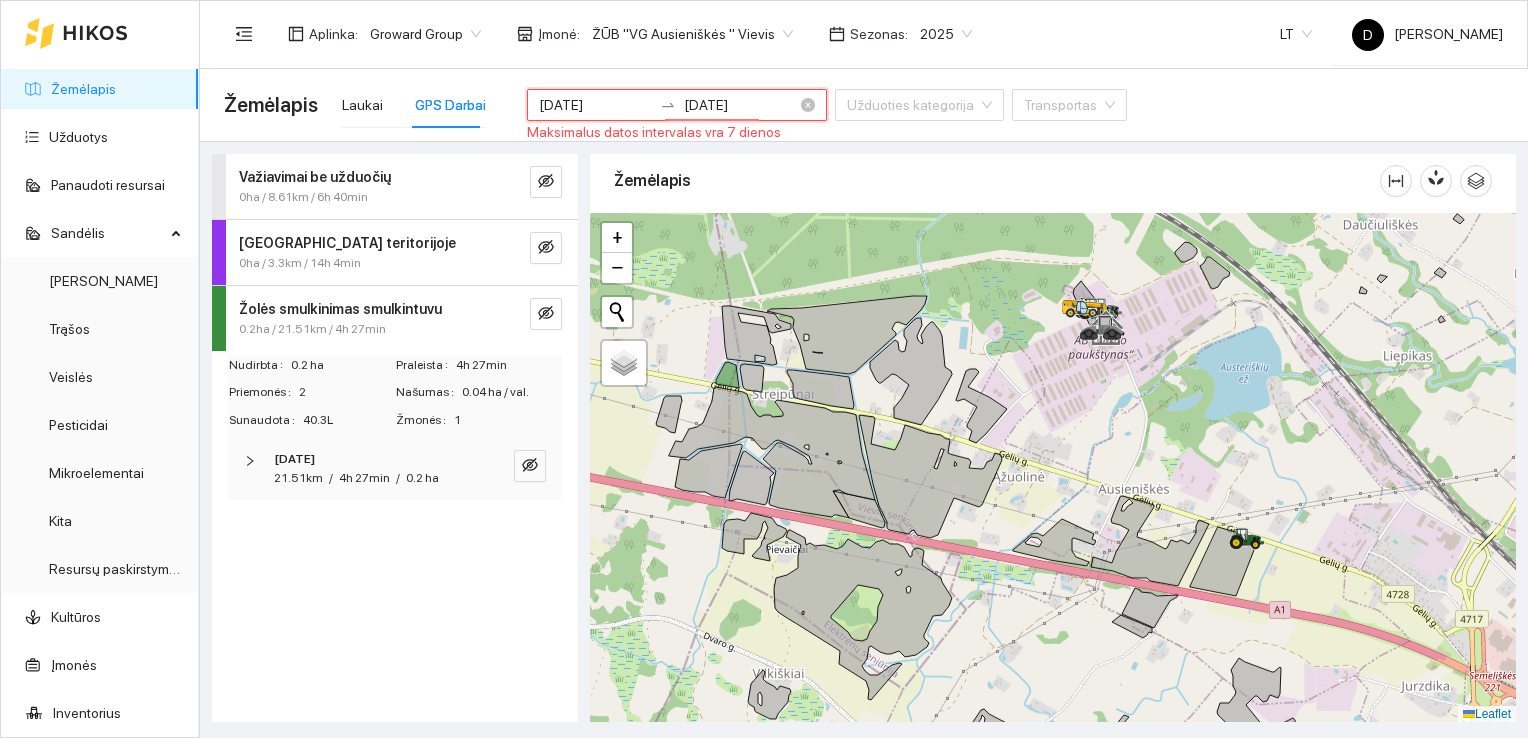 click on "[DATE] [DATE]" at bounding box center (677, 105) 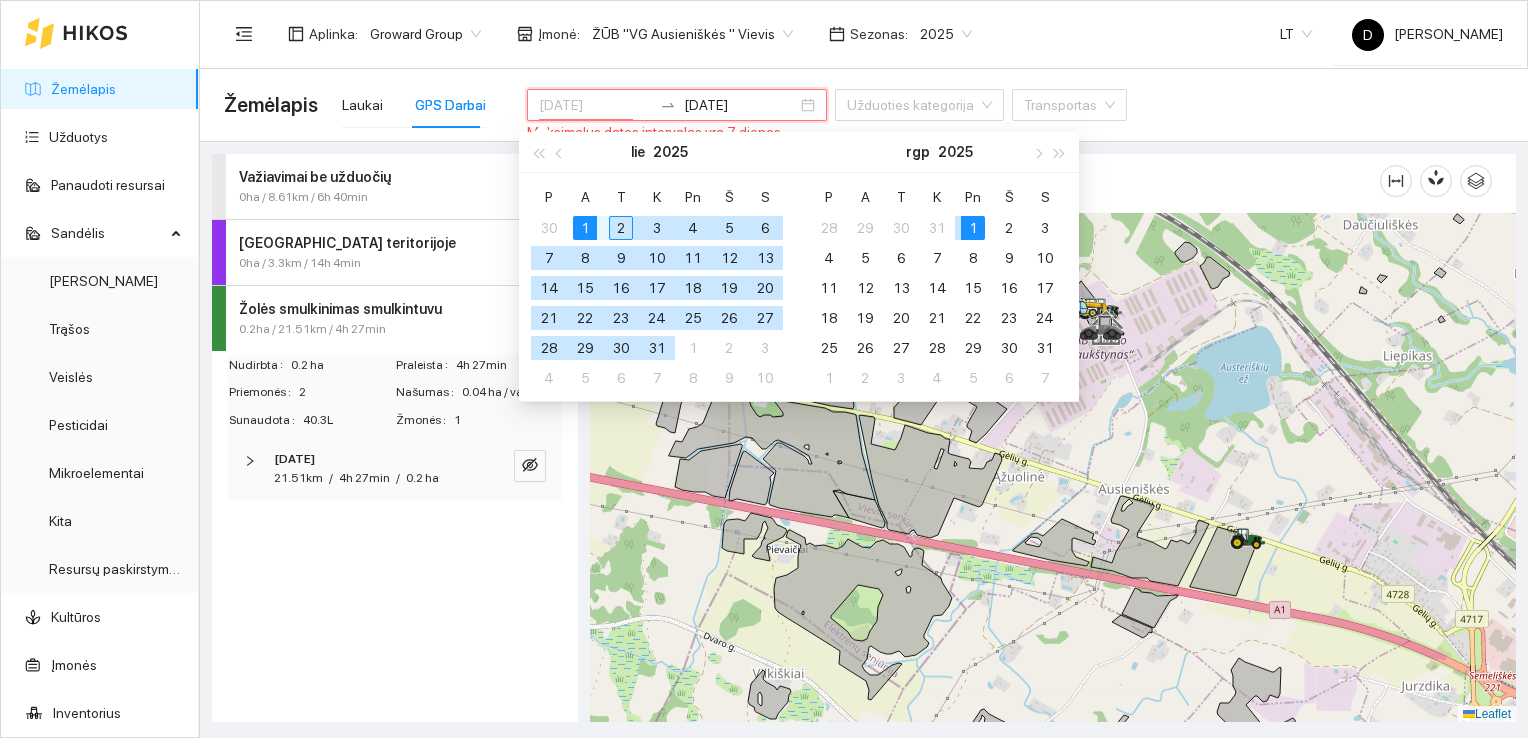 type on "[DATE]" 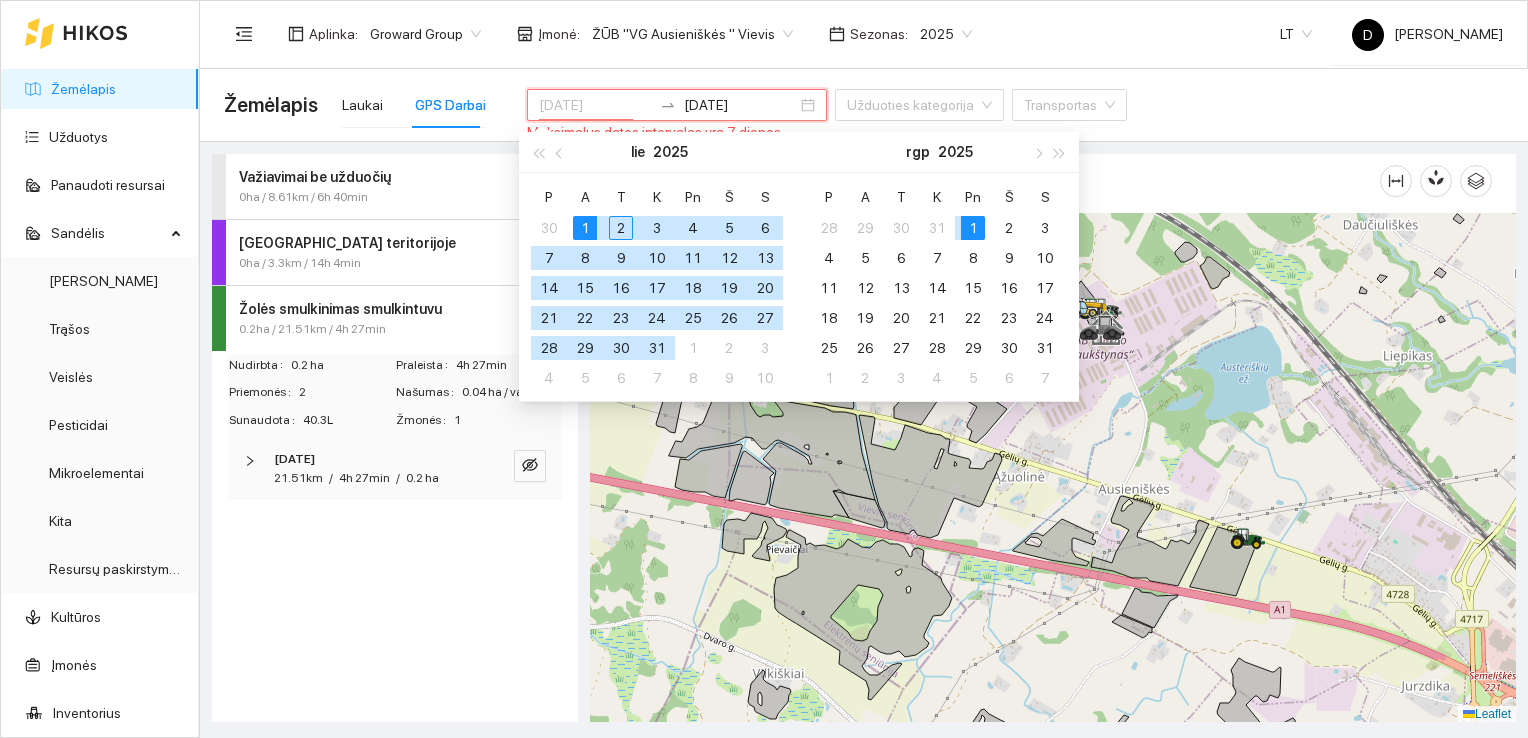 click on "1" at bounding box center (585, 228) 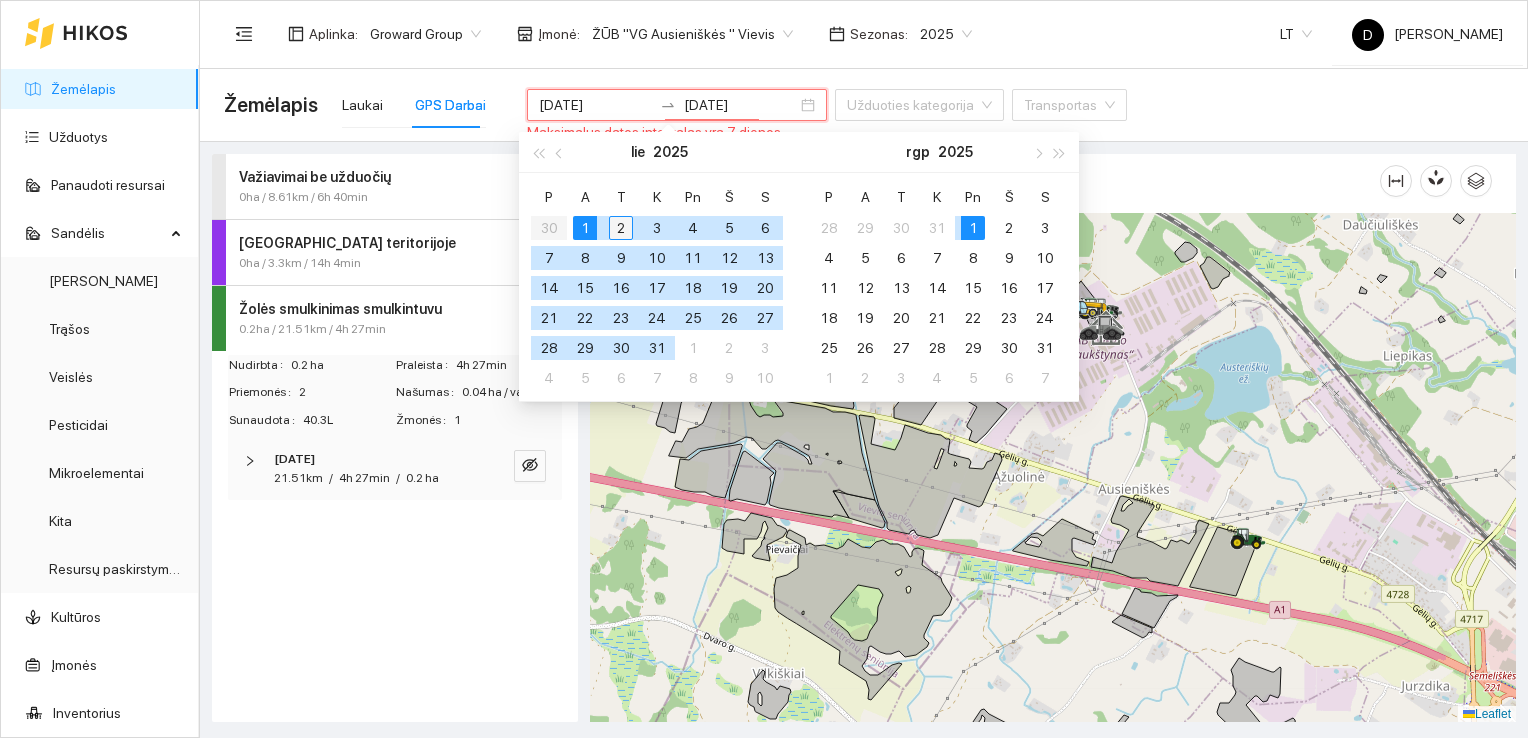 type on "[DATE]" 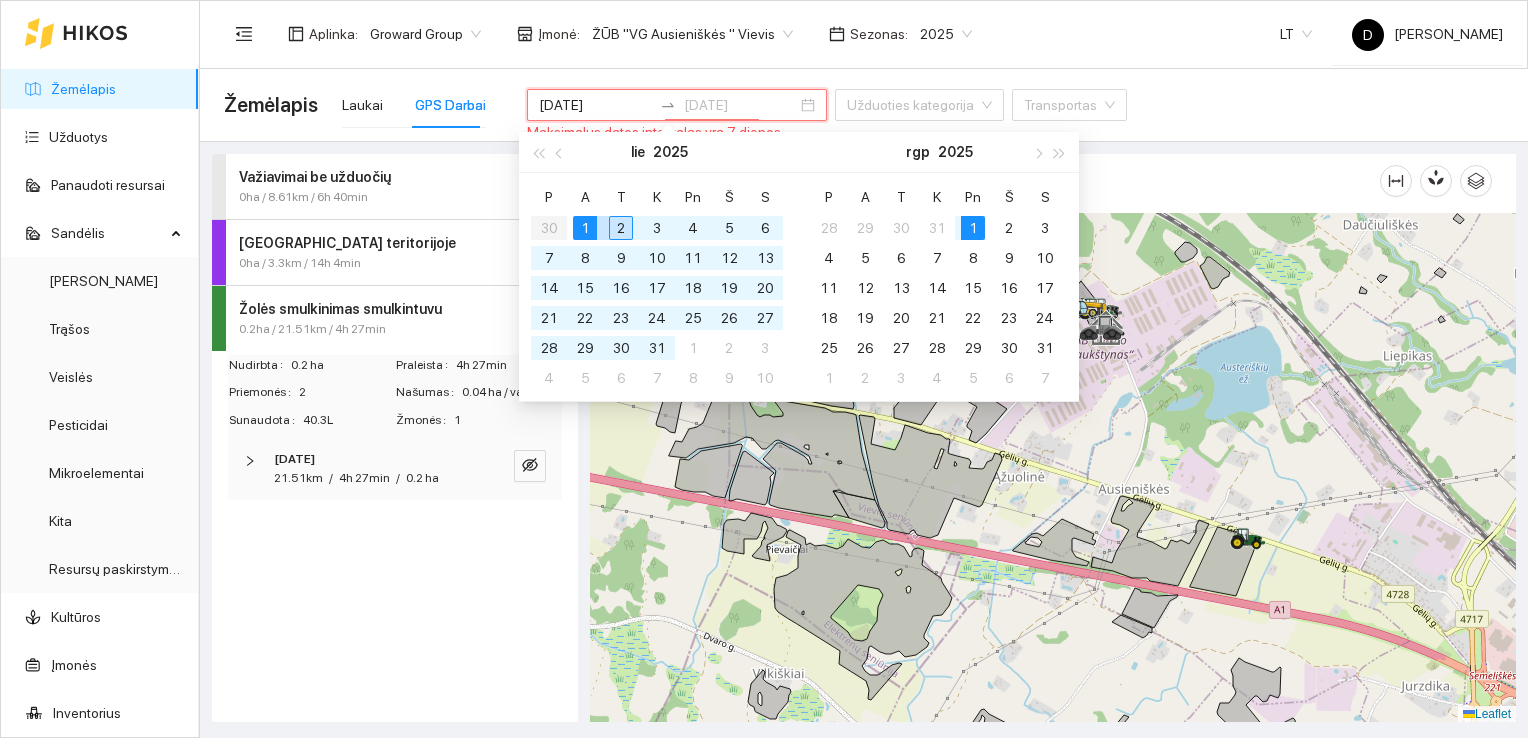 click on "2" at bounding box center [621, 228] 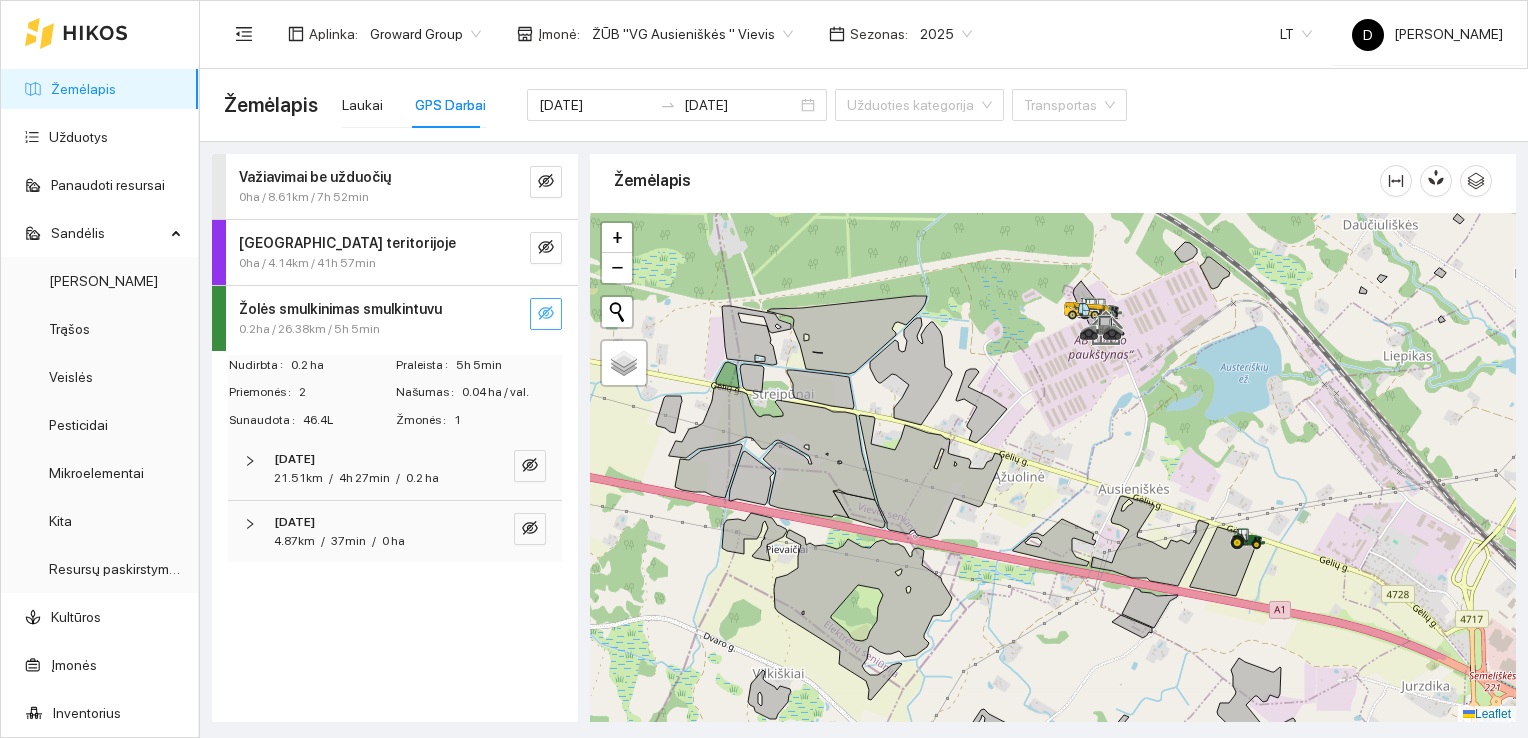 click at bounding box center (546, 314) 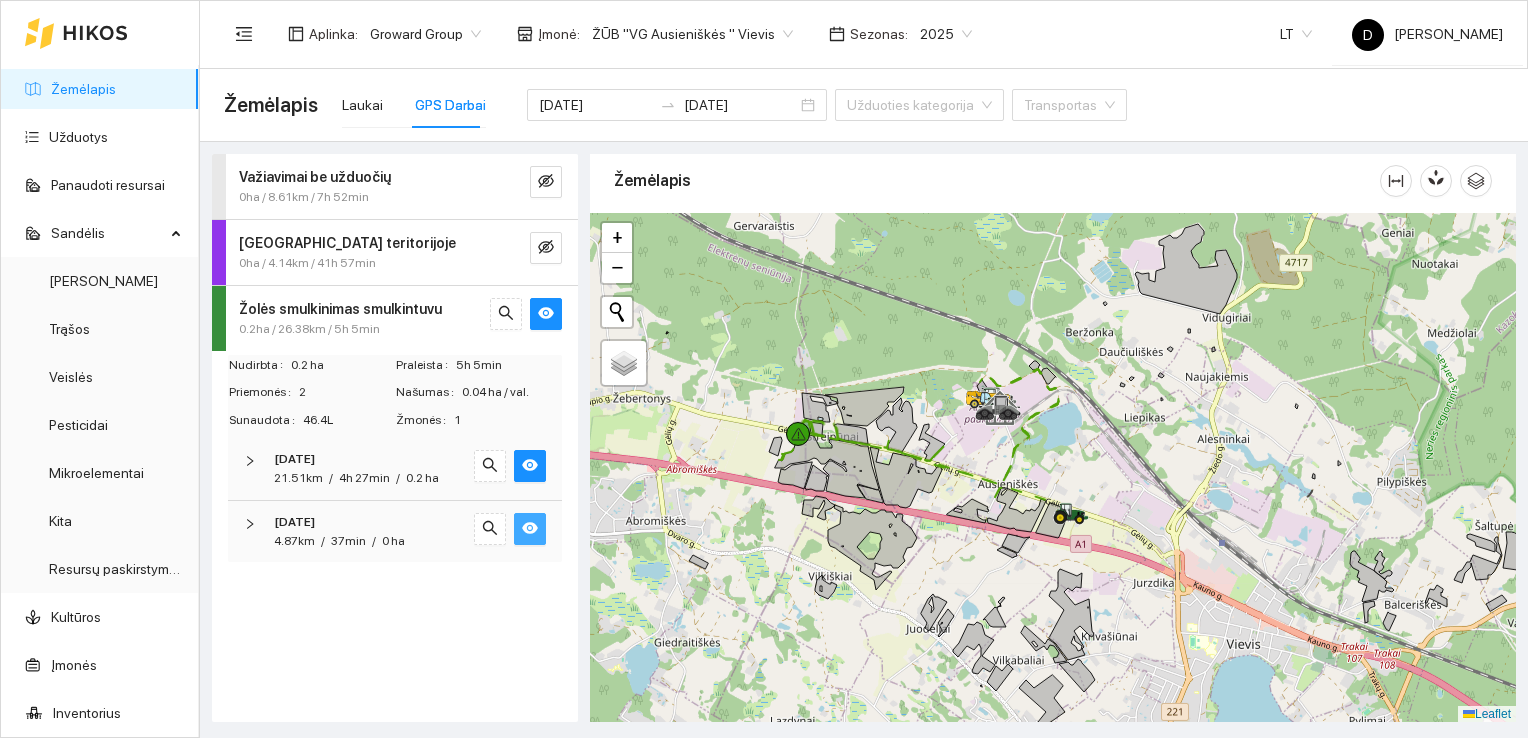 click 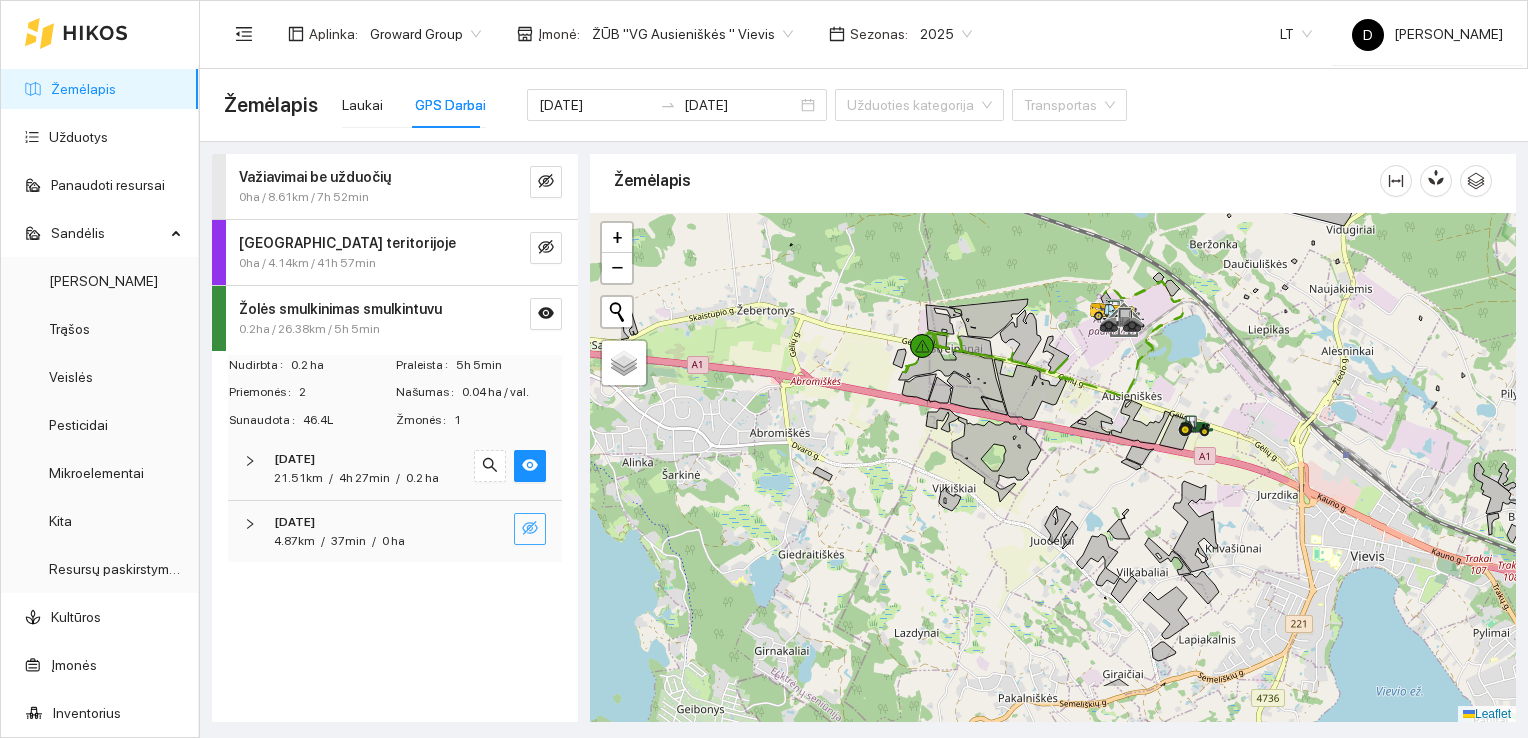 drag, startPoint x: 880, startPoint y: 414, endPoint x: 998, endPoint y: 314, distance: 154.67384 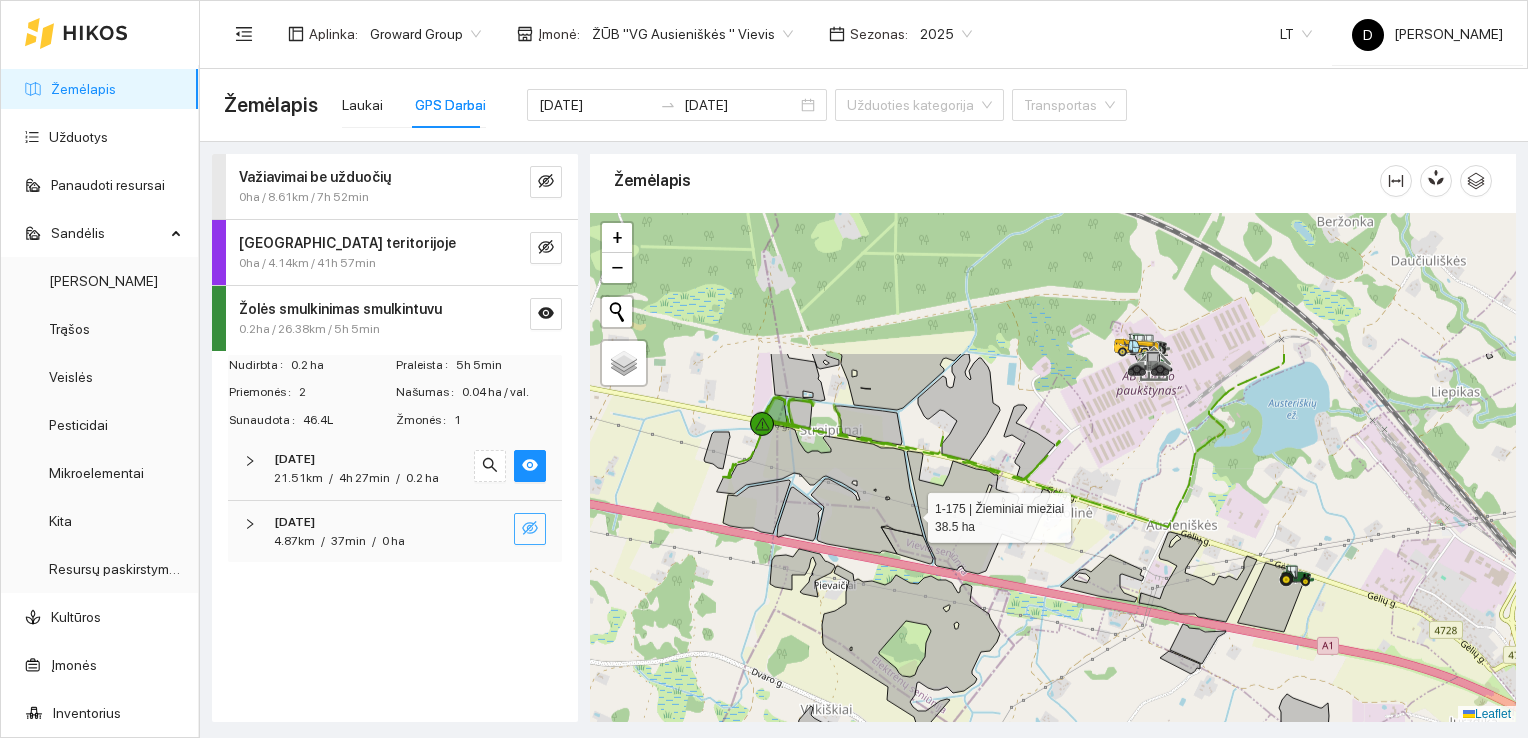 drag, startPoint x: 950, startPoint y: 314, endPoint x: 906, endPoint y: 518, distance: 208.69116 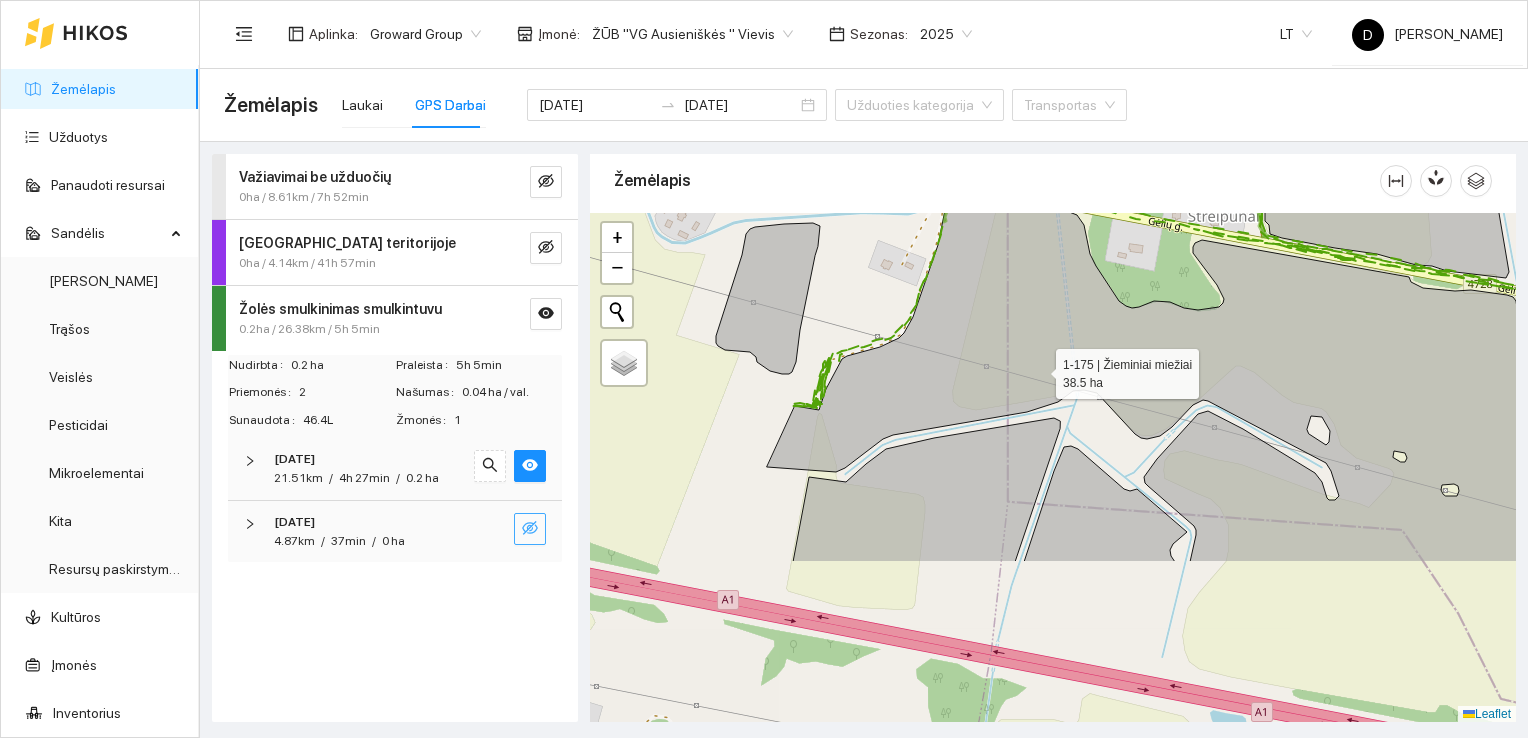 drag, startPoint x: 957, startPoint y: 583, endPoint x: 1039, endPoint y: 370, distance: 228.2389 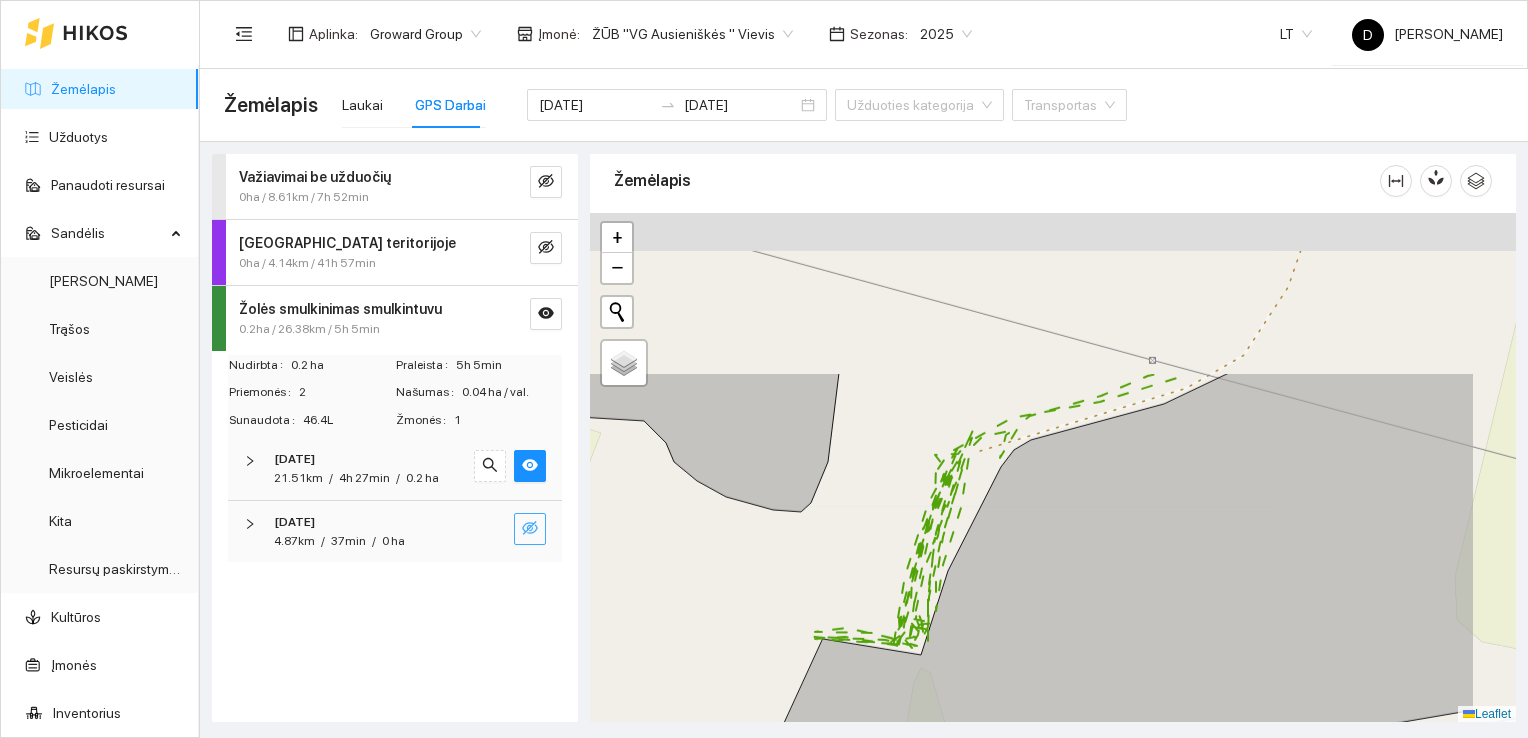 drag, startPoint x: 1102, startPoint y: 300, endPoint x: 967, endPoint y: 512, distance: 251.33444 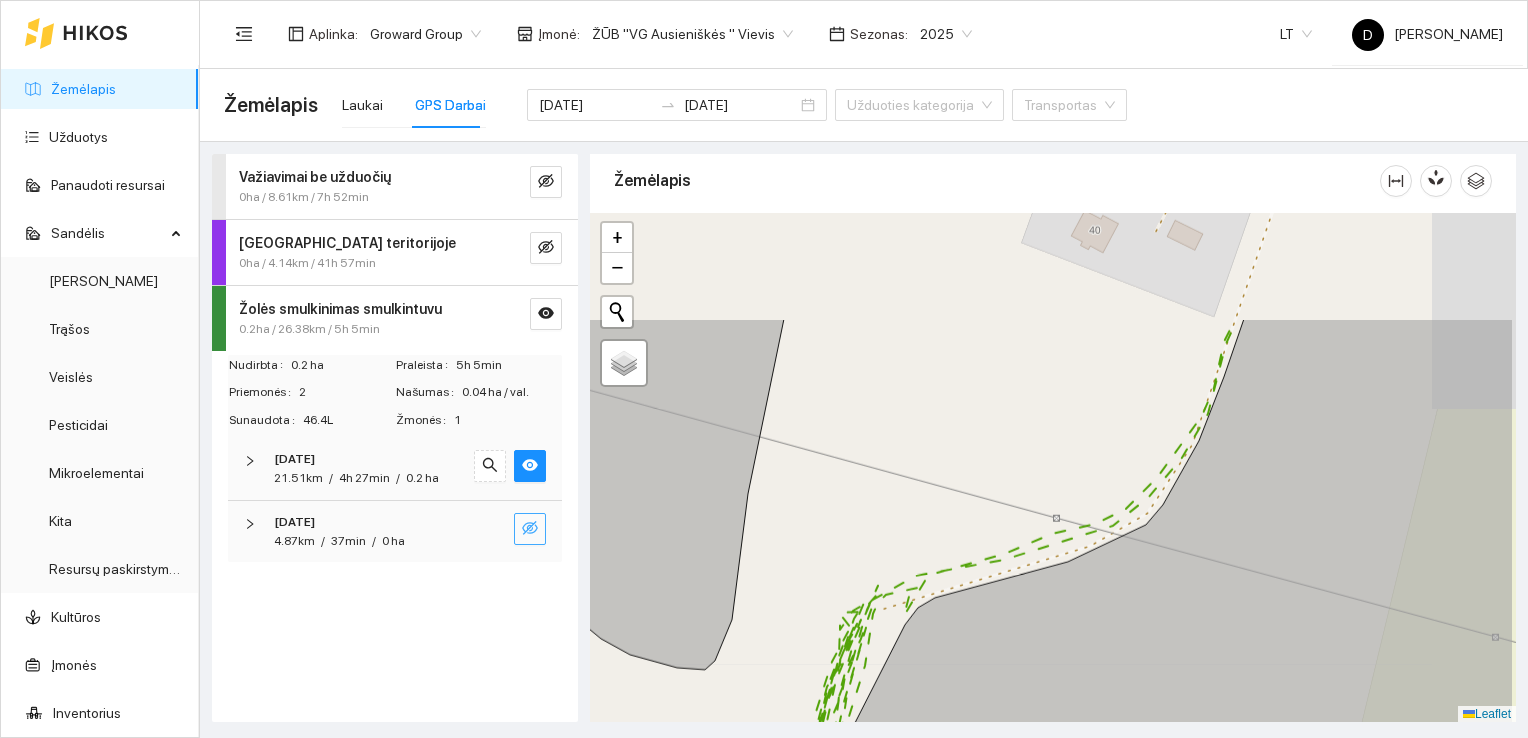 drag, startPoint x: 964, startPoint y: 509, endPoint x: 866, endPoint y: 666, distance: 185.07565 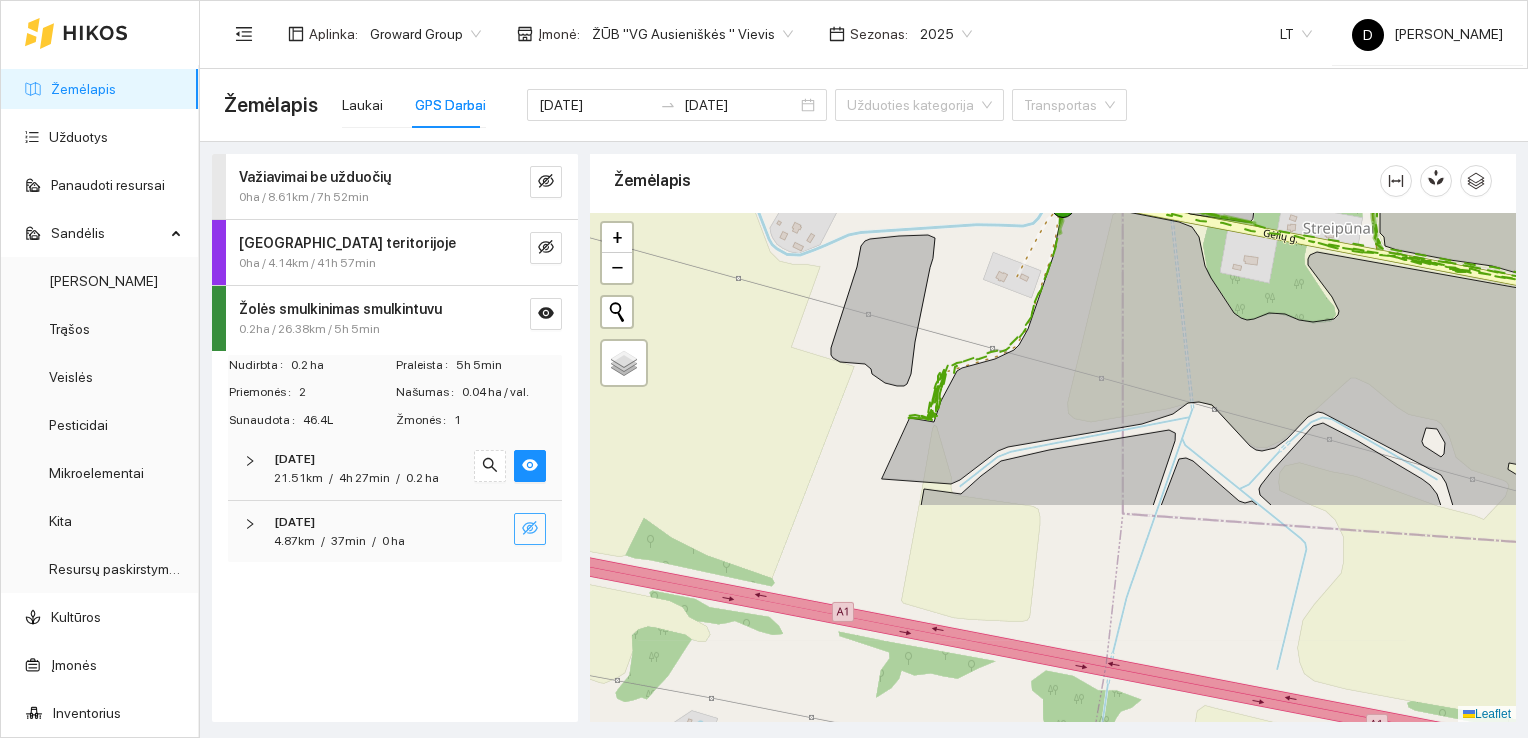 drag, startPoint x: 862, startPoint y: 635, endPoint x: 945, endPoint y: 366, distance: 281.51376 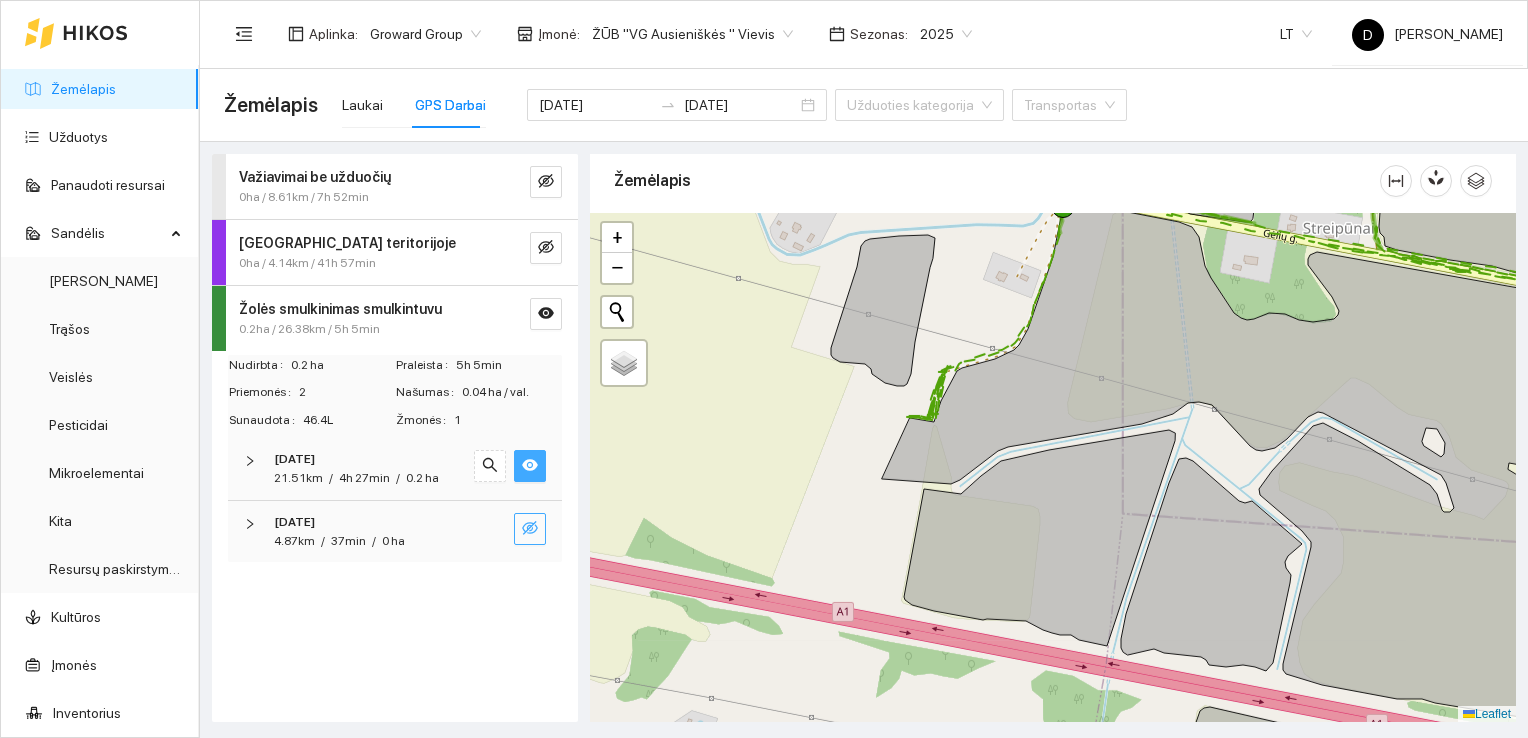 drag, startPoint x: 534, startPoint y: 468, endPoint x: 539, endPoint y: 504, distance: 36.345562 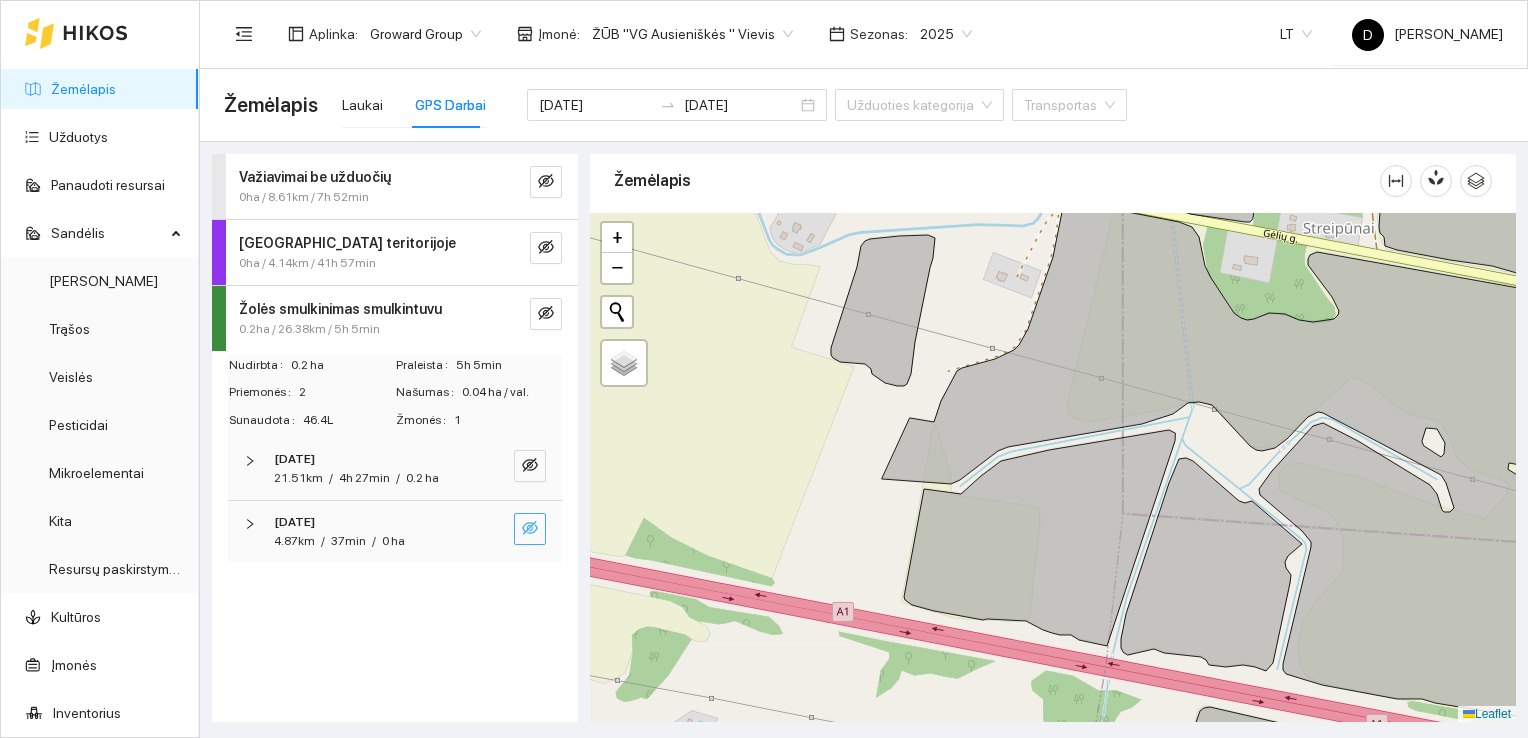 click 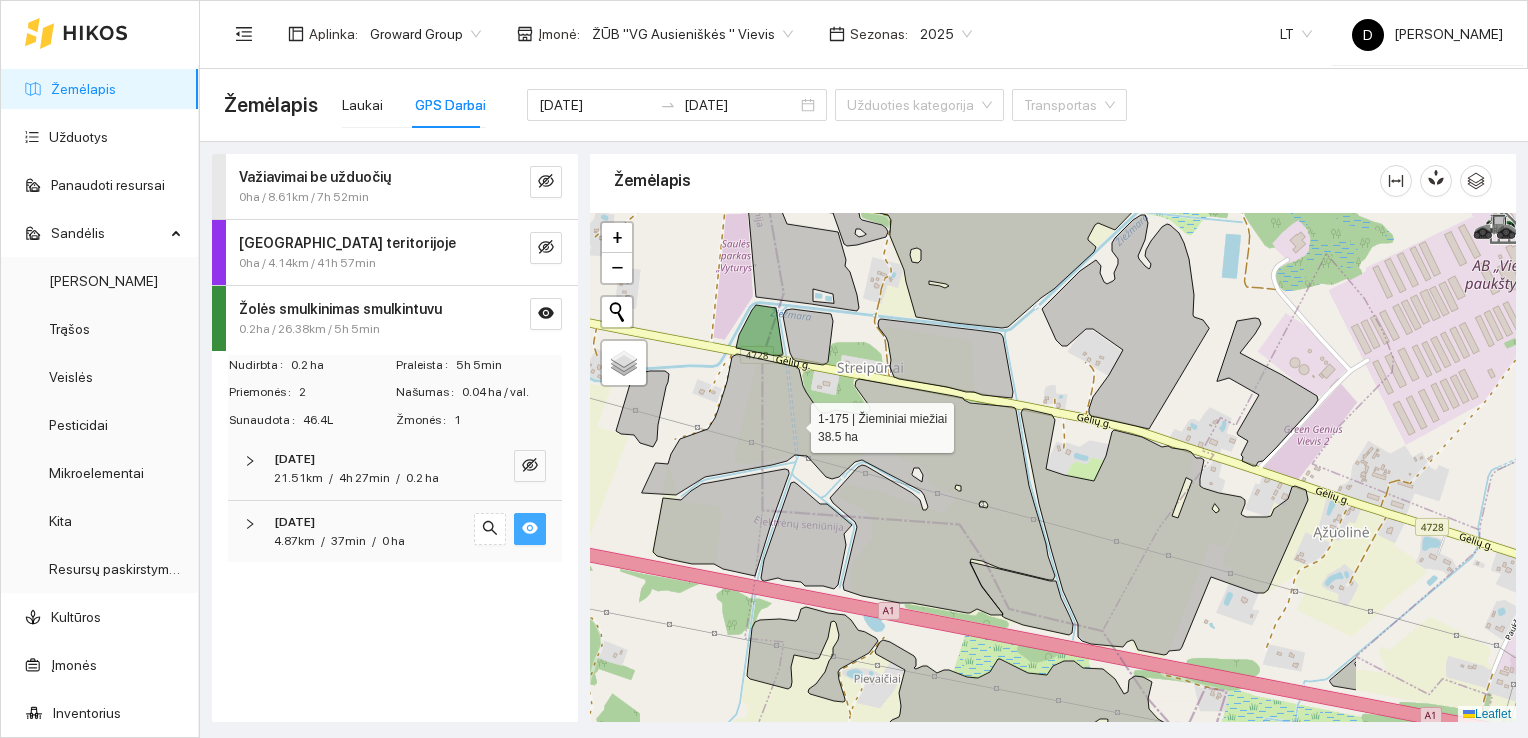 drag, startPoint x: 1045, startPoint y: 434, endPoint x: 793, endPoint y: 422, distance: 252.28555 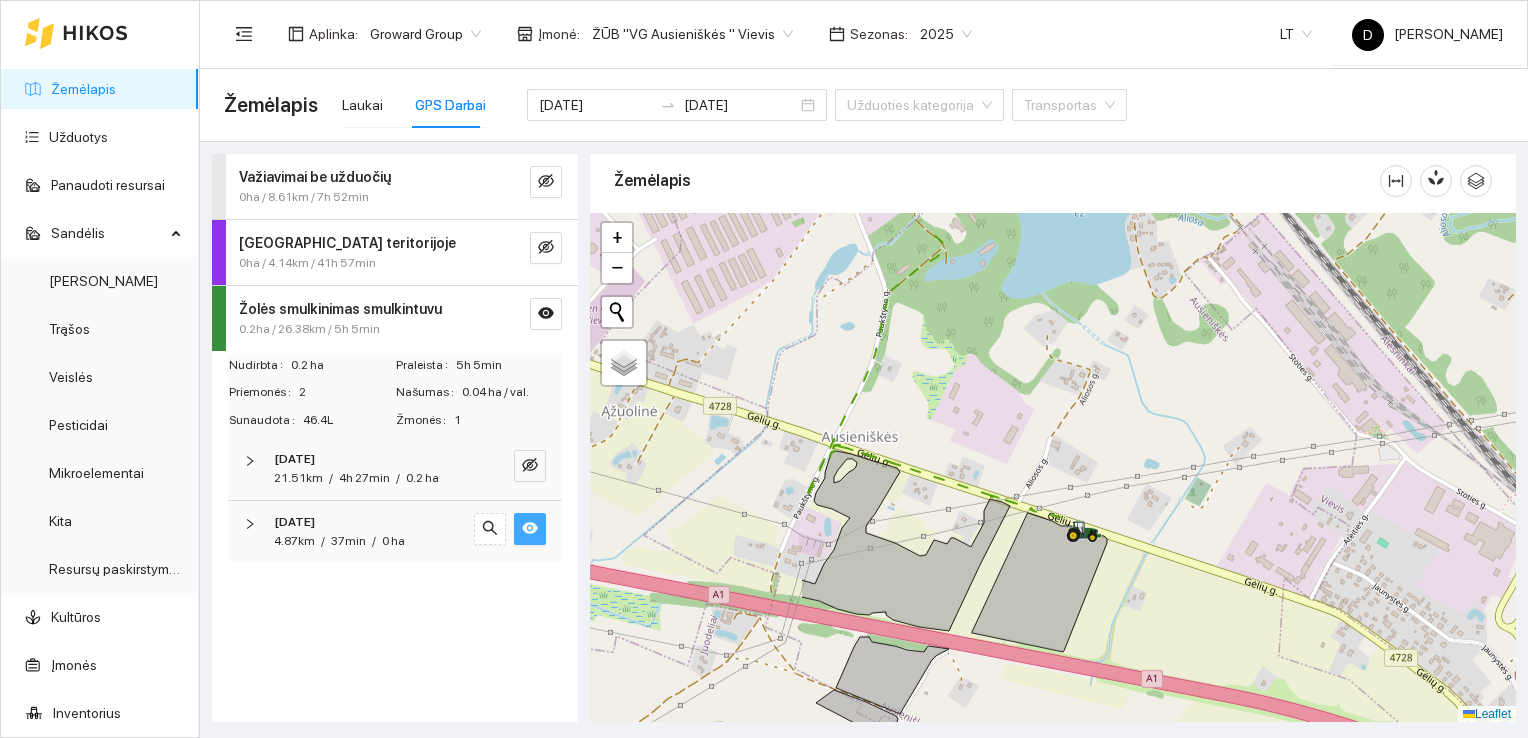 drag, startPoint x: 855, startPoint y: 386, endPoint x: 1160, endPoint y: 450, distance: 311.64243 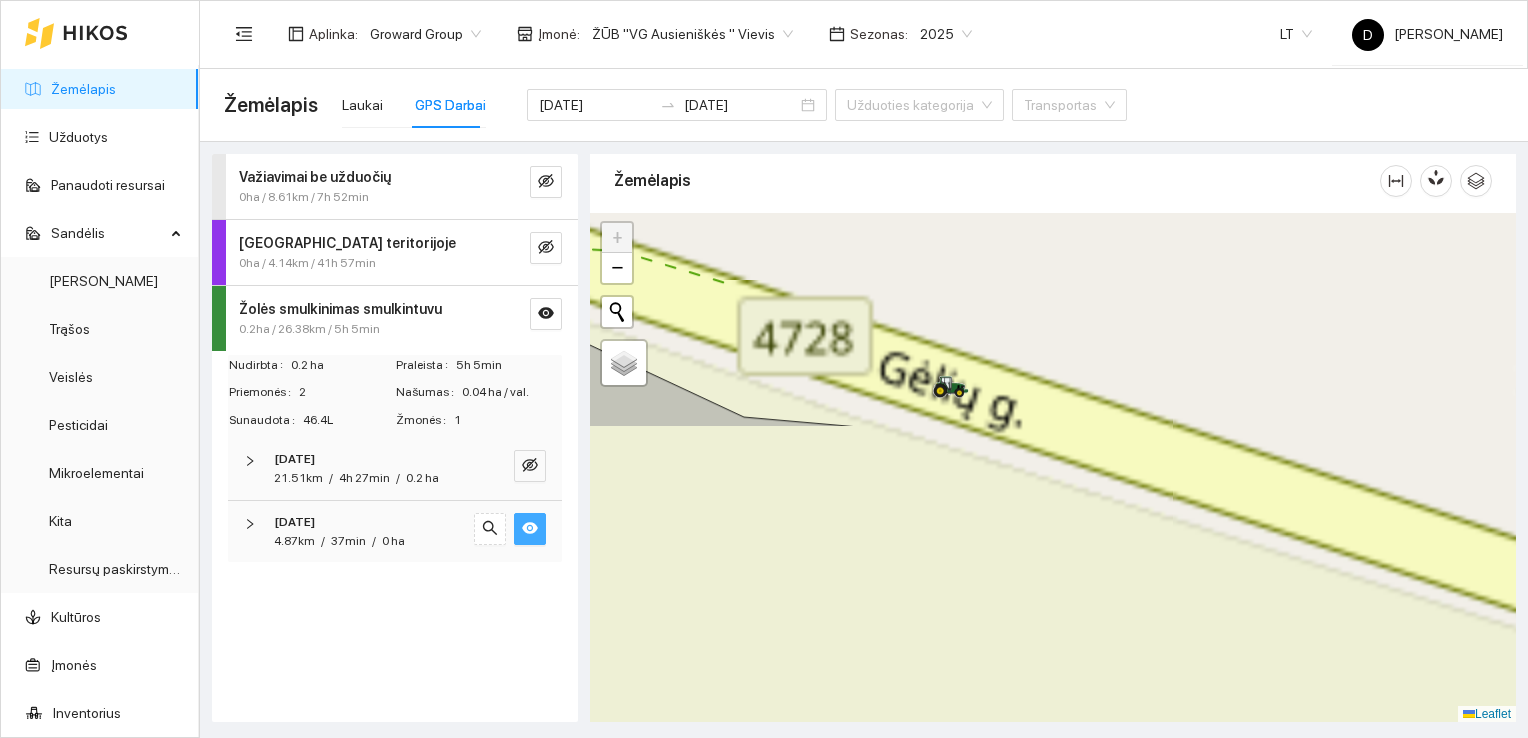 drag, startPoint x: 1001, startPoint y: 574, endPoint x: 1070, endPoint y: 177, distance: 402.9516 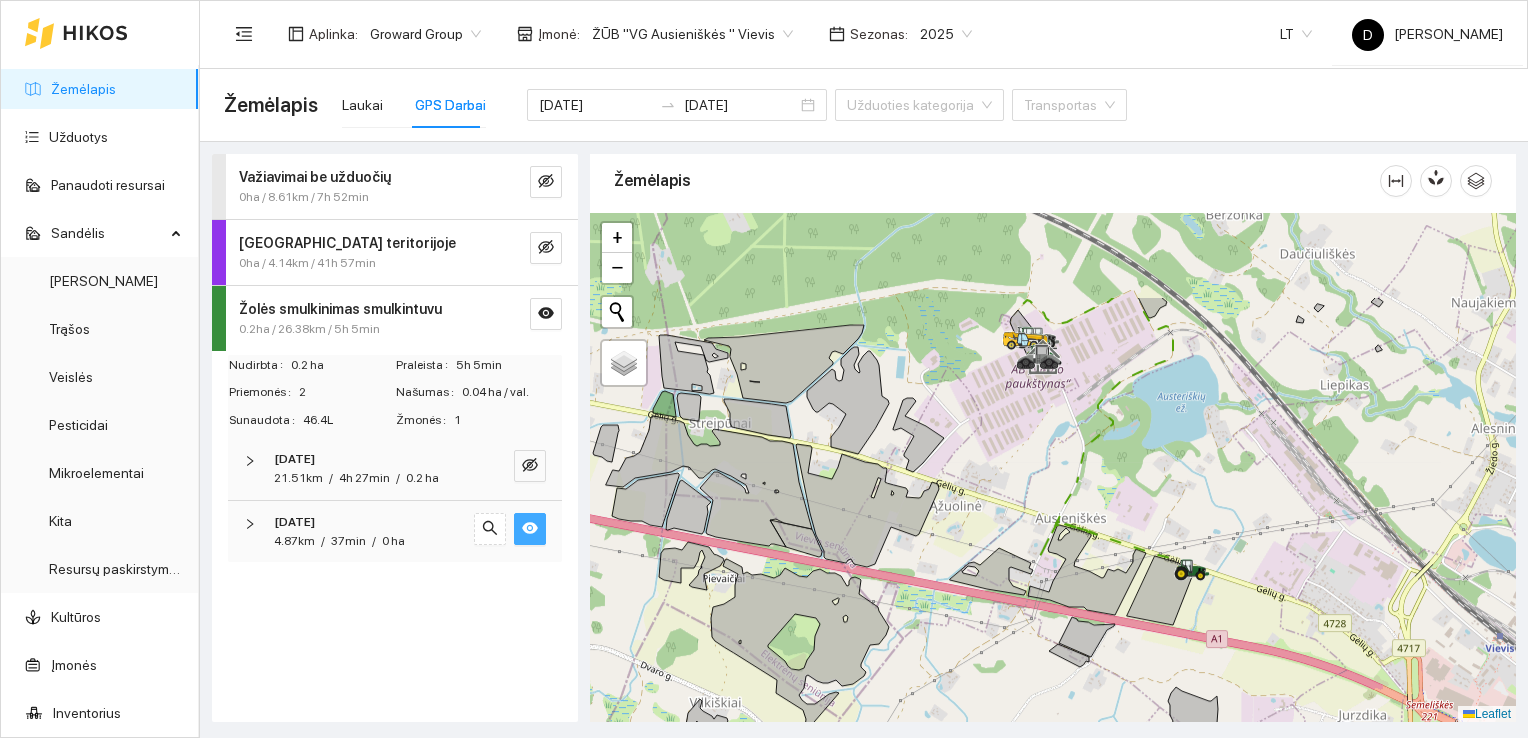 drag, startPoint x: 866, startPoint y: 407, endPoint x: 935, endPoint y: 538, distance: 148.06079 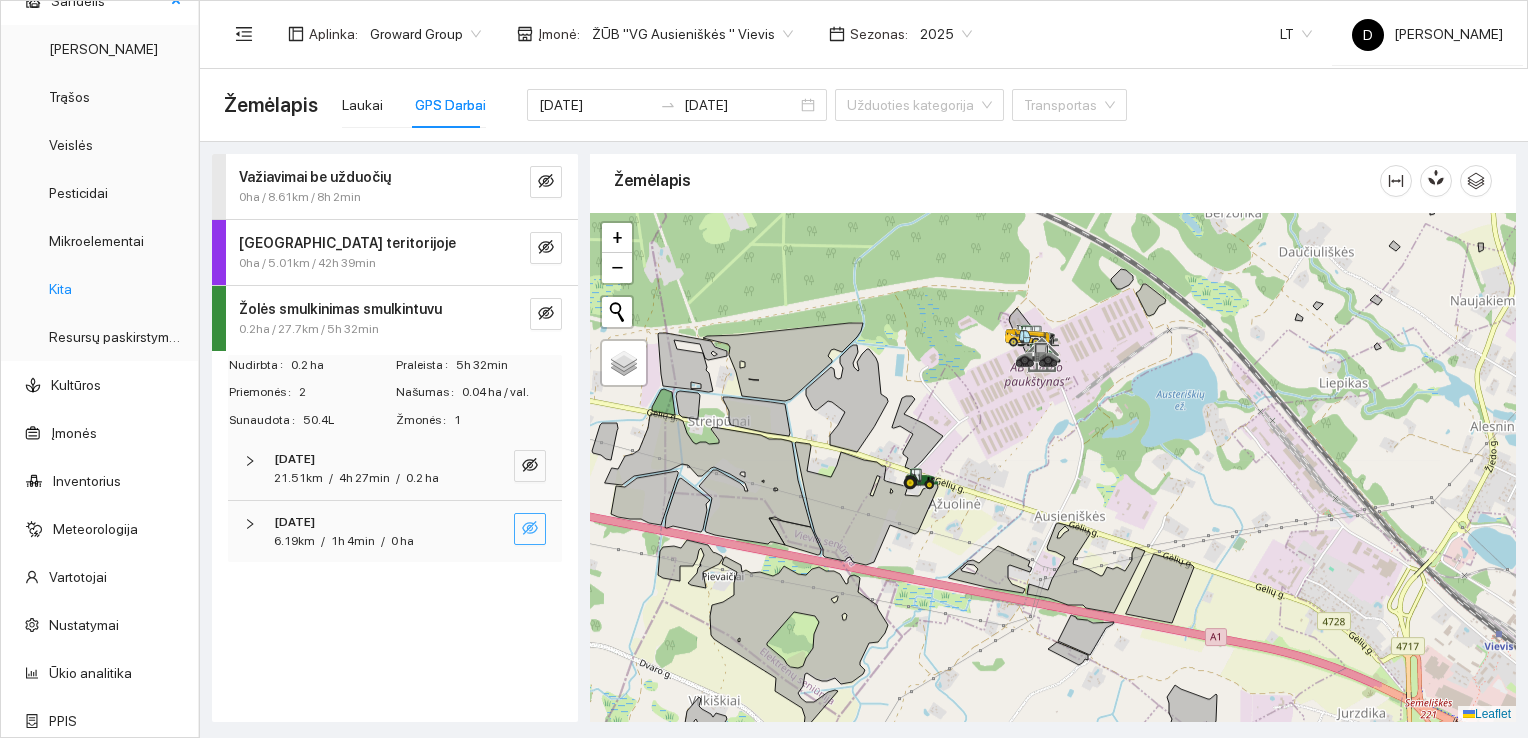 scroll, scrollTop: 239, scrollLeft: 0, axis: vertical 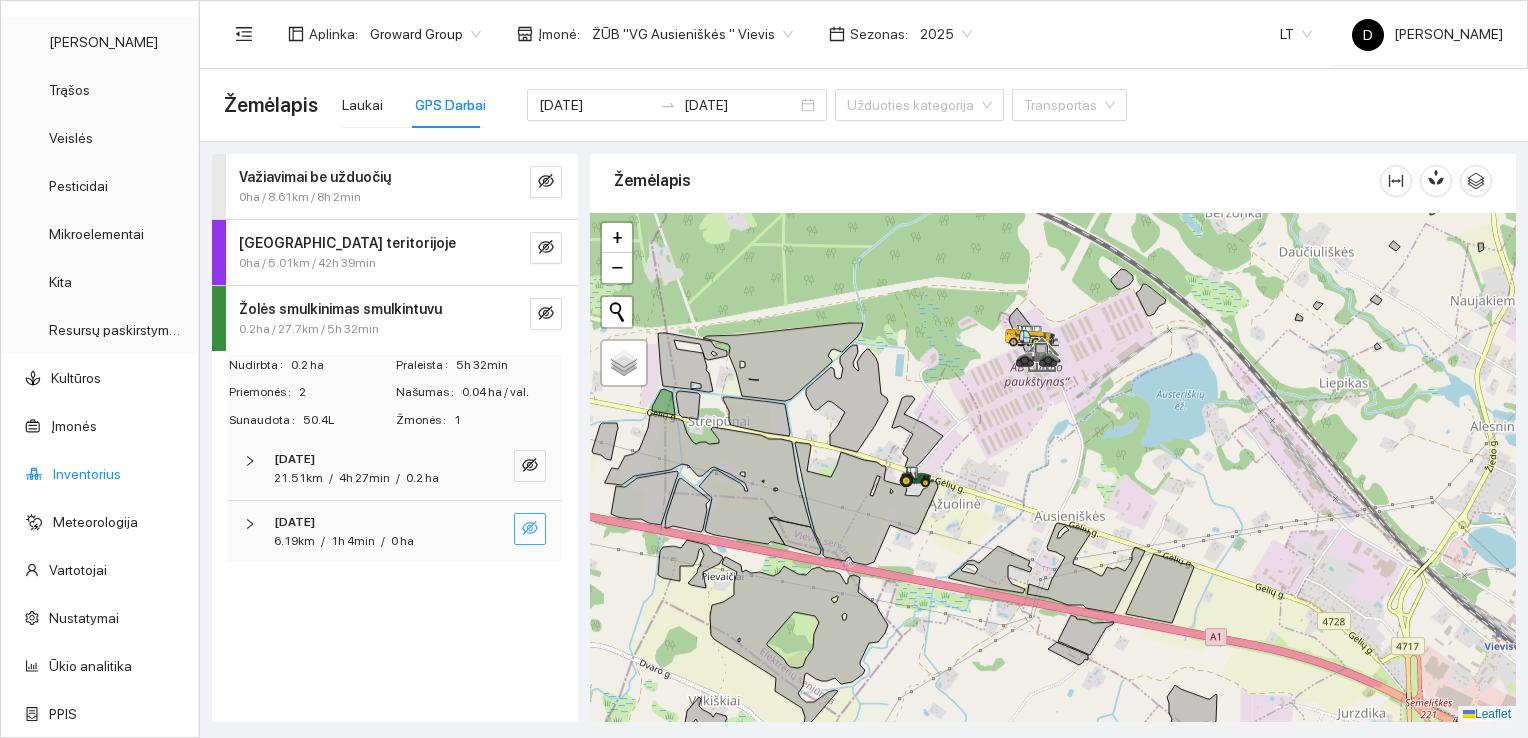 click on "Inventorius" at bounding box center (87, 474) 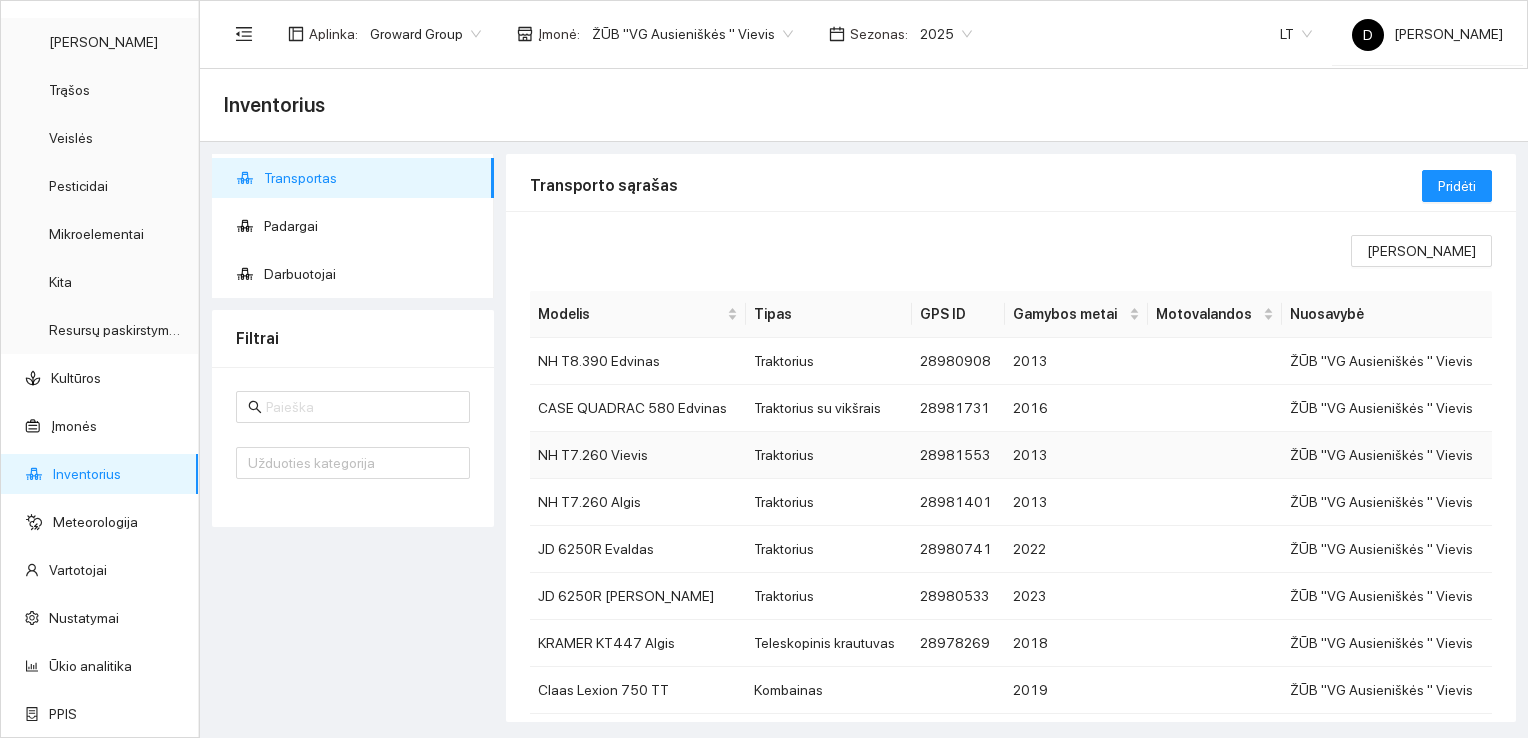 scroll, scrollTop: 100, scrollLeft: 0, axis: vertical 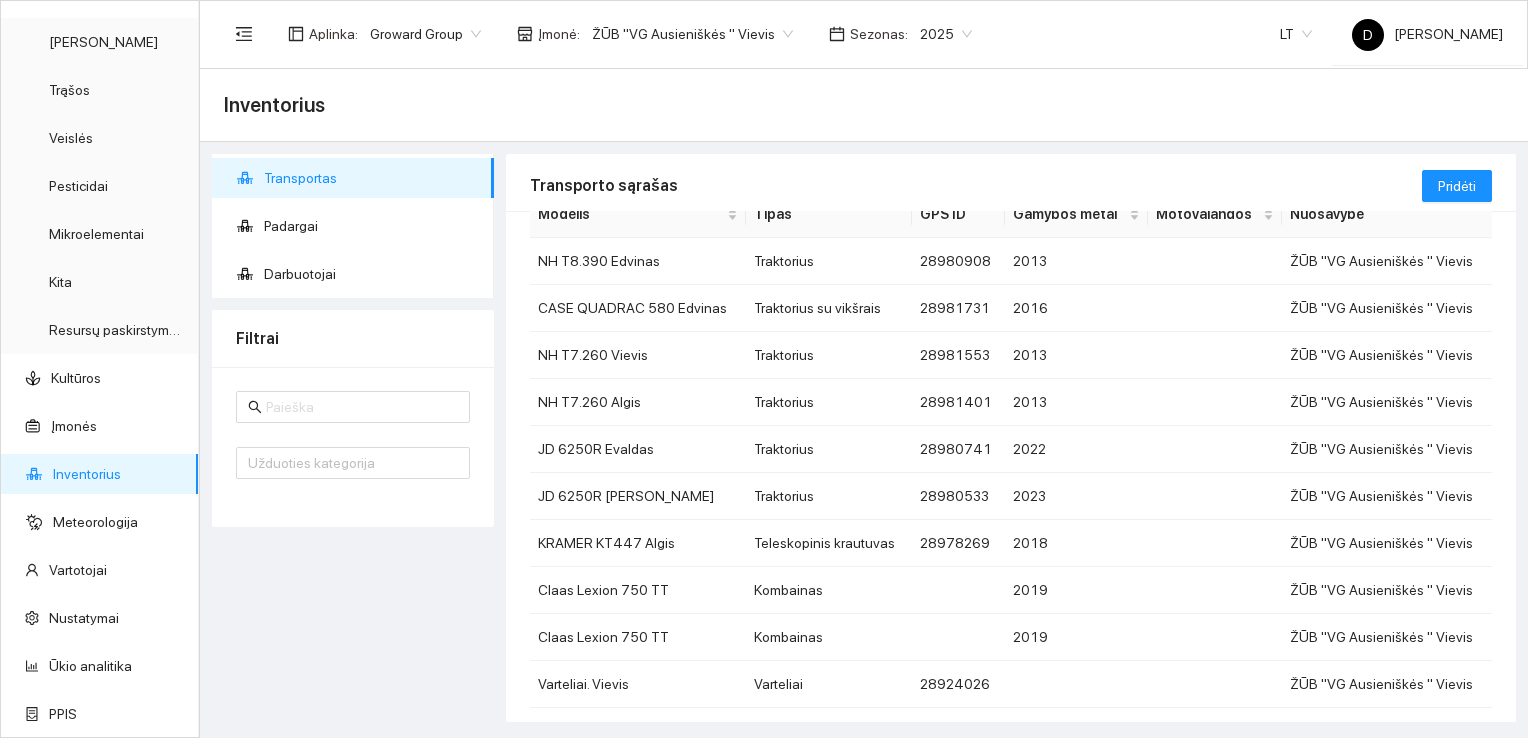 click on "Transportas Padargai Darbuotojai Filtrai   Užduoties kategorija" at bounding box center (353, 438) 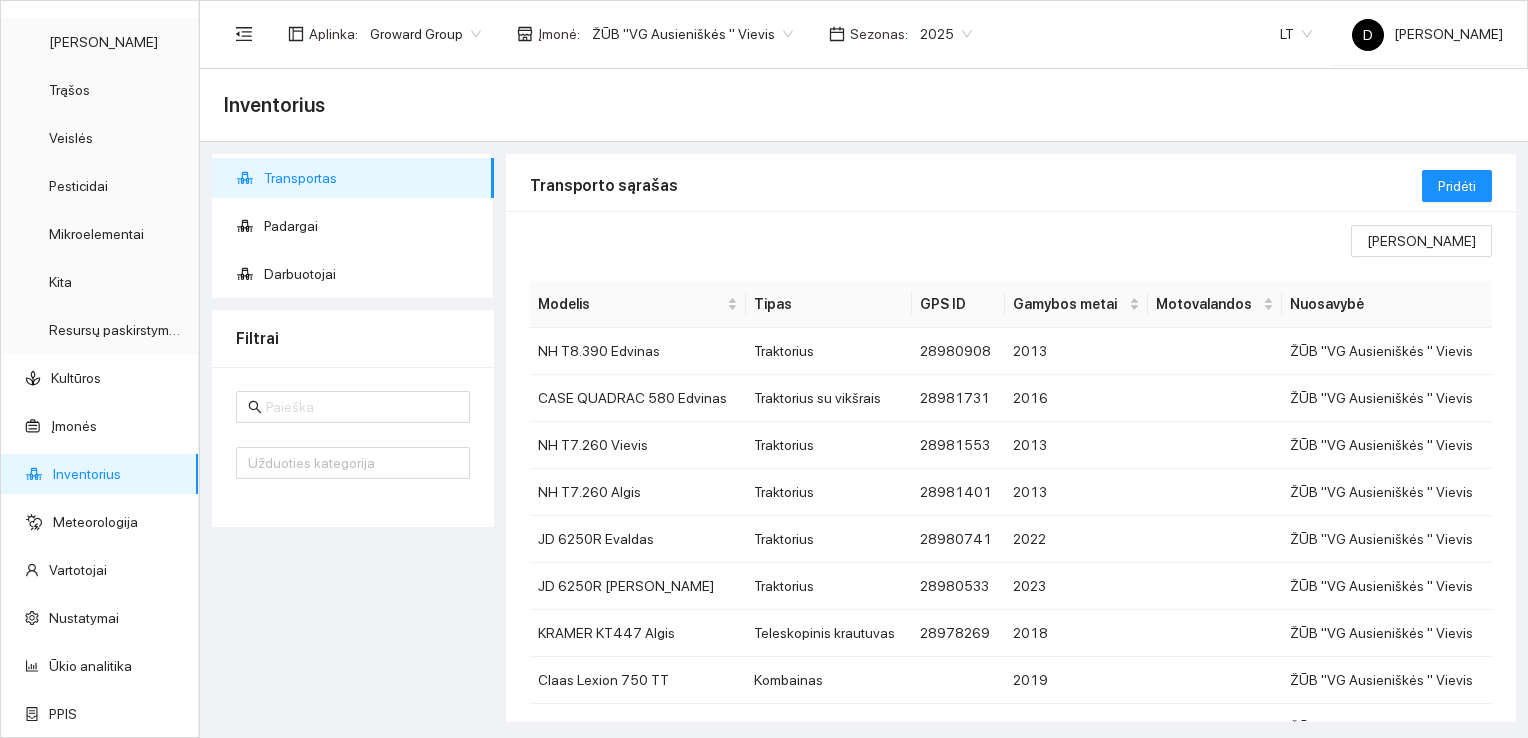 scroll, scrollTop: 0, scrollLeft: 0, axis: both 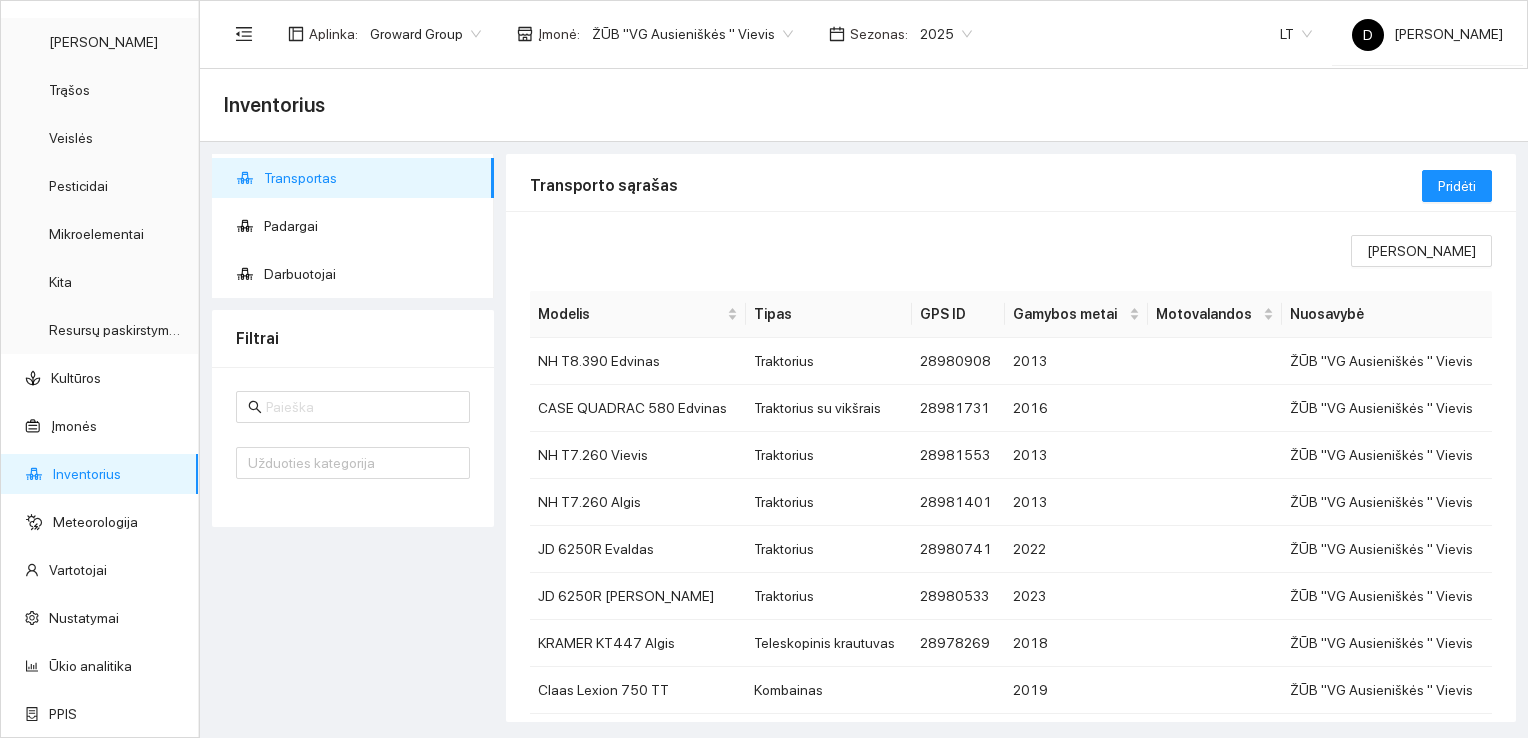 click on "Transportas Padargai Darbuotojai Filtrai   Užduoties kategorija" at bounding box center (353, 438) 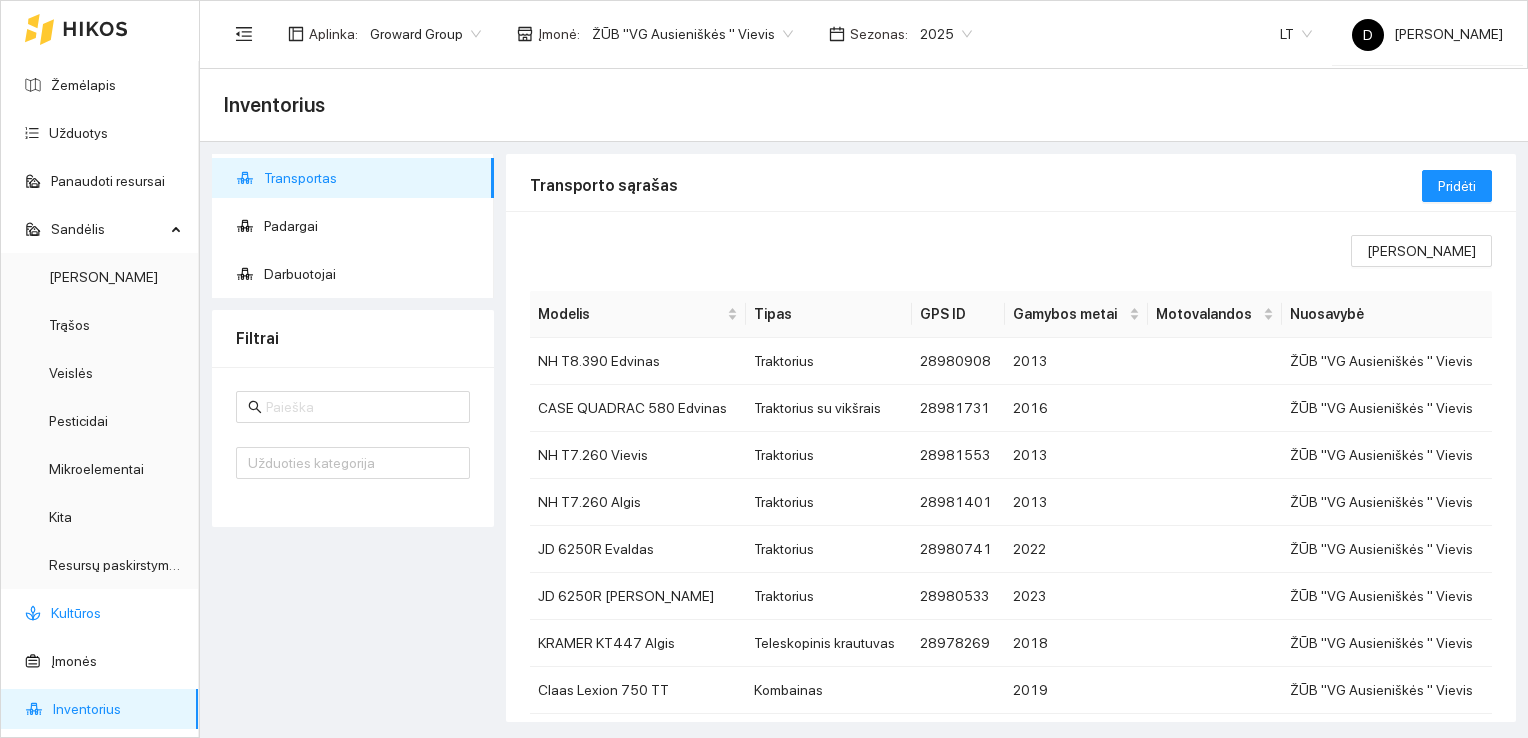 scroll, scrollTop: 0, scrollLeft: 0, axis: both 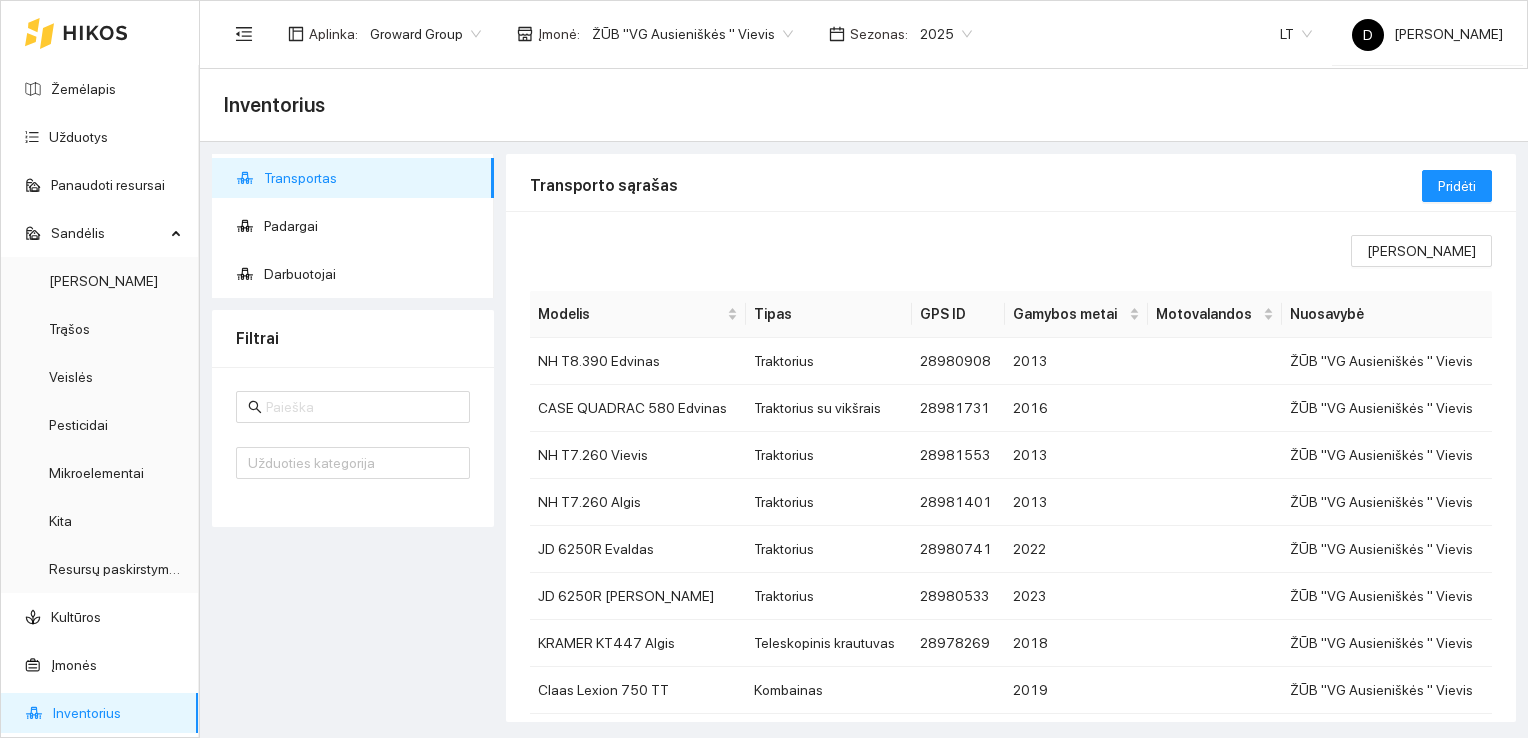 click on "Transportas Padargai Darbuotojai Filtrai   Užduoties kategorija" at bounding box center (353, 438) 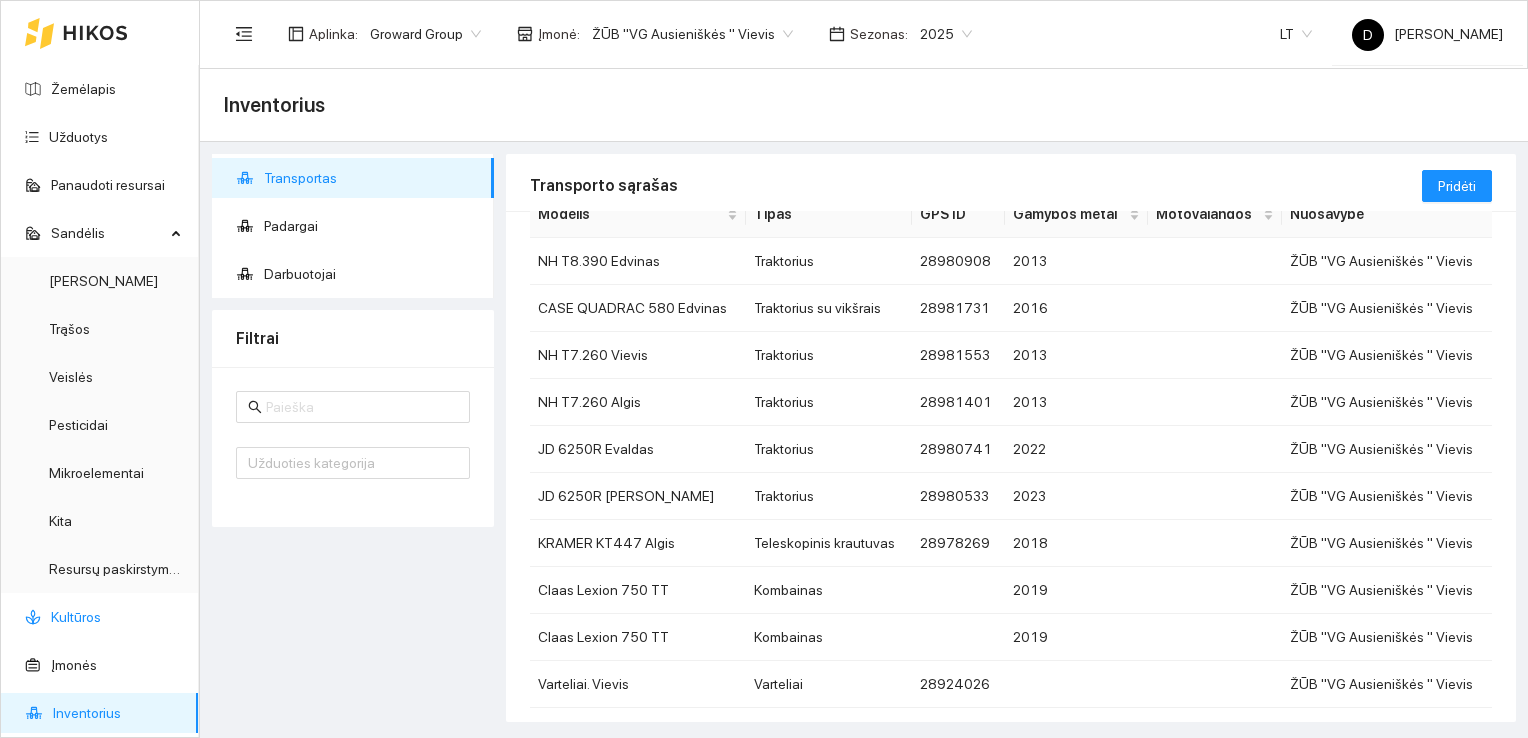 click on "Kultūros" at bounding box center (76, 617) 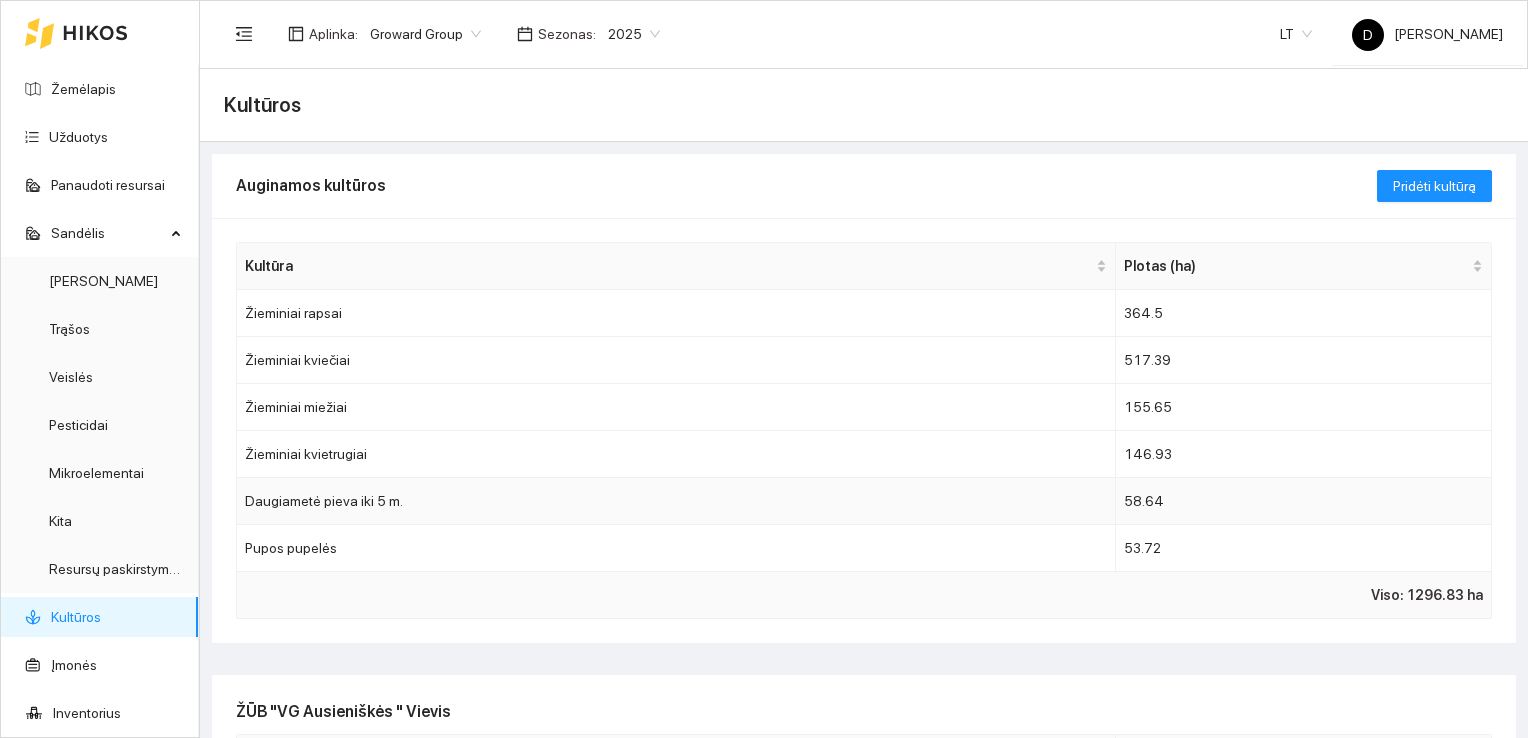 click on "Daugiametė pieva iki 5 m." at bounding box center (676, 501) 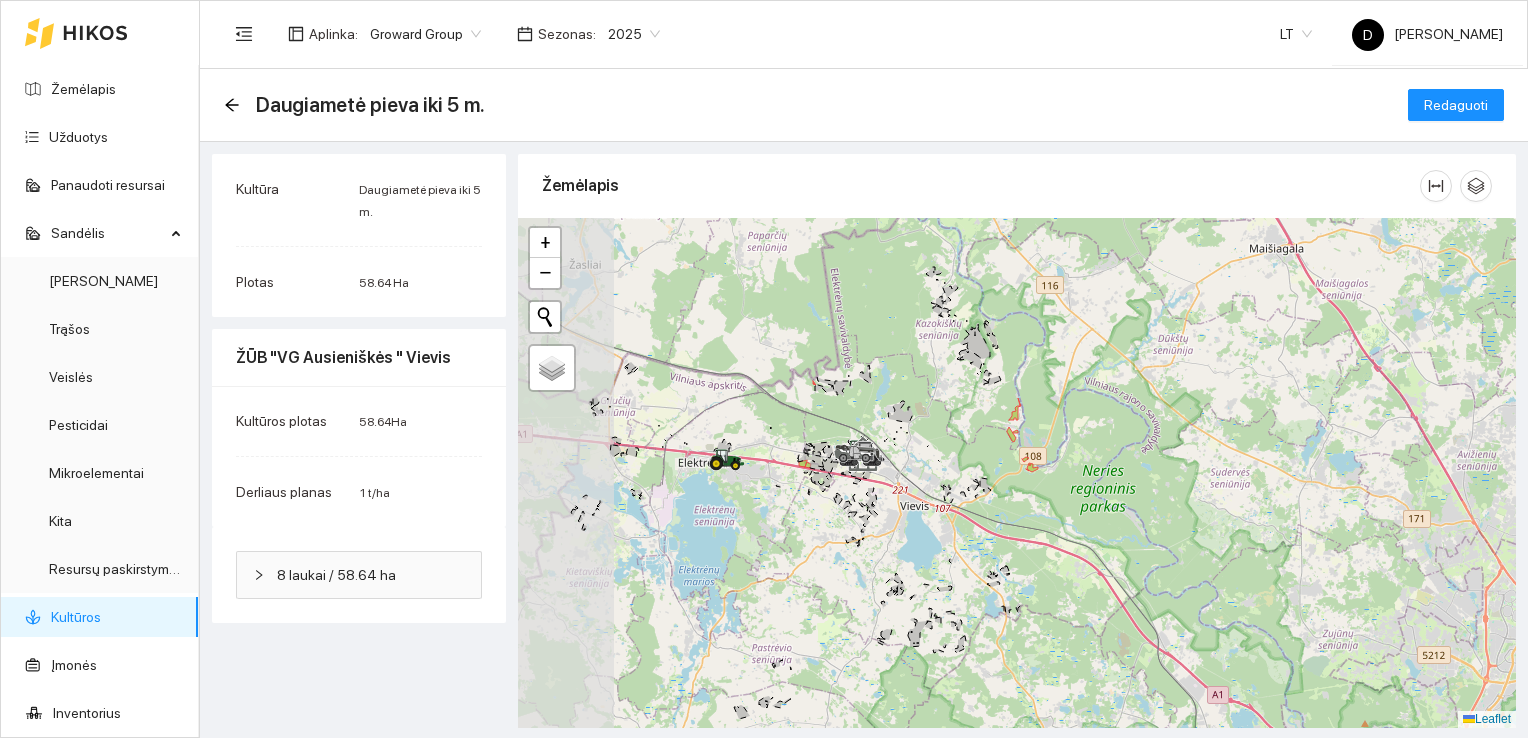 drag, startPoint x: 714, startPoint y: 516, endPoint x: 802, endPoint y: 520, distance: 88.09086 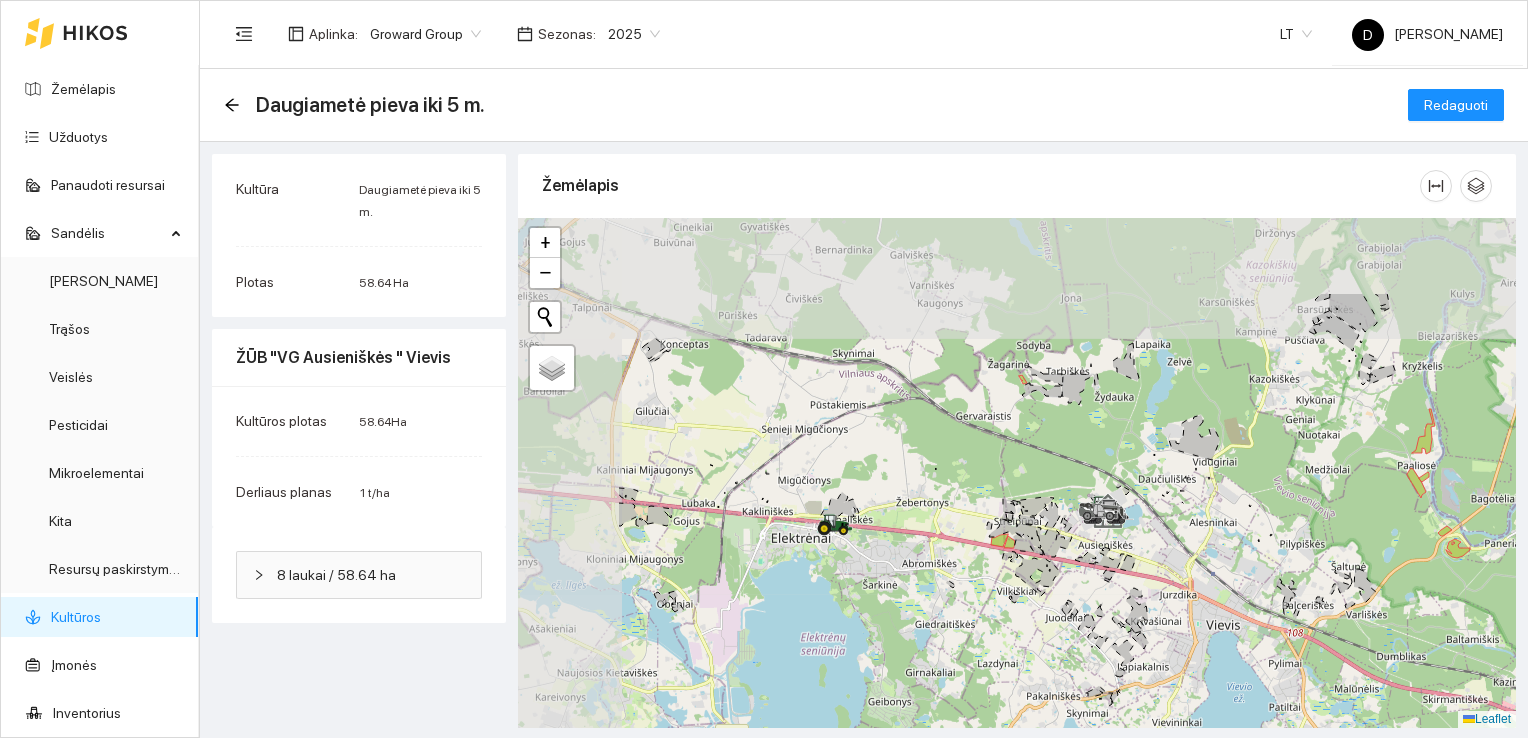 drag, startPoint x: 664, startPoint y: 425, endPoint x: 865, endPoint y: 552, distance: 237.76038 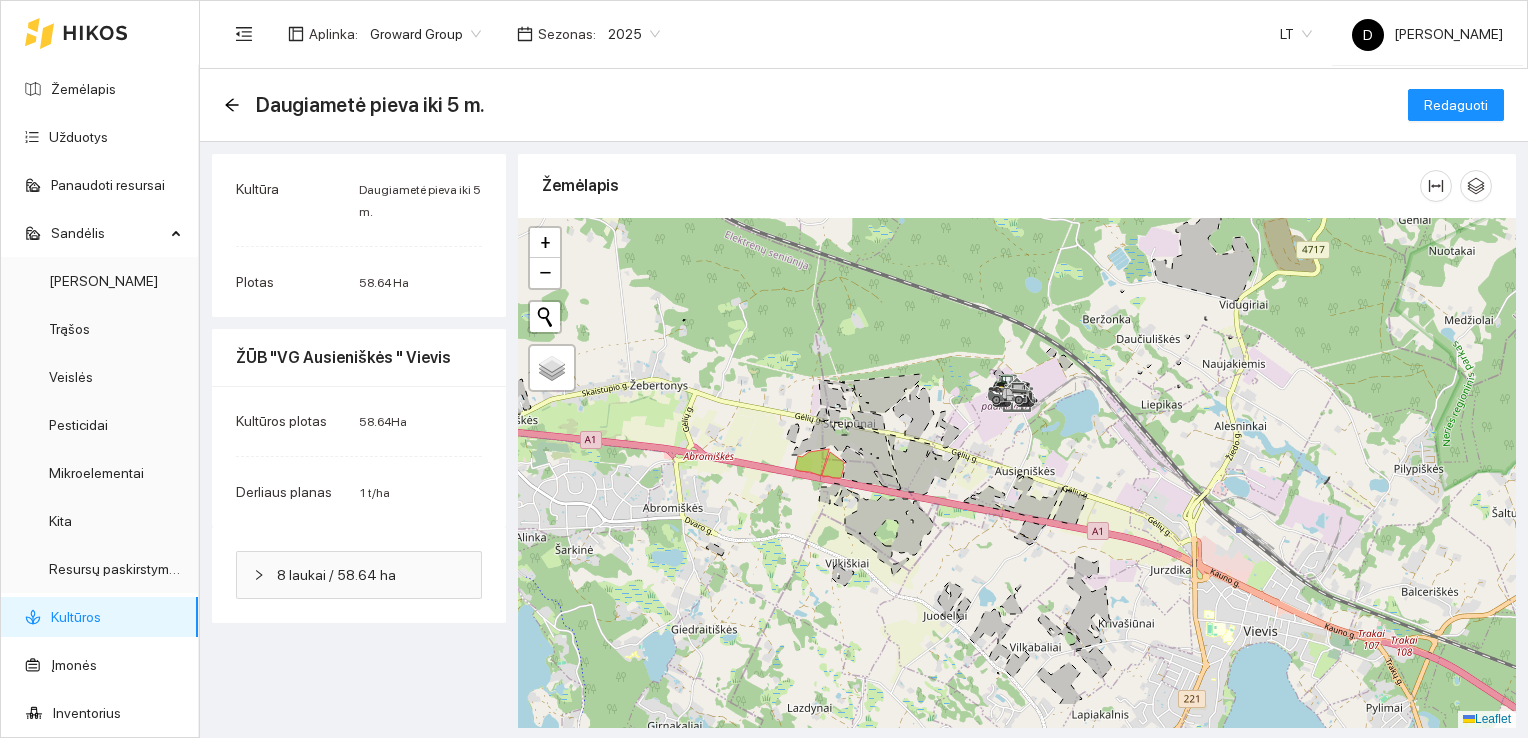 drag, startPoint x: 1126, startPoint y: 582, endPoint x: 803, endPoint y: 507, distance: 331.5931 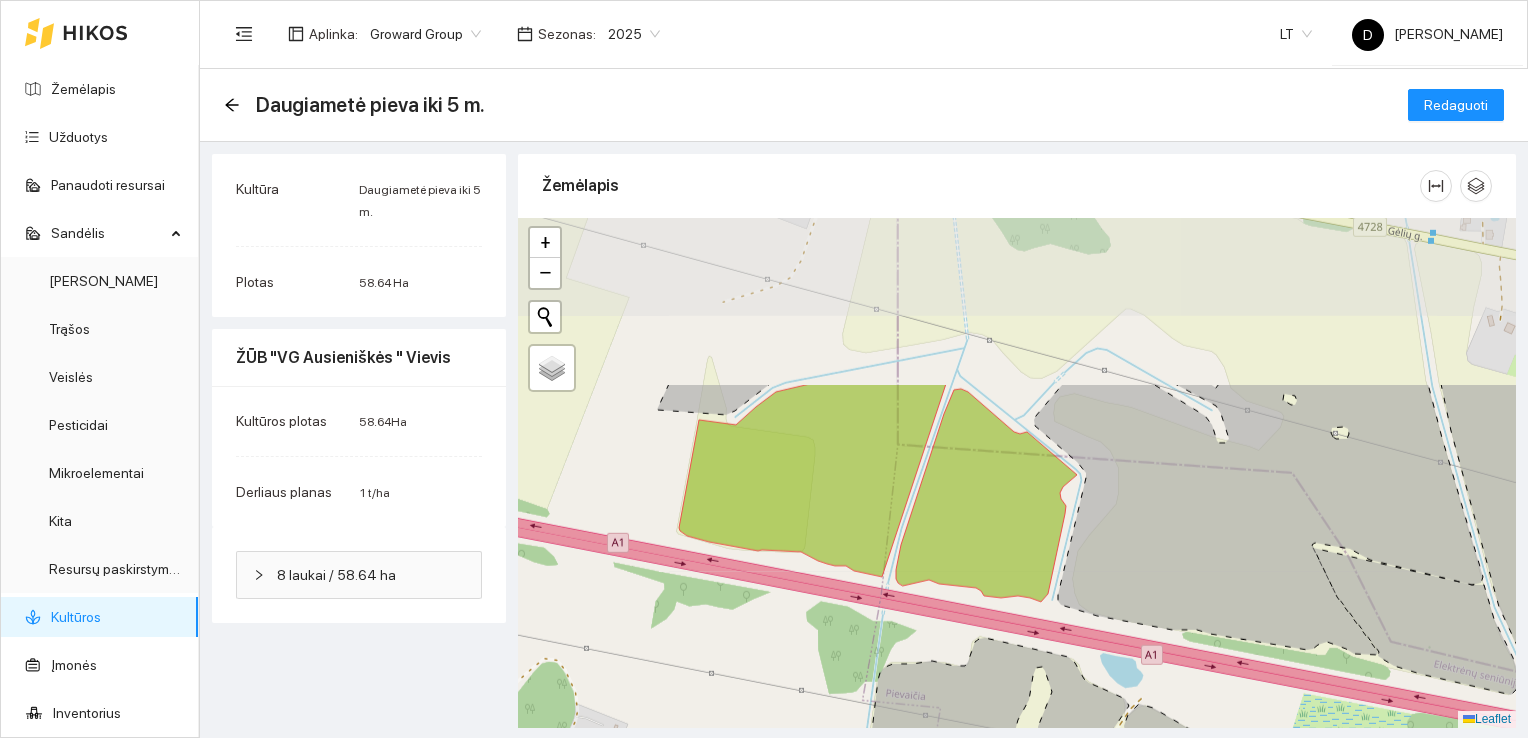 drag, startPoint x: 807, startPoint y: 570, endPoint x: 824, endPoint y: 698, distance: 129.12398 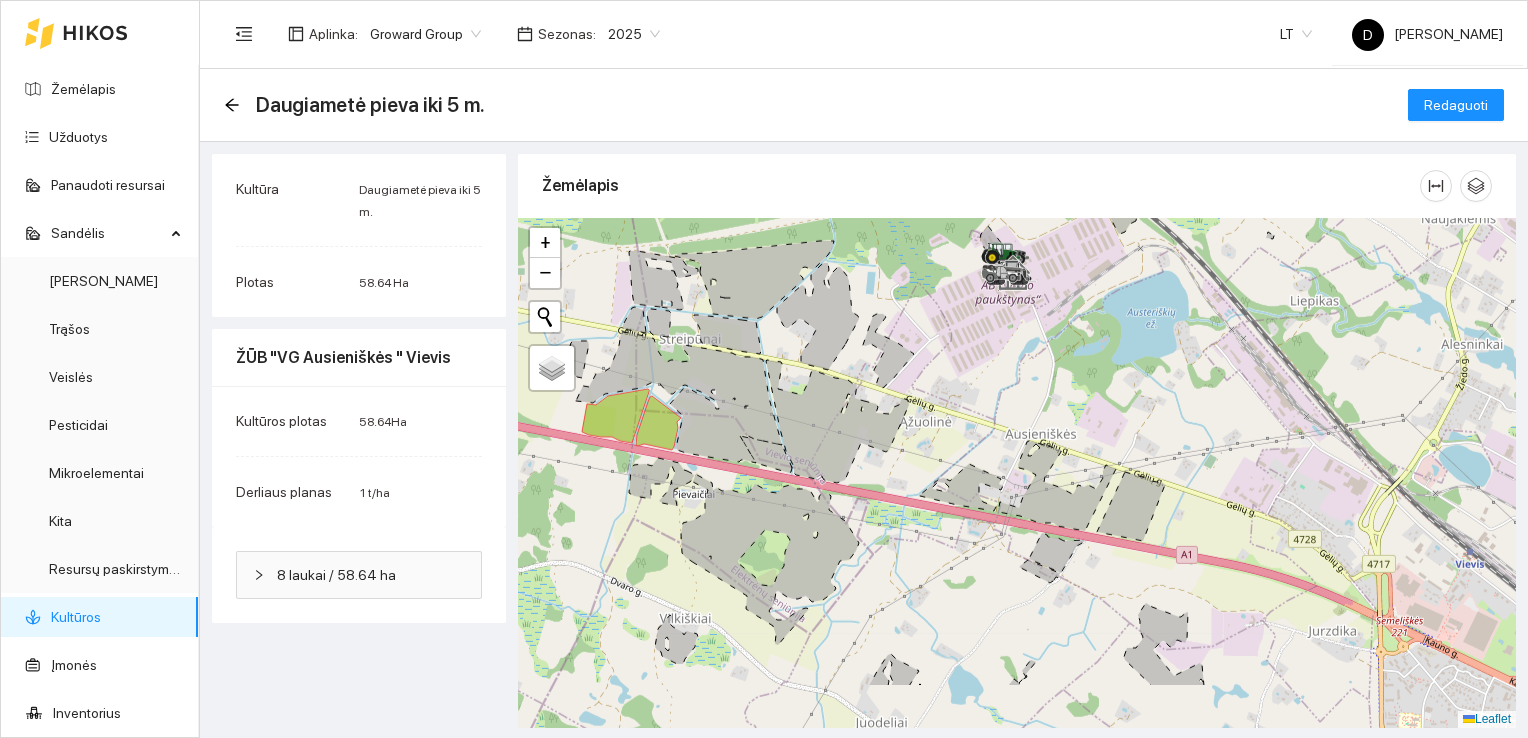 drag, startPoint x: 1305, startPoint y: 476, endPoint x: 972, endPoint y: 382, distance: 346.013 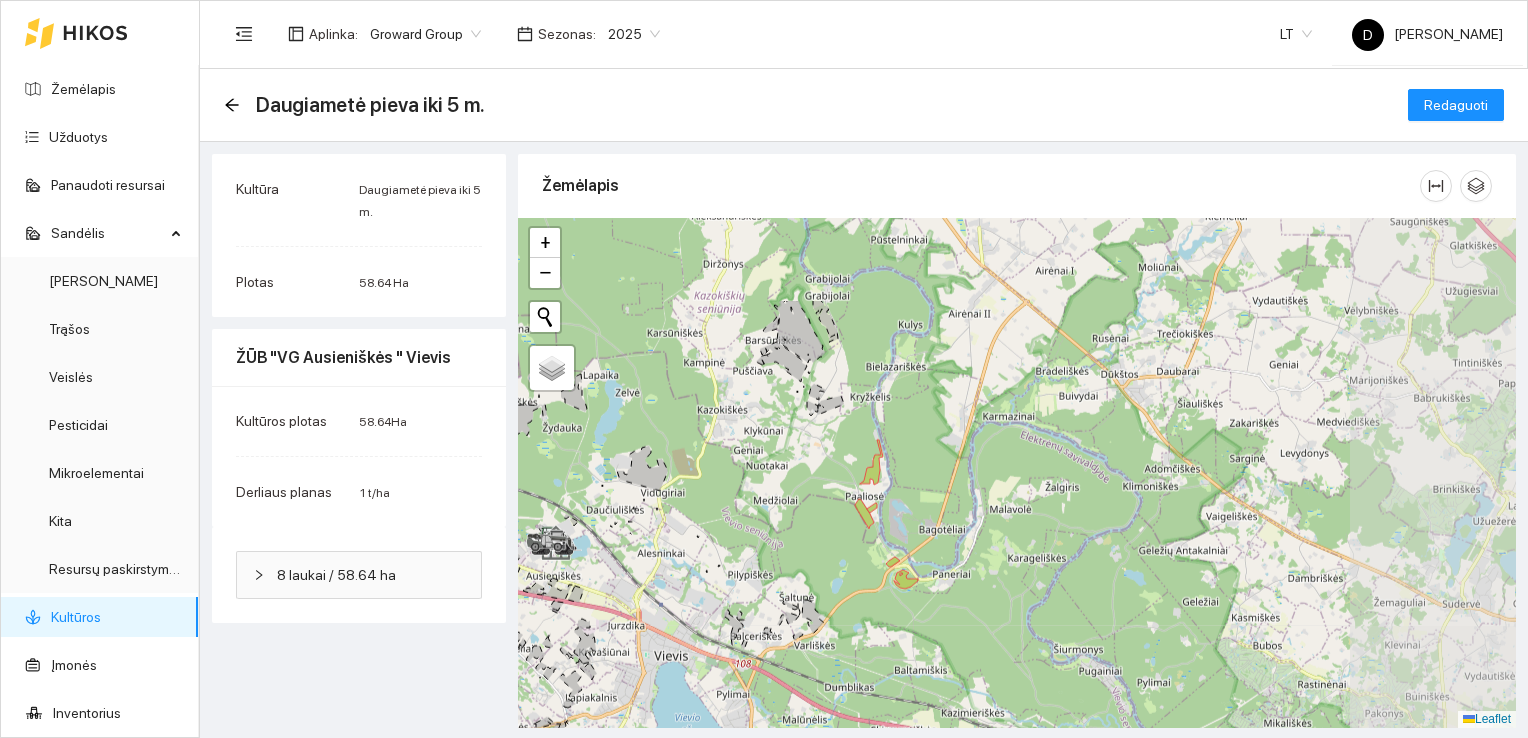 drag, startPoint x: 1294, startPoint y: 419, endPoint x: 835, endPoint y: 549, distance: 477.0545 